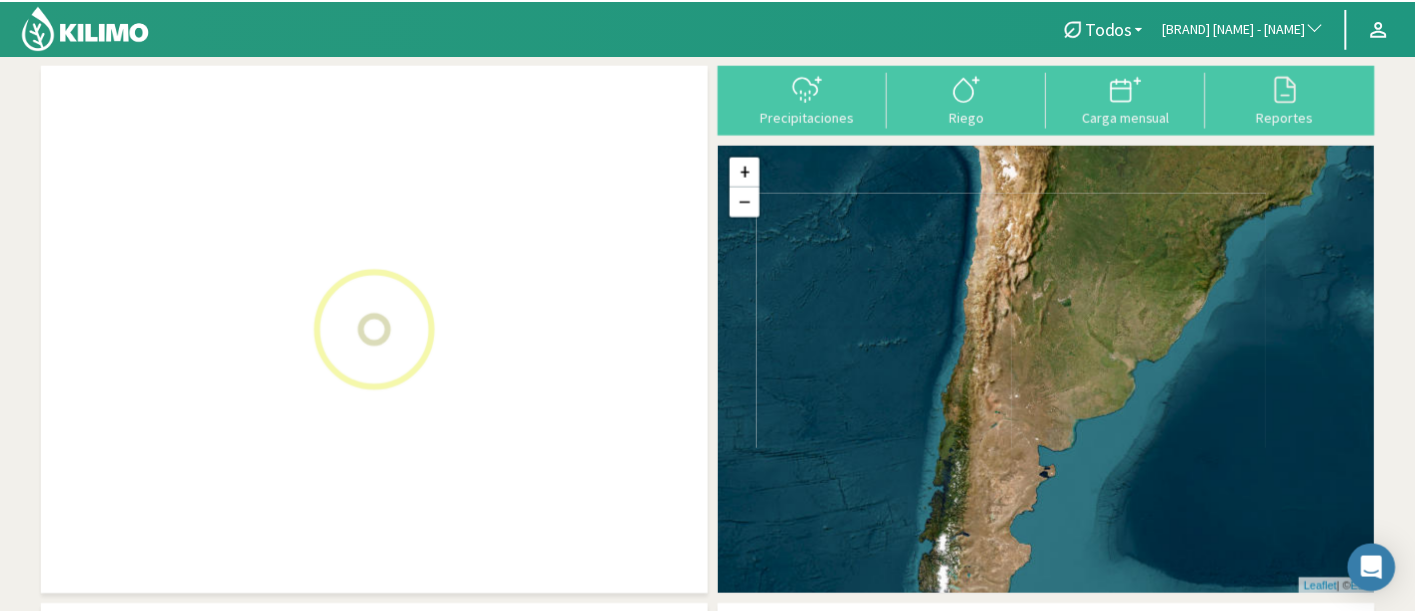 scroll, scrollTop: 0, scrollLeft: 0, axis: both 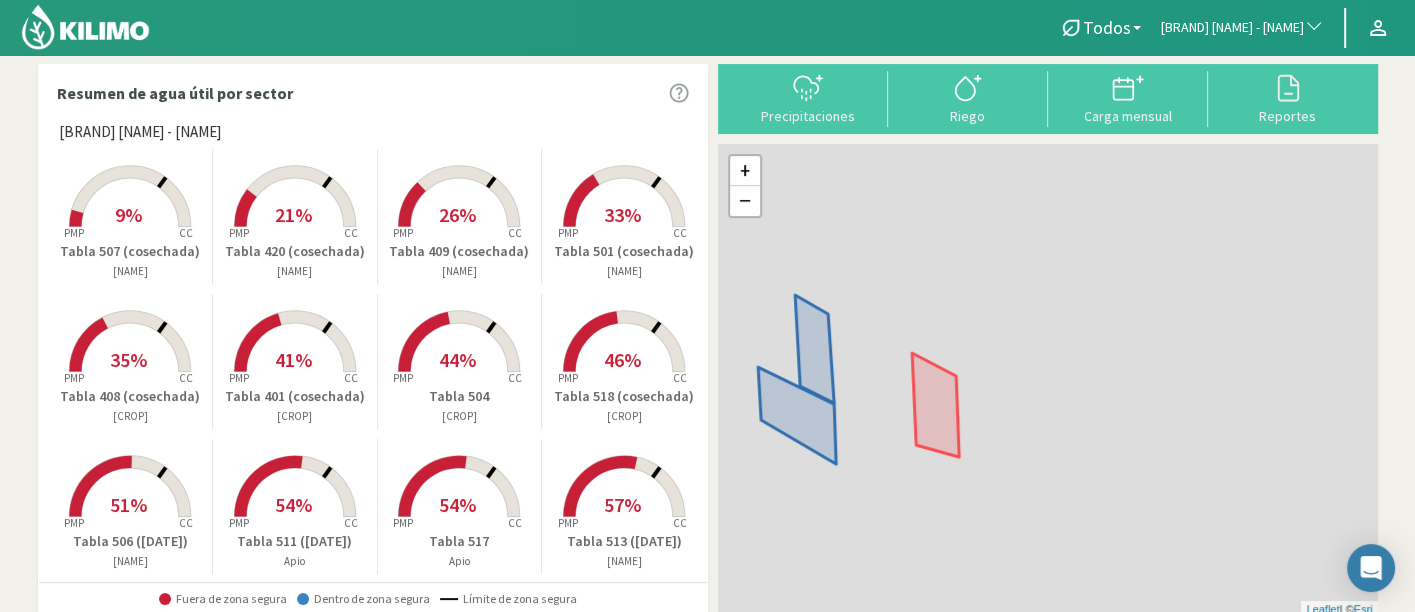 click on "[BRAND] [NAME] - [NAME]" 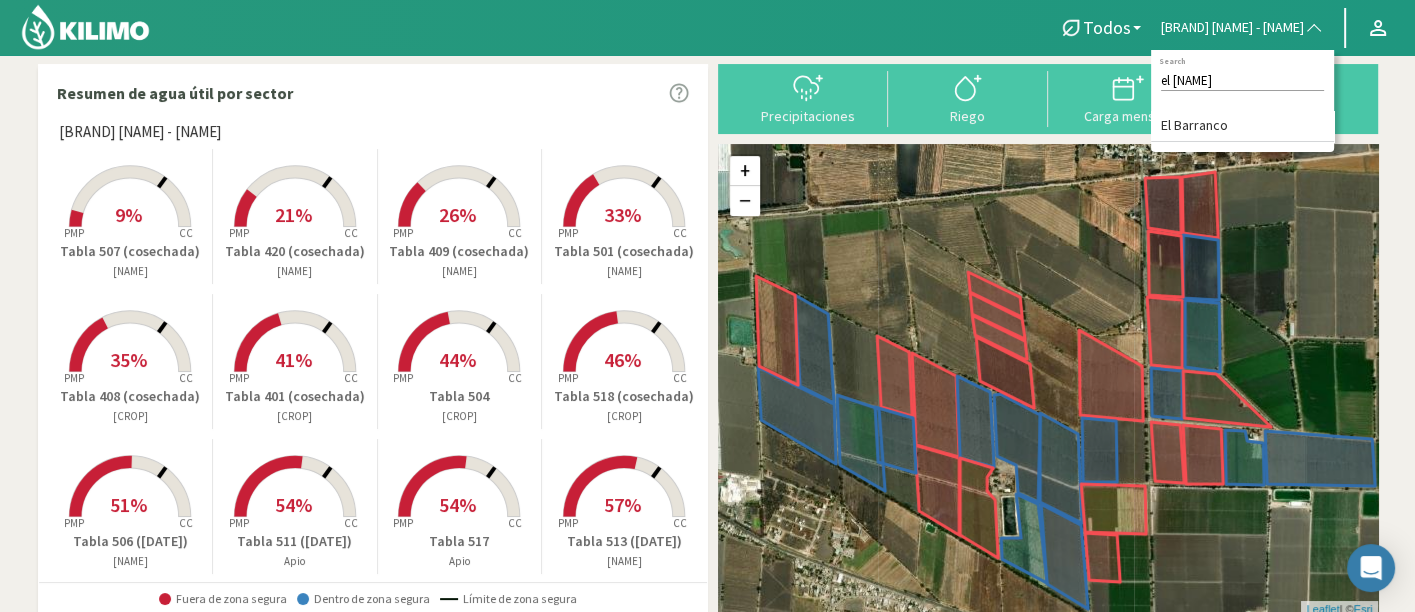 type on "el [NAME]" 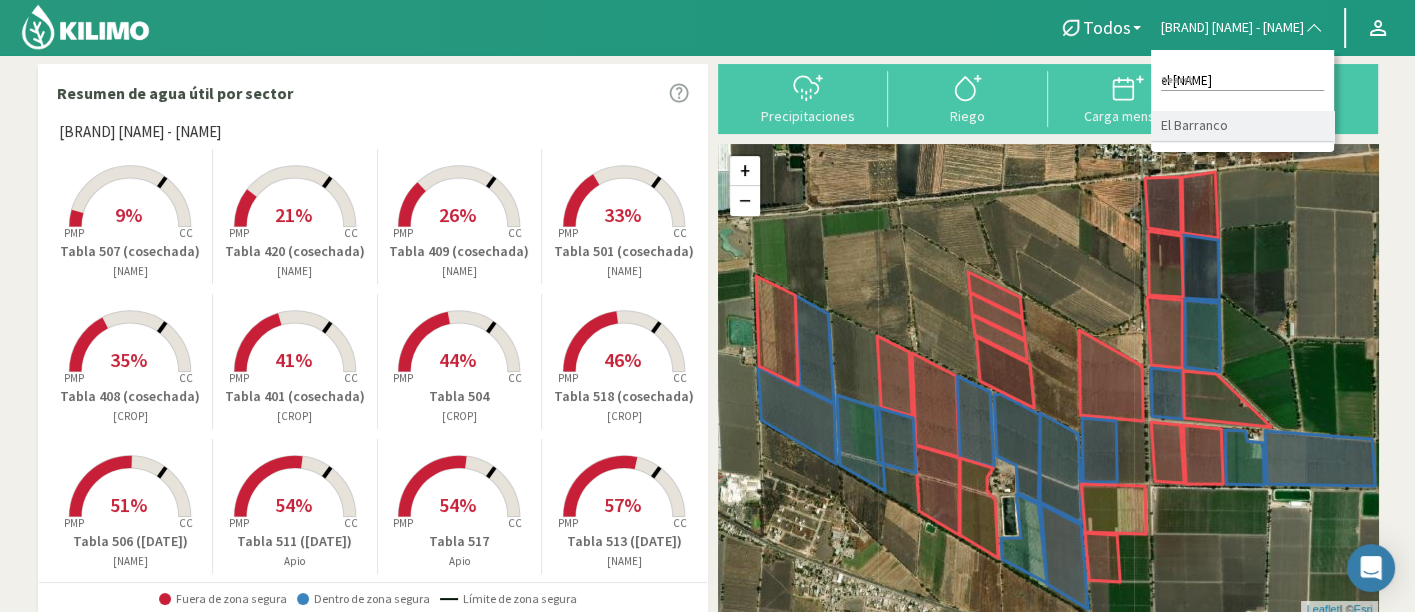 click on "El Barranco" 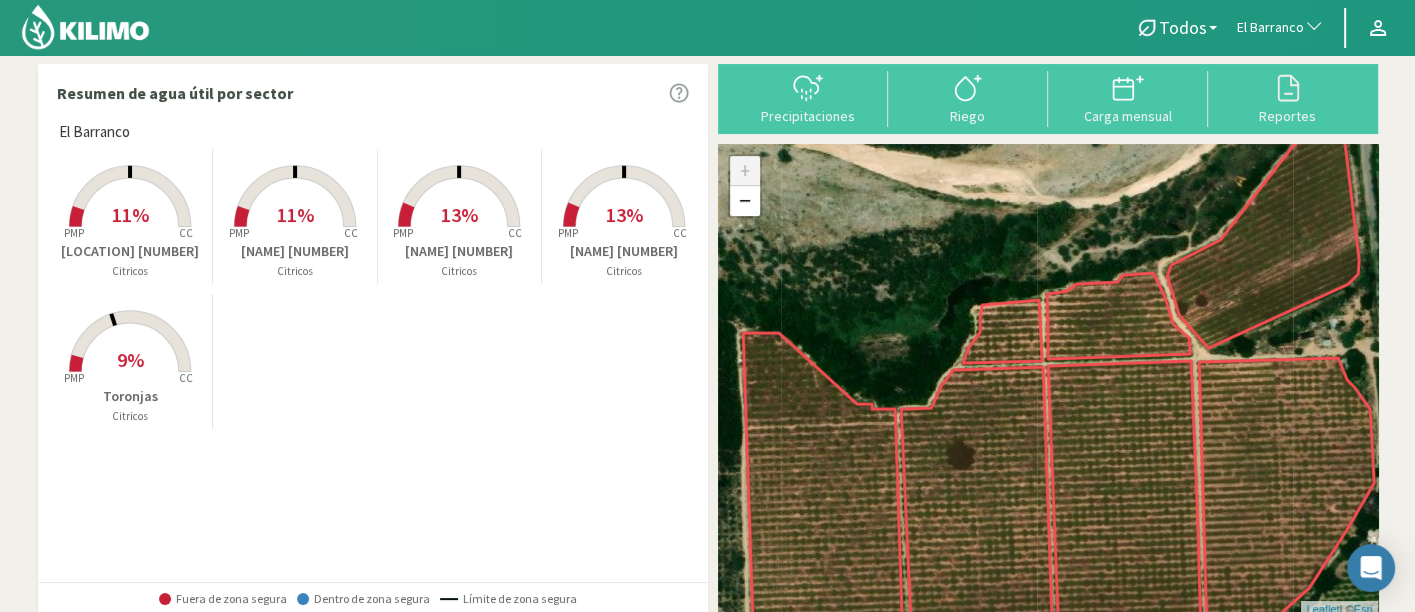 click on "[NAME] [NUMBER]" 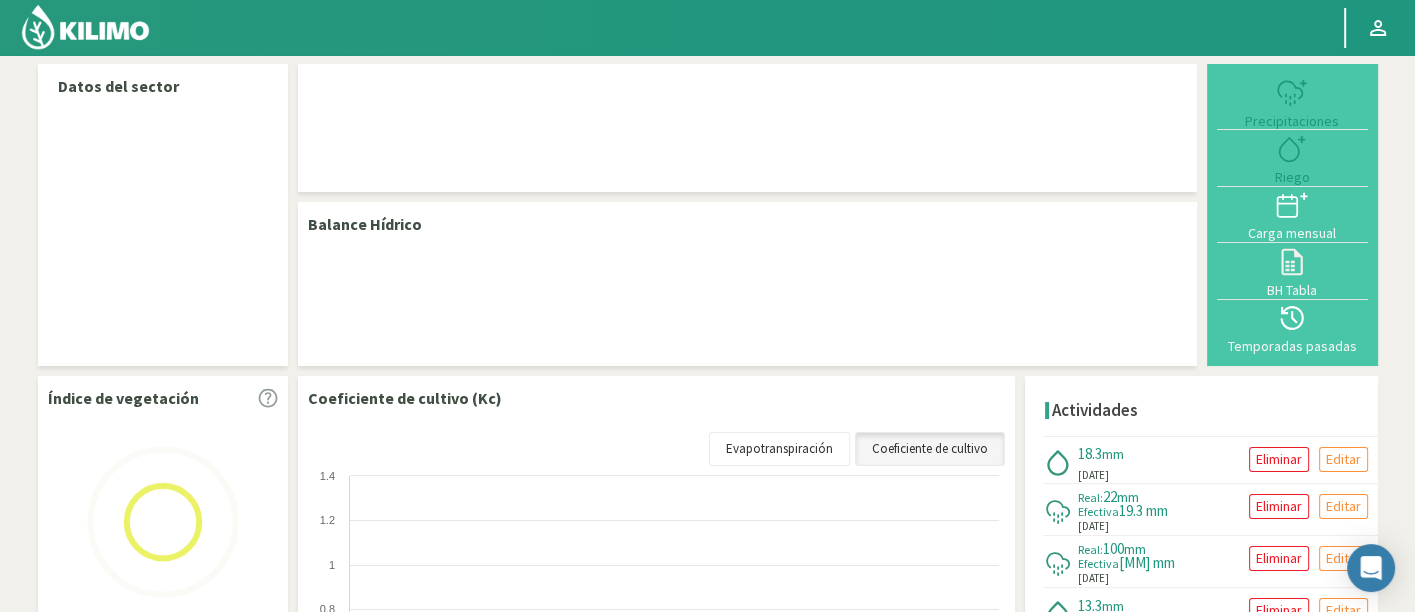 select on "76: Object" 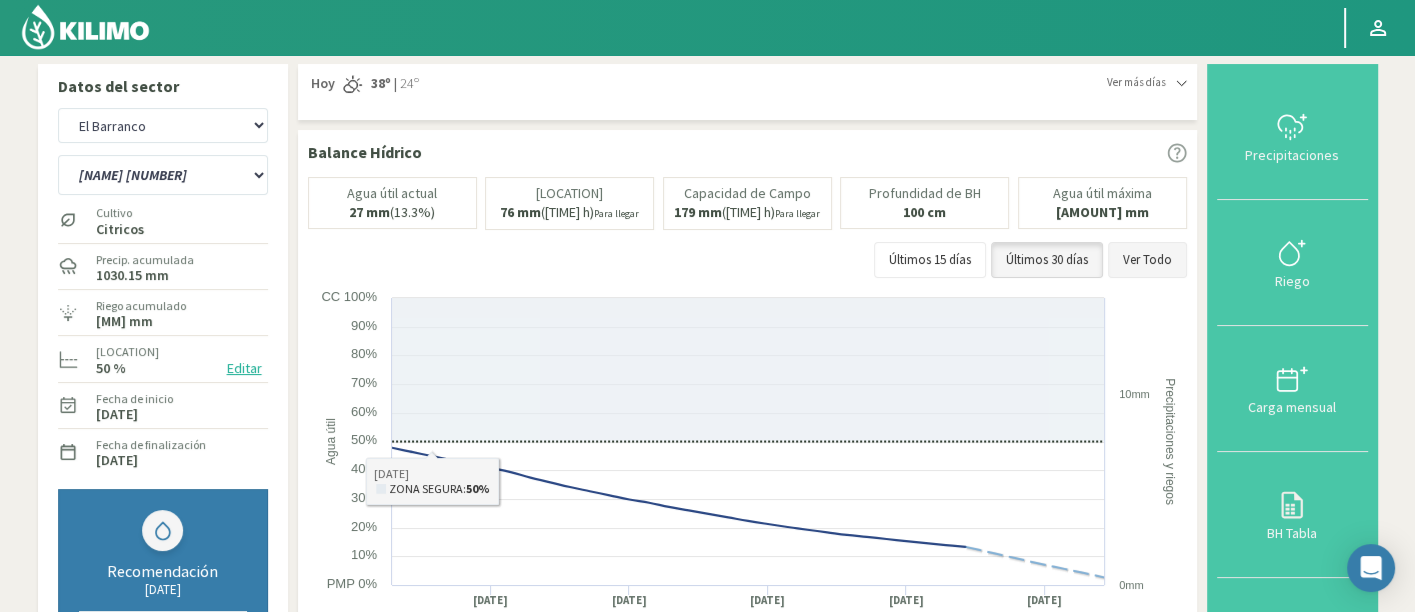 click on "Ver Todo" at bounding box center (1147, 260) 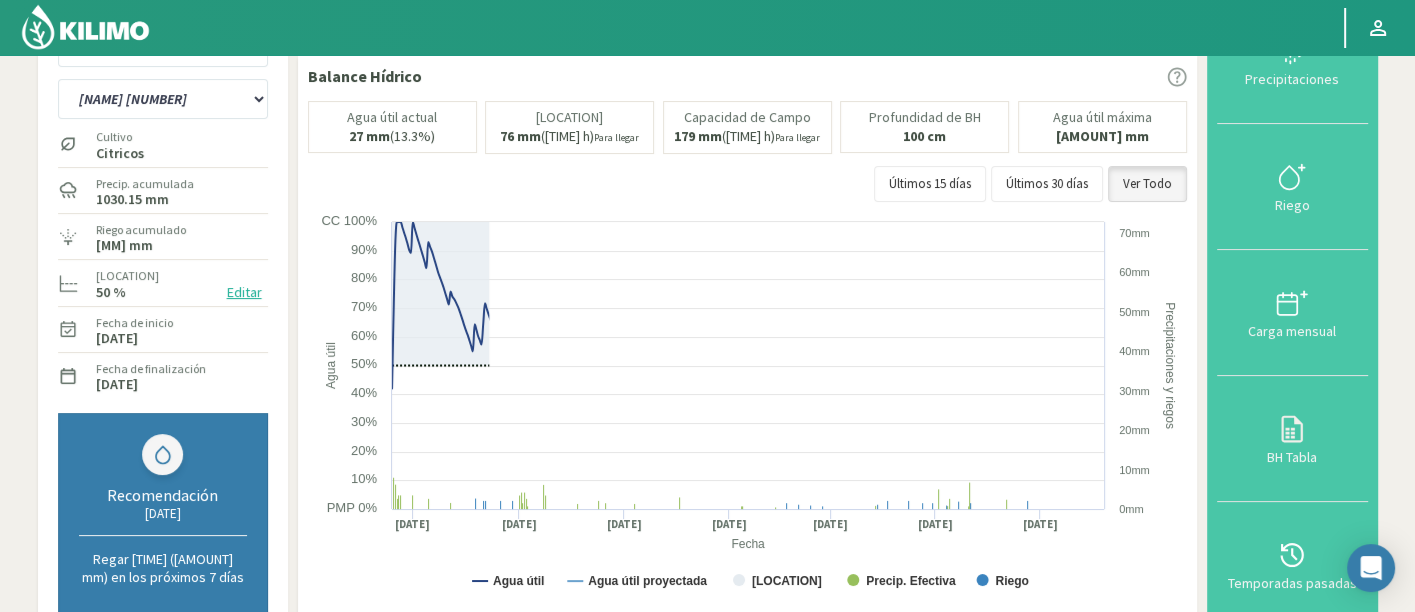 scroll, scrollTop: 111, scrollLeft: 0, axis: vertical 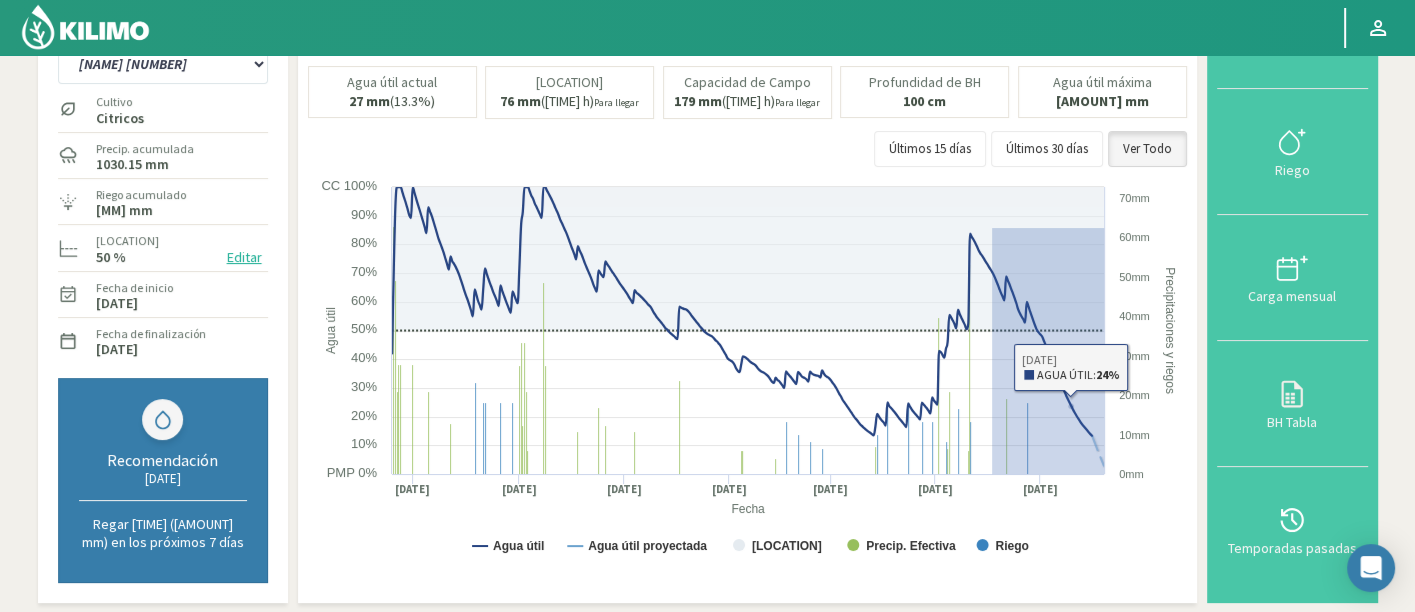 drag, startPoint x: 991, startPoint y: 235, endPoint x: 1146, endPoint y: 500, distance: 307.00162 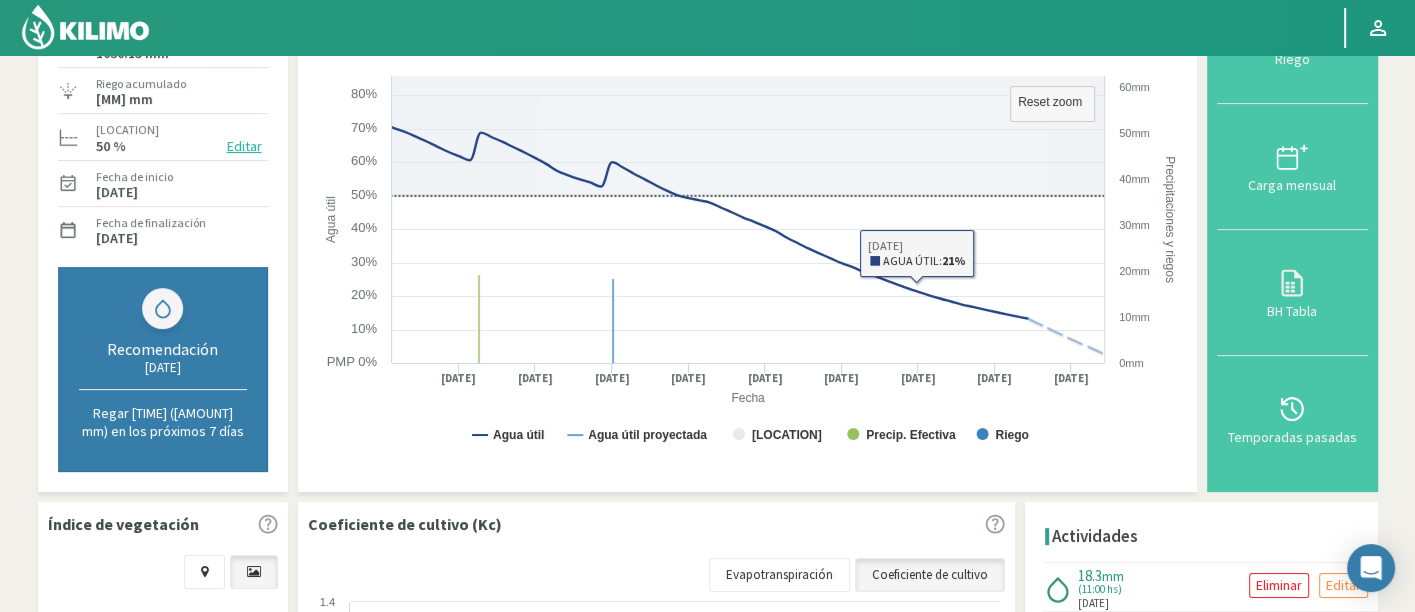 scroll, scrollTop: 444, scrollLeft: 0, axis: vertical 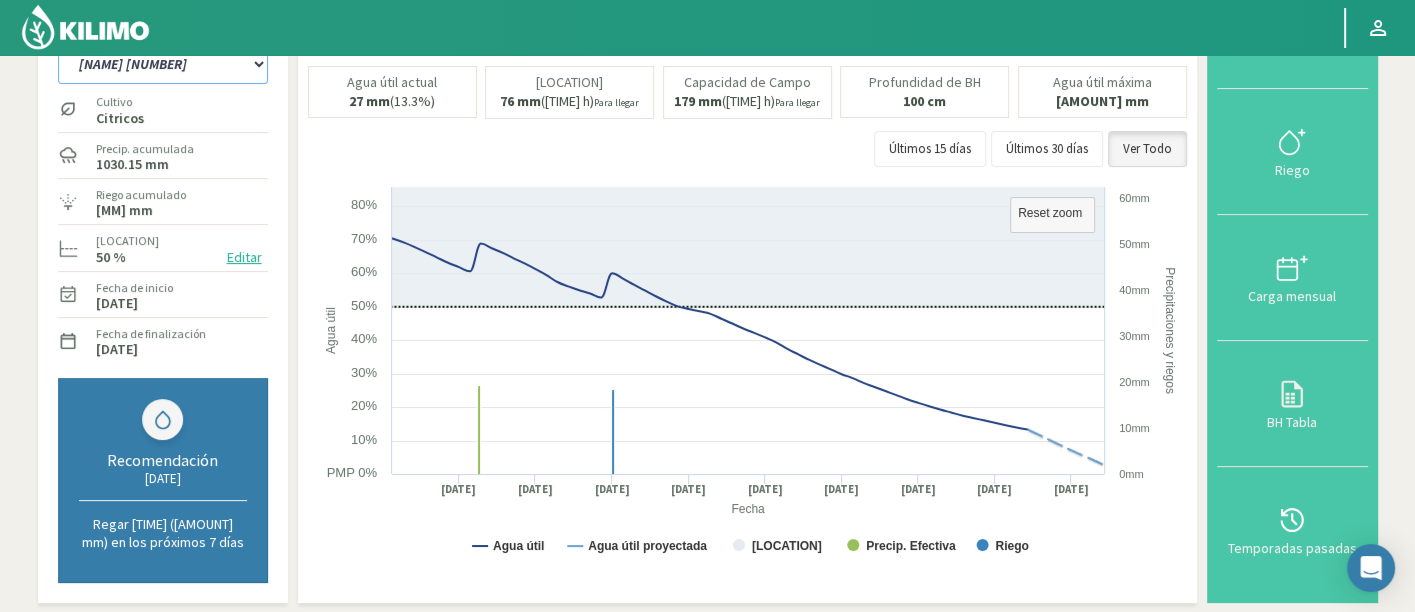click on "[LOCATION] | [LOCATION] | [LOCATION] | [LOCATION] | [LOCATION]" 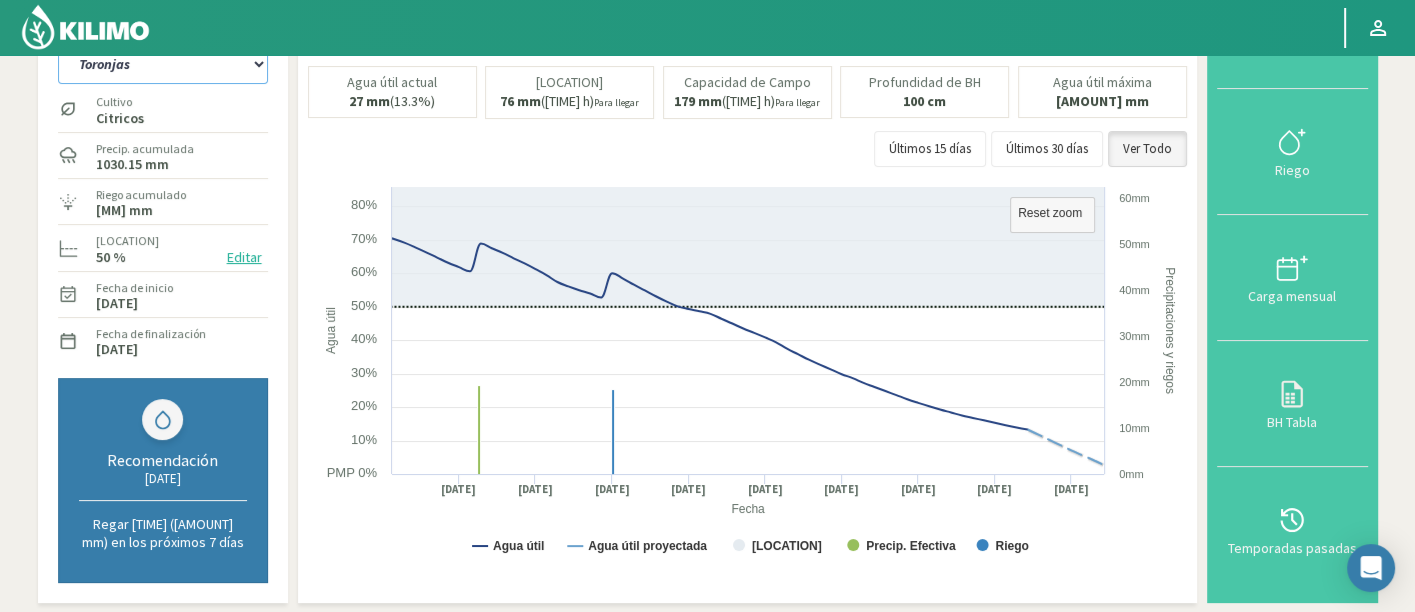 click on "[LOCATION] | [LOCATION] | [LOCATION] | [LOCATION] | [LOCATION]" 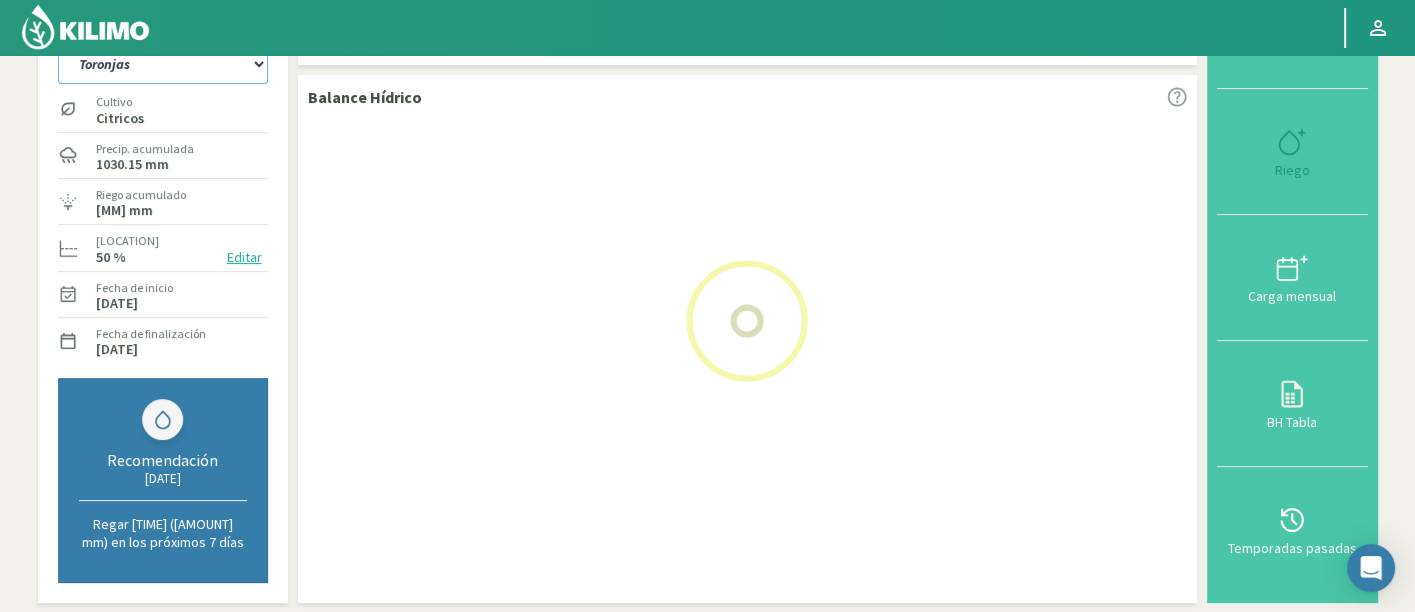 select on "1: Object" 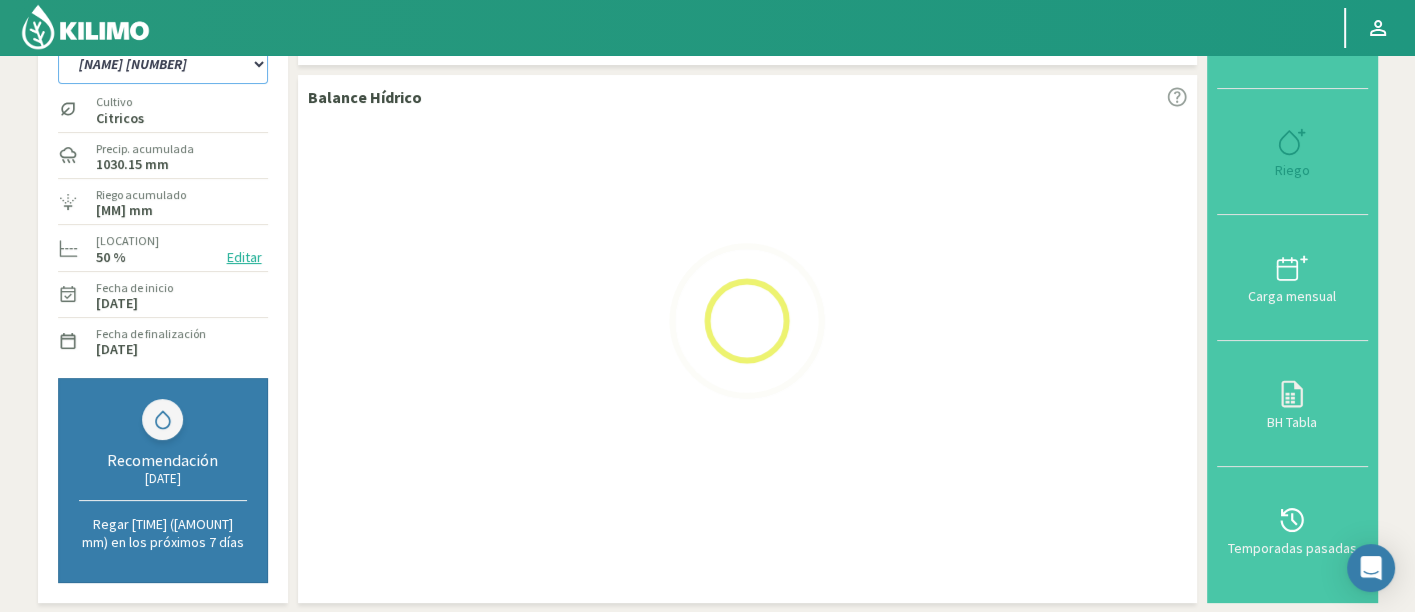 select on "354: Object" 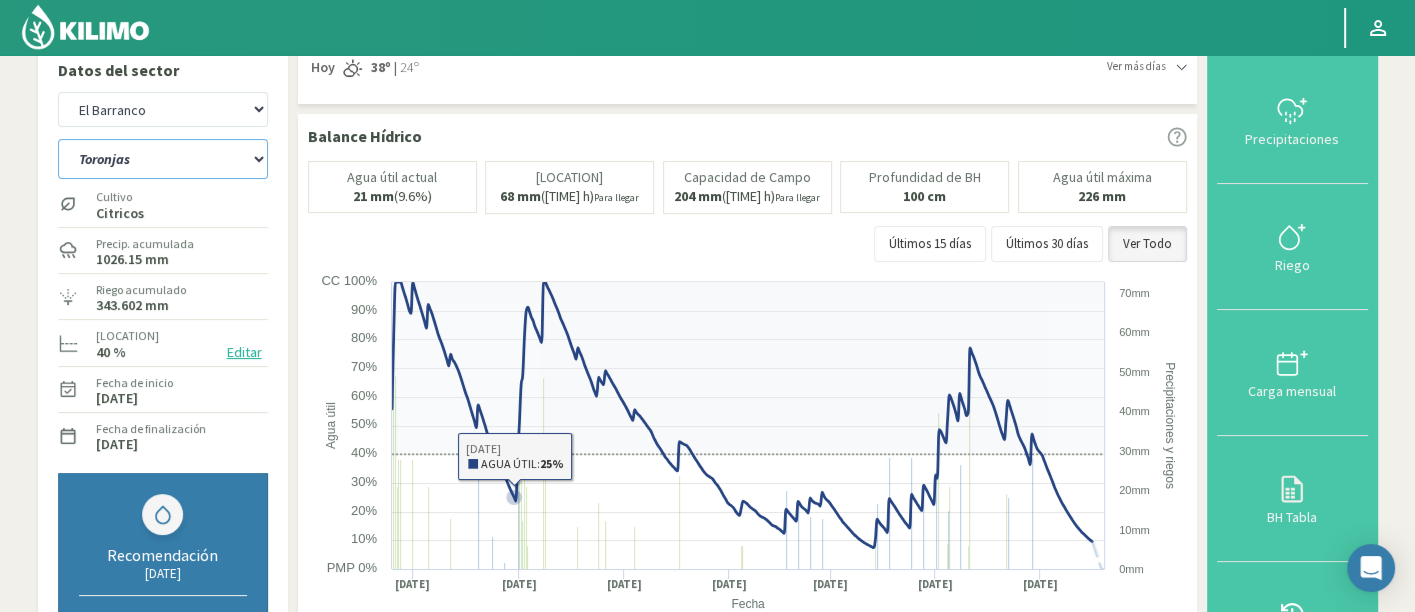 scroll, scrollTop: 0, scrollLeft: 0, axis: both 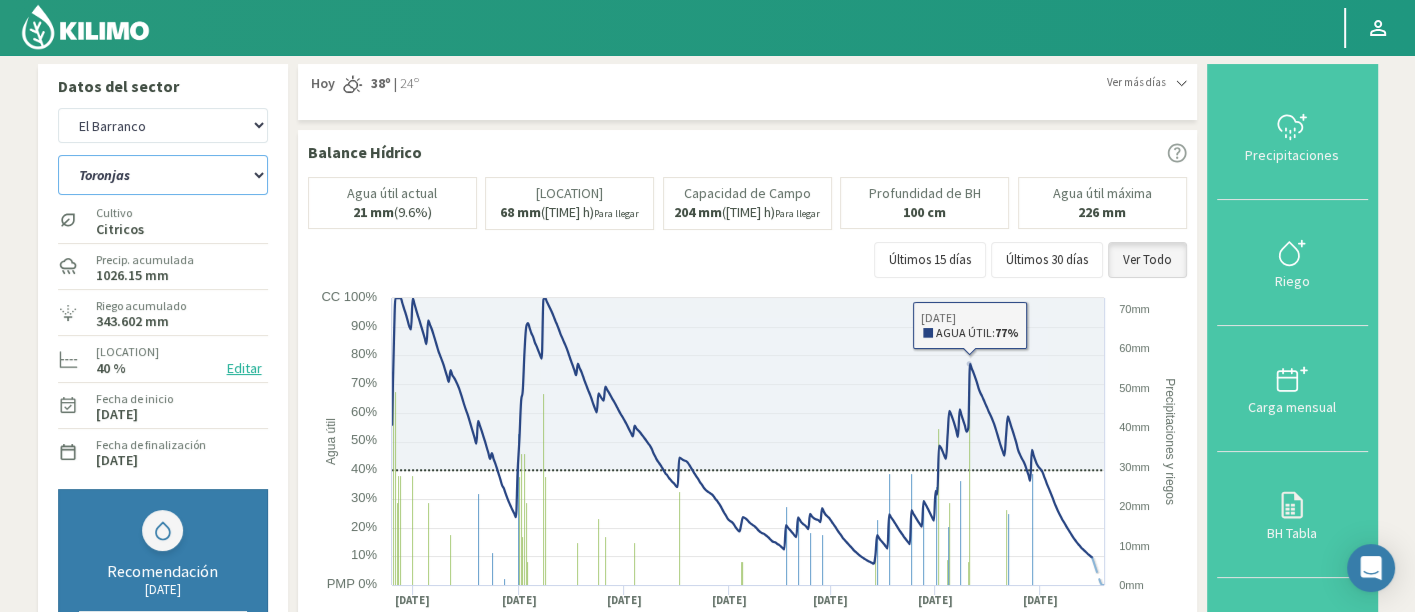 click on "[LOCATION] | [LOCATION] | [LOCATION] | [LOCATION] | [LOCATION]" 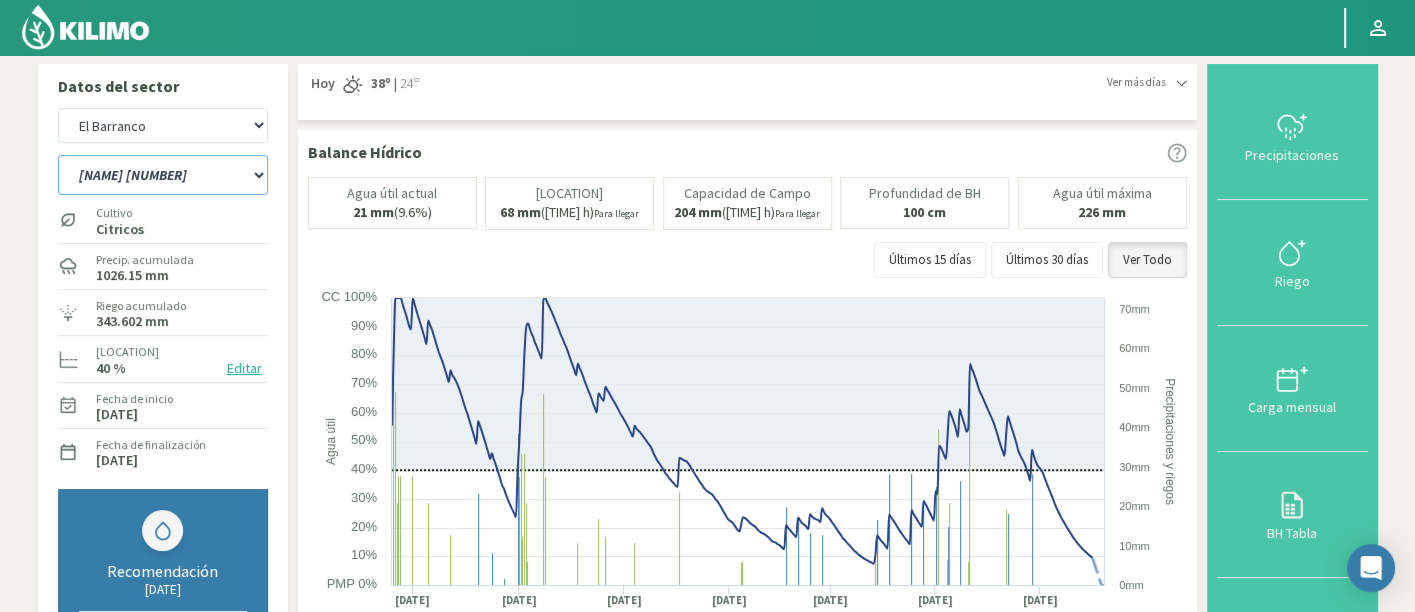 click on "[LOCATION] | [LOCATION] | [LOCATION] | [LOCATION] | [LOCATION]" 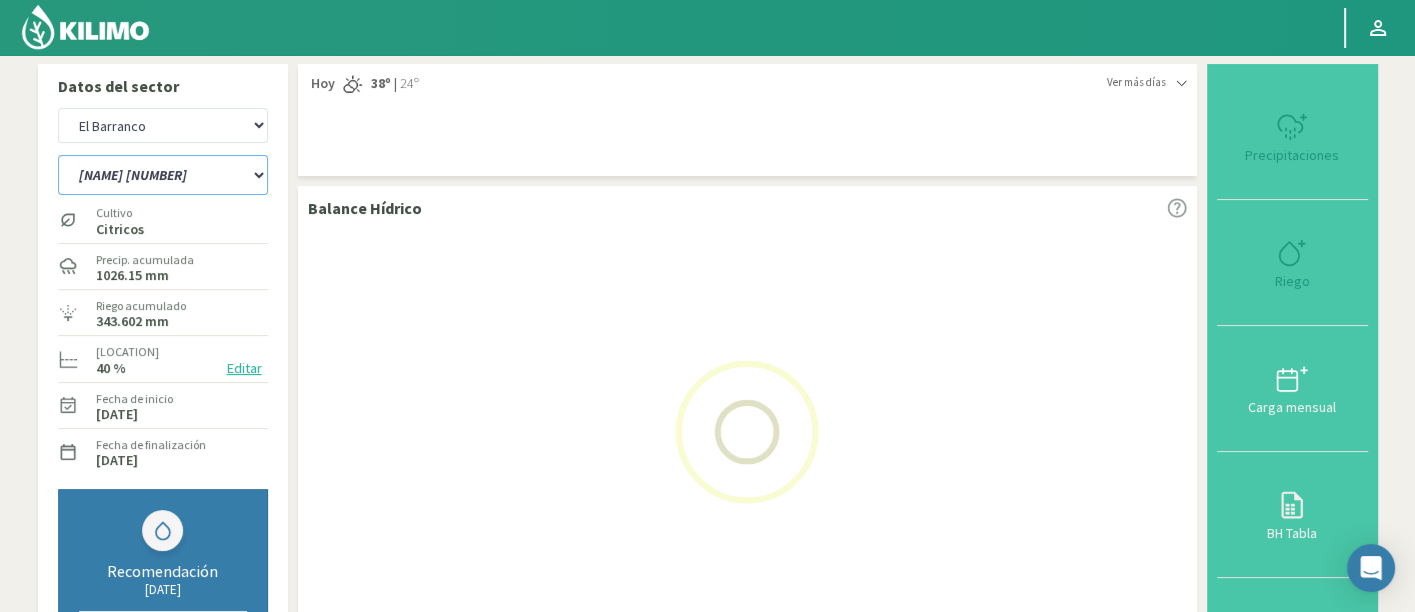 select on "5: Object" 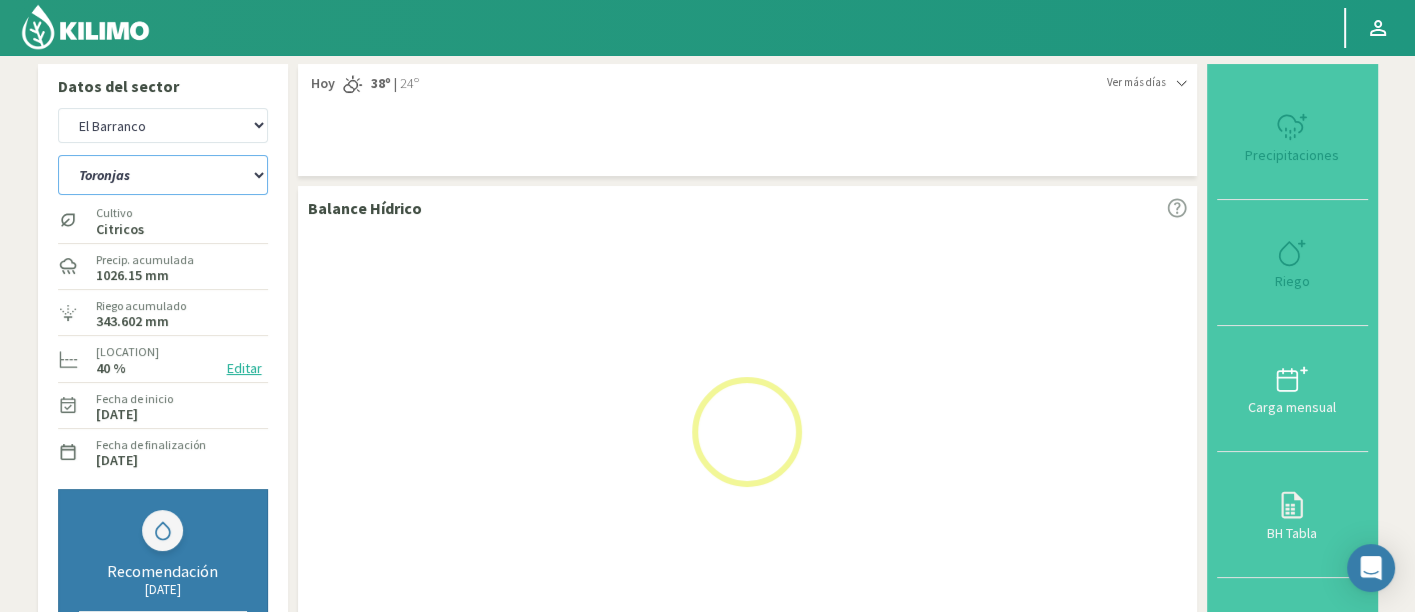 select on "632: Object" 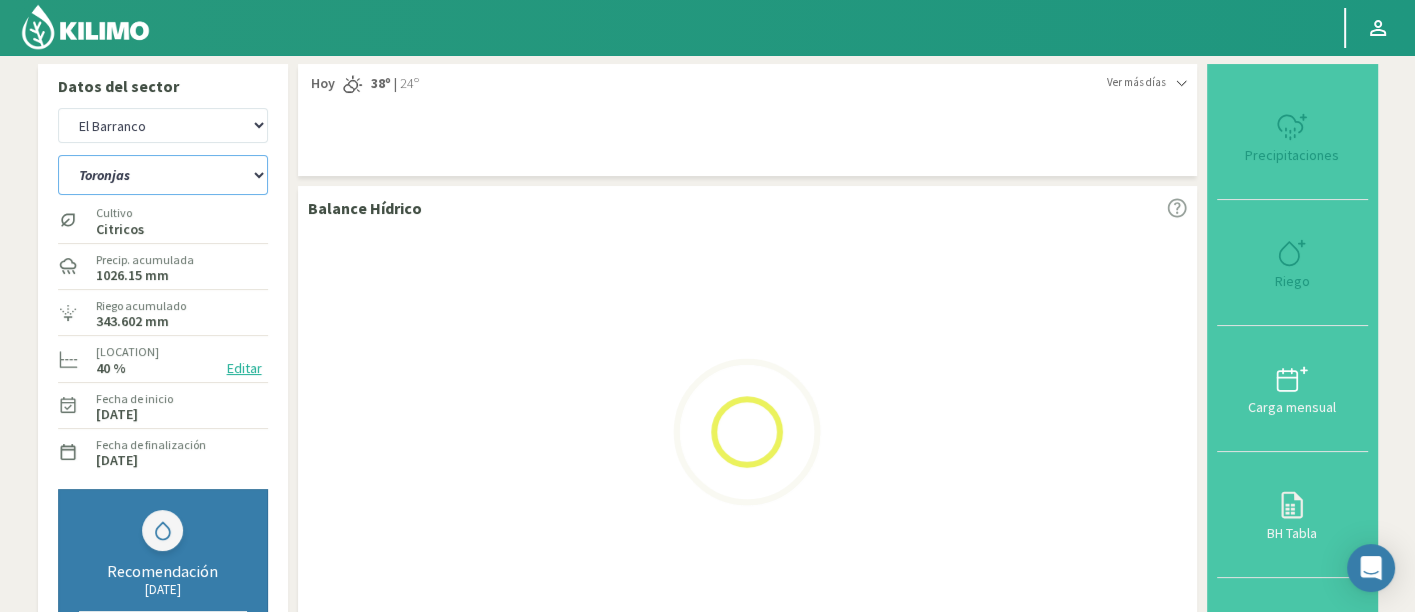 select on "11: Object" 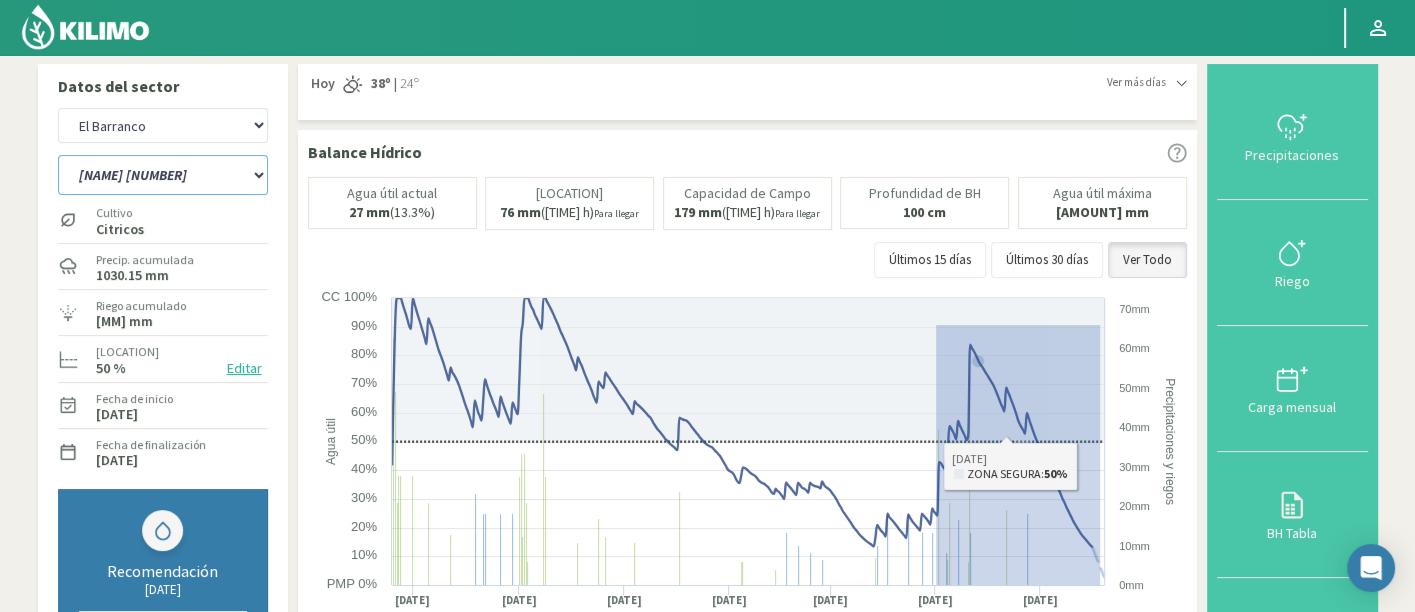 drag, startPoint x: 936, startPoint y: 332, endPoint x: 1123, endPoint y: 632, distance: 353.50955 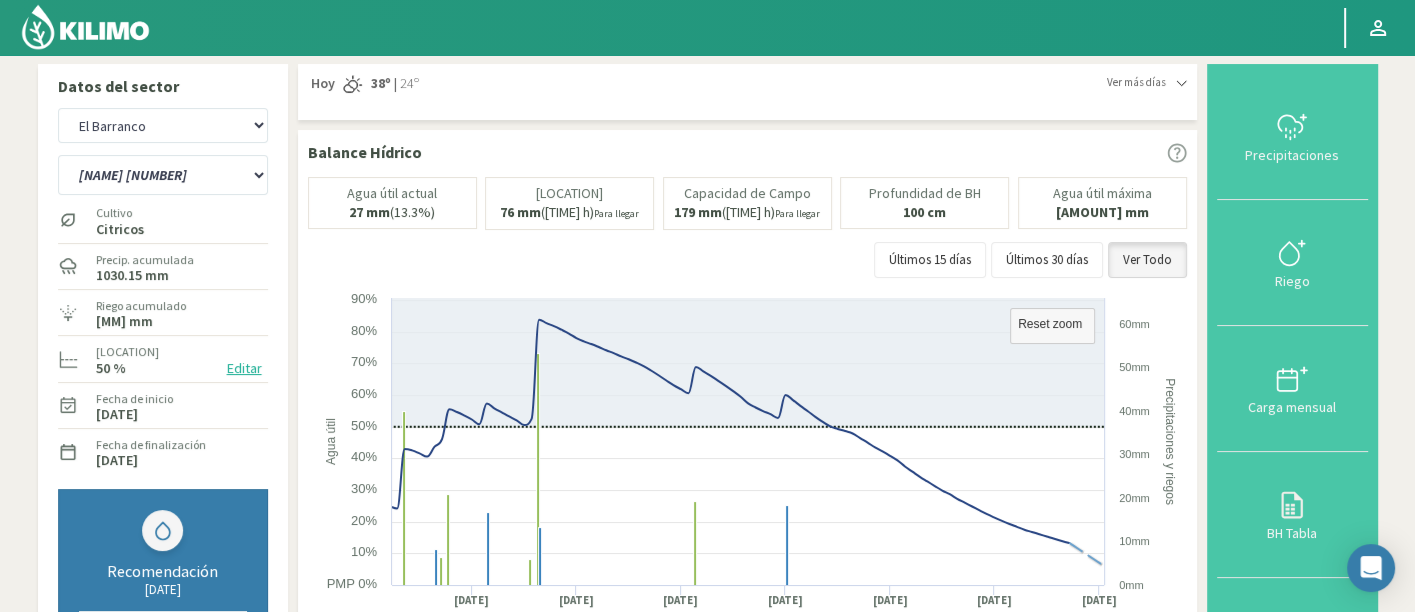 click on "Últimos 15 días   Últimos 30 días   Ver Todo" 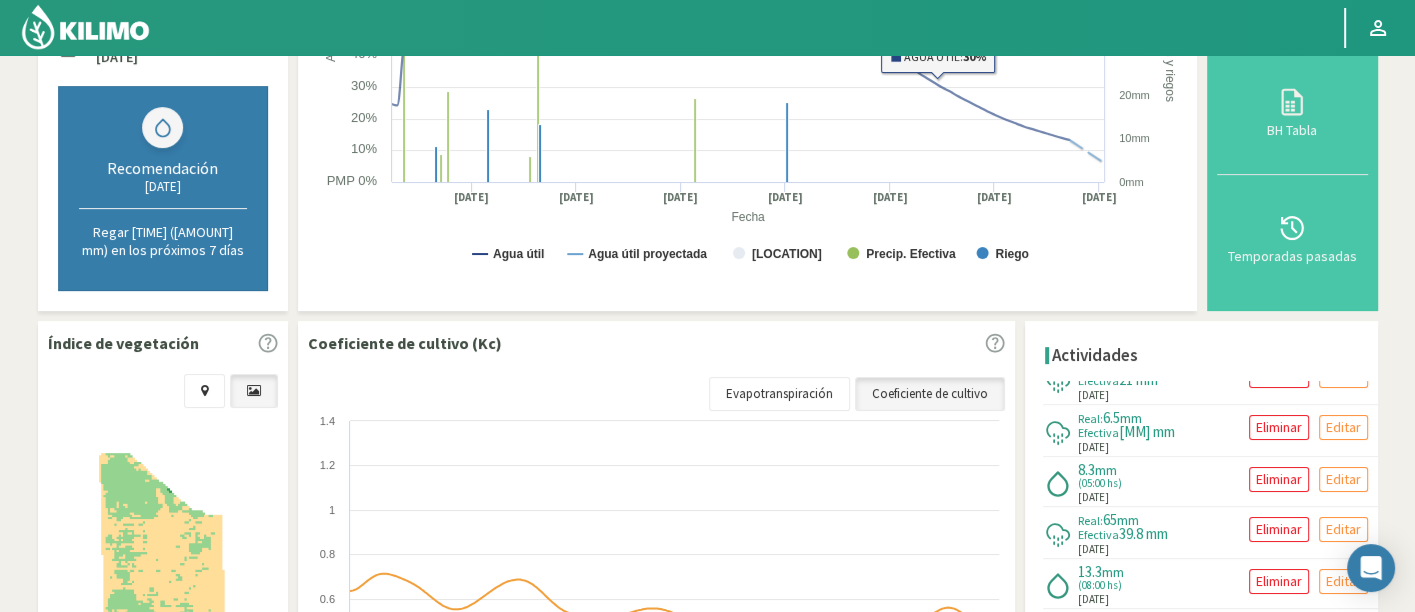 scroll, scrollTop: 444, scrollLeft: 0, axis: vertical 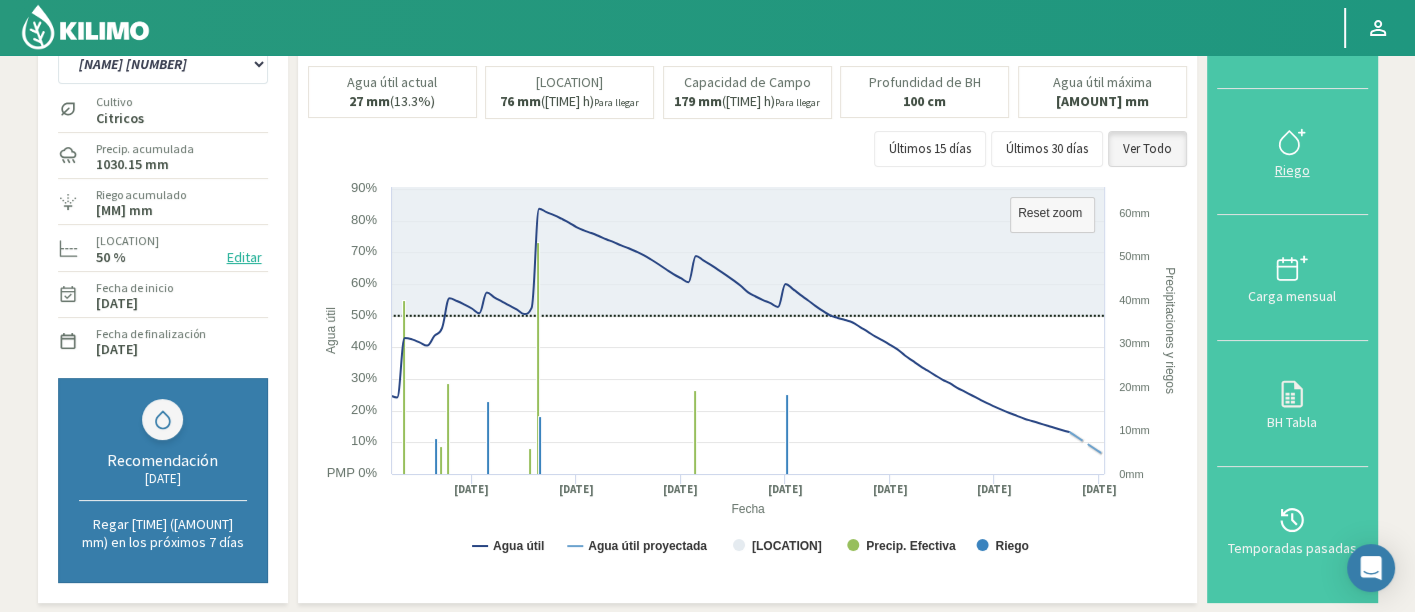 click on "Riego" at bounding box center (1292, 170) 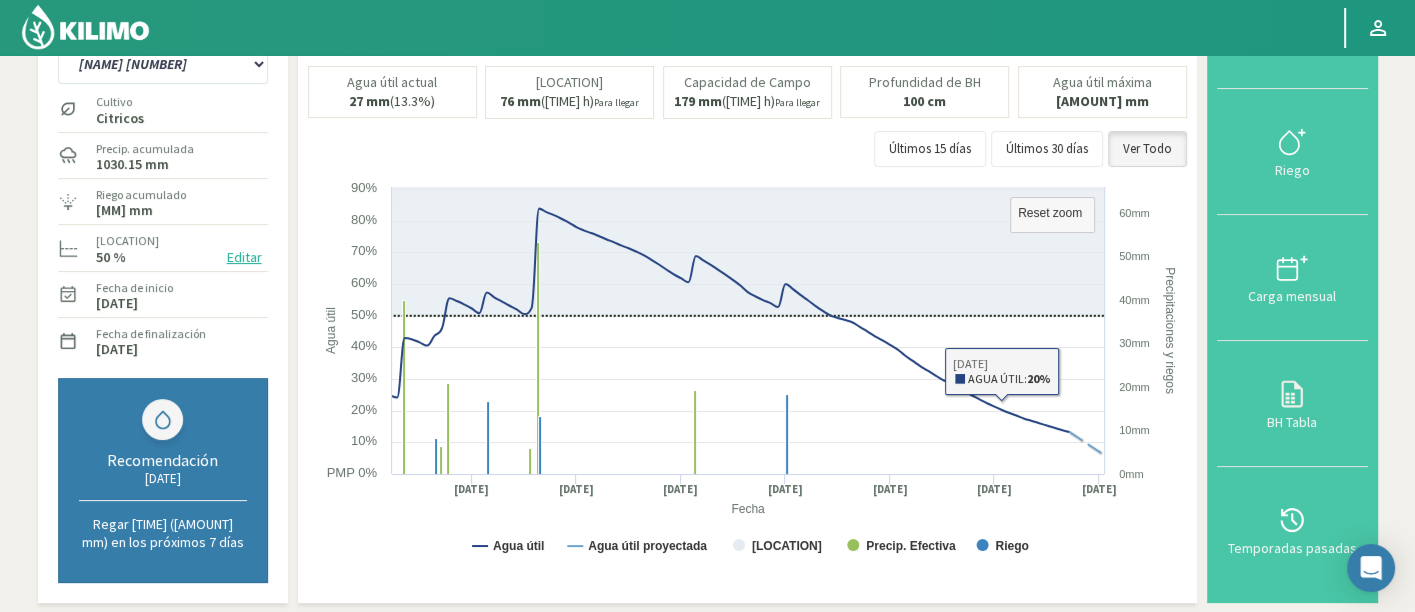 click 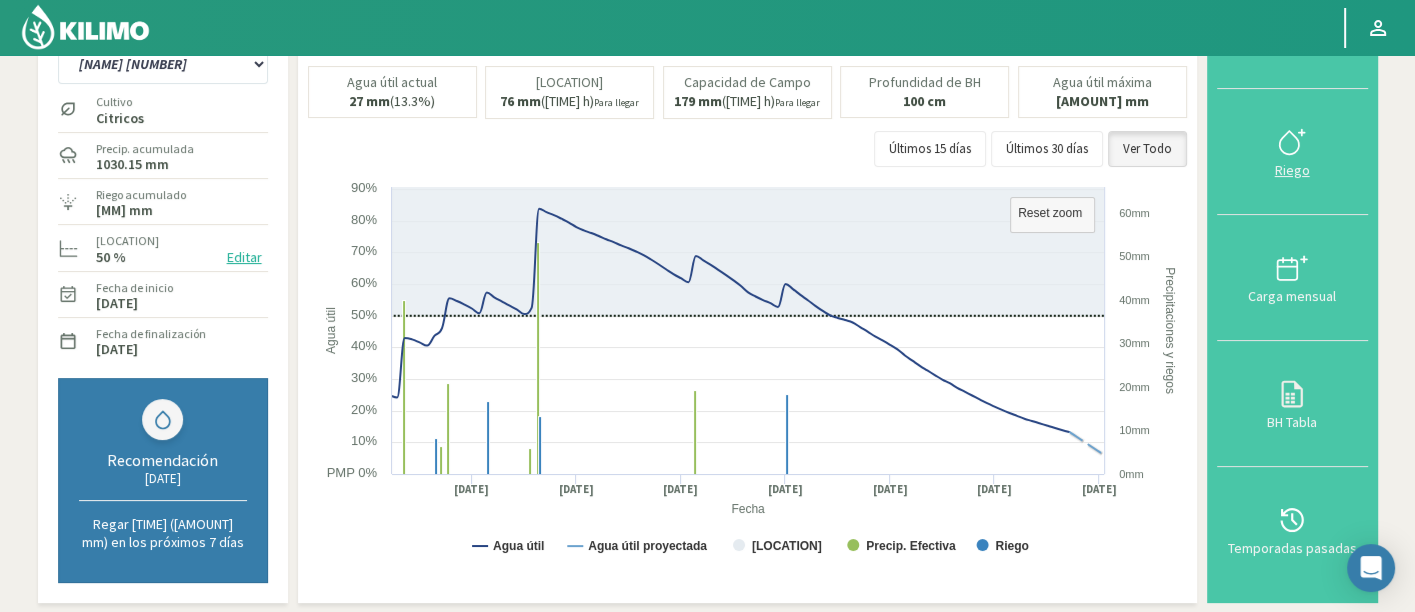 click on "Riego" at bounding box center [1292, 152] 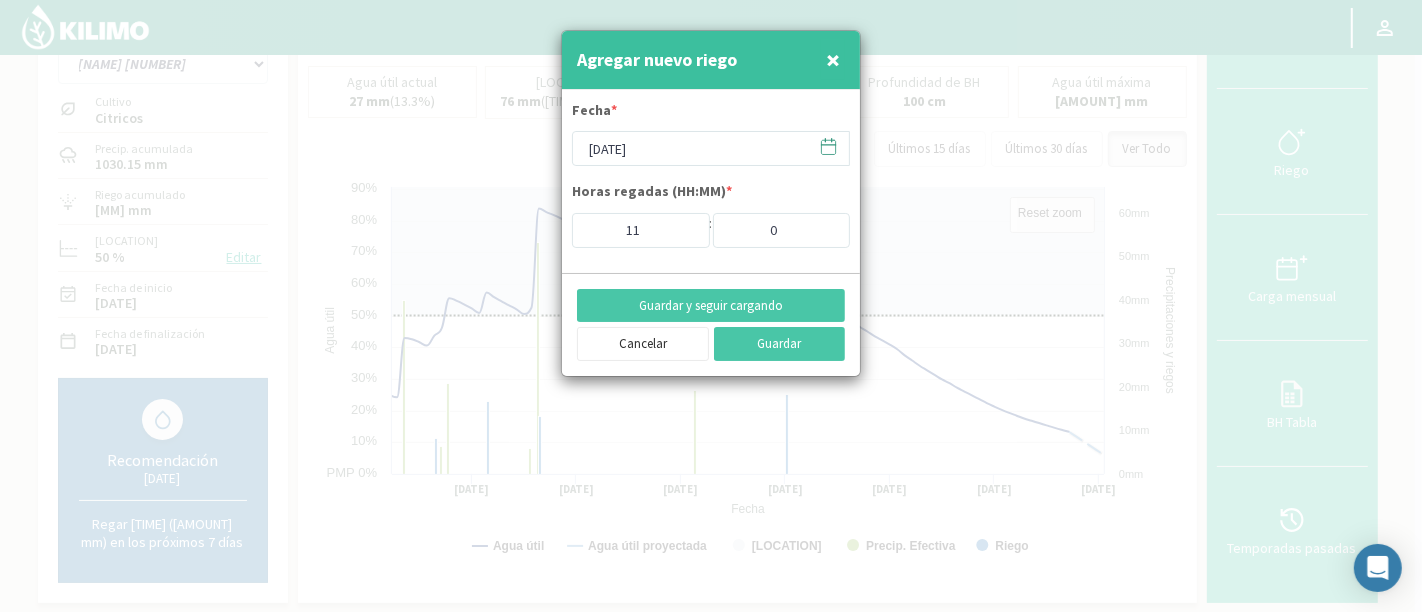 click 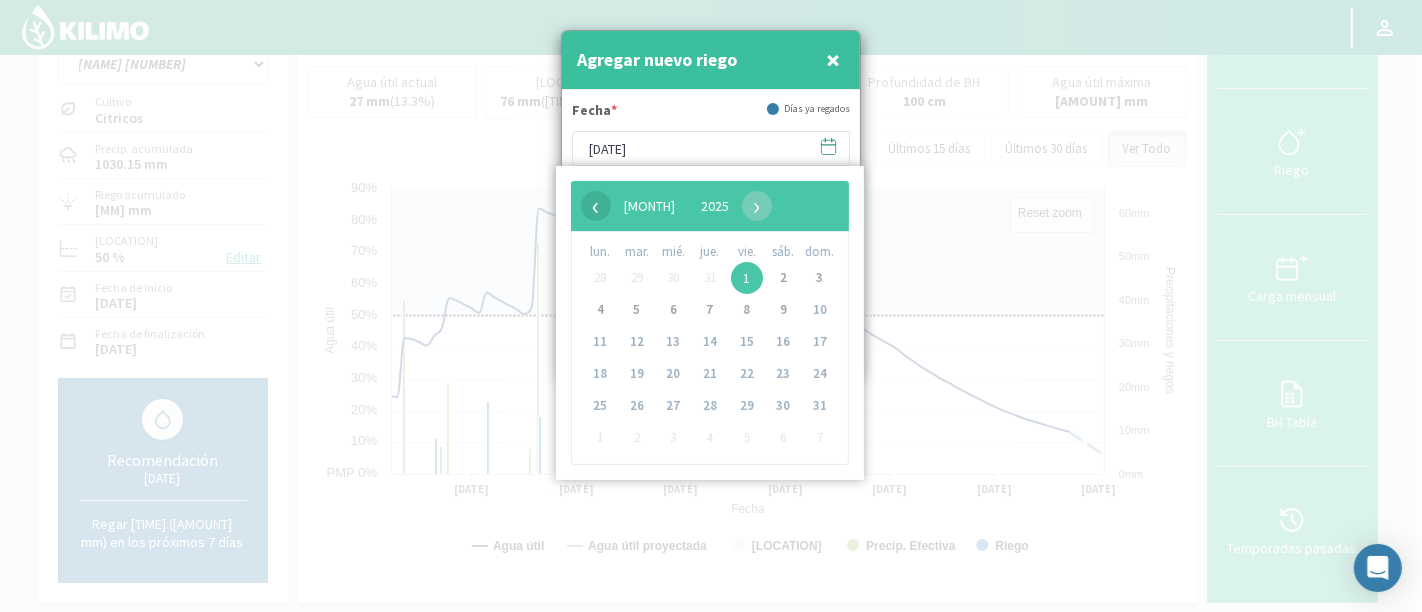 click on "‹" 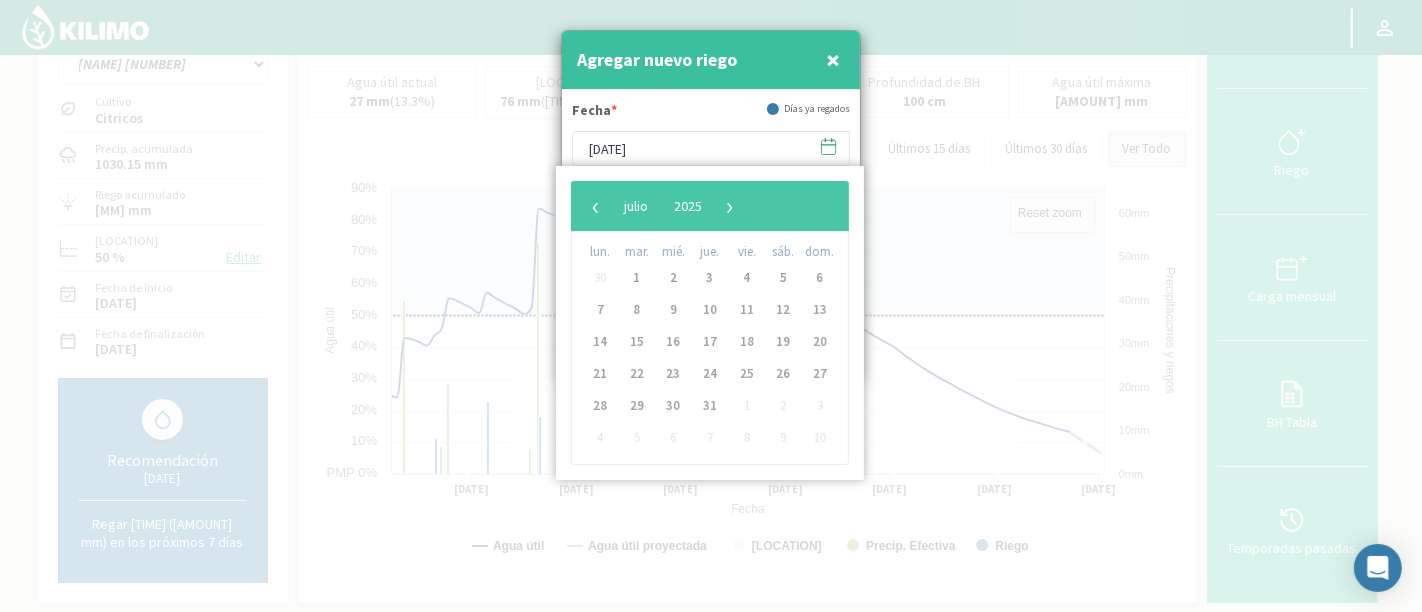 click on "30" 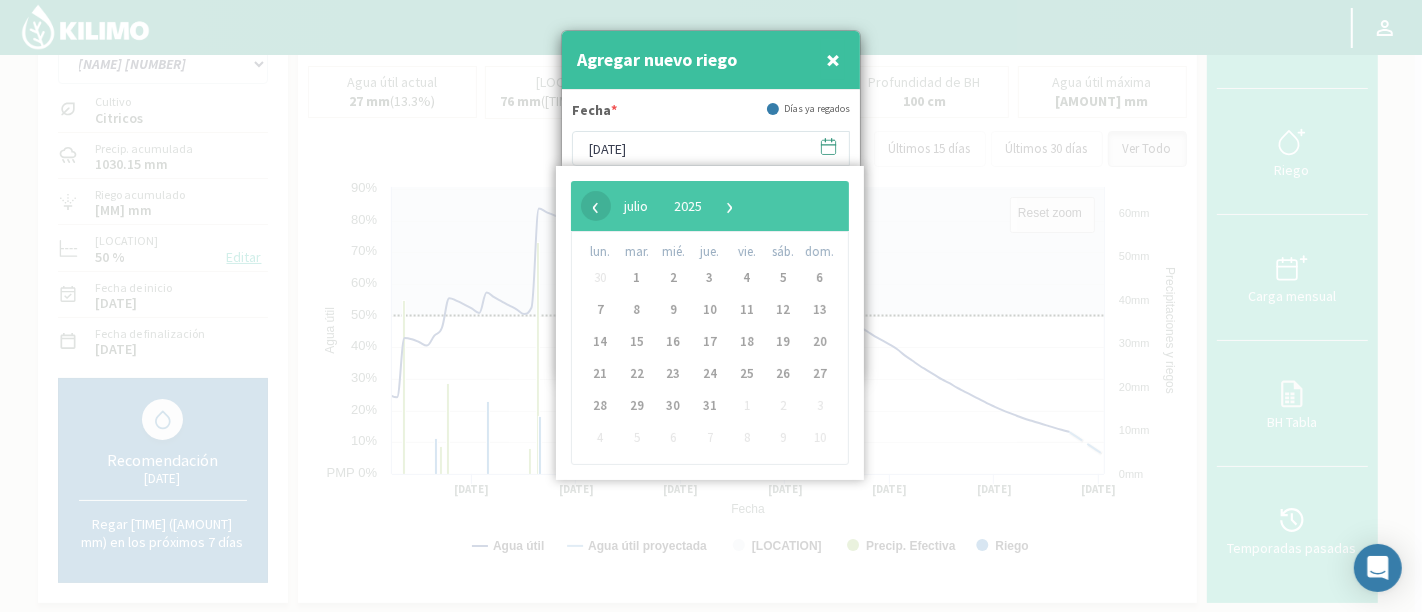 click on "‹" 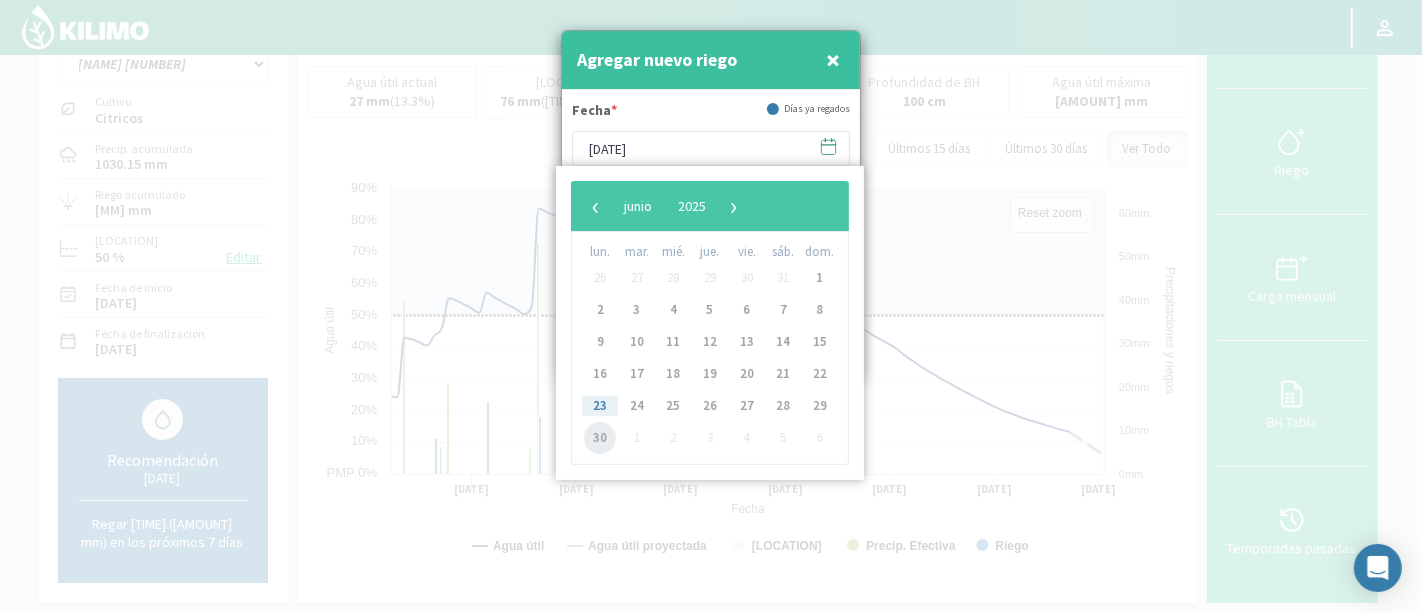 click on "30" 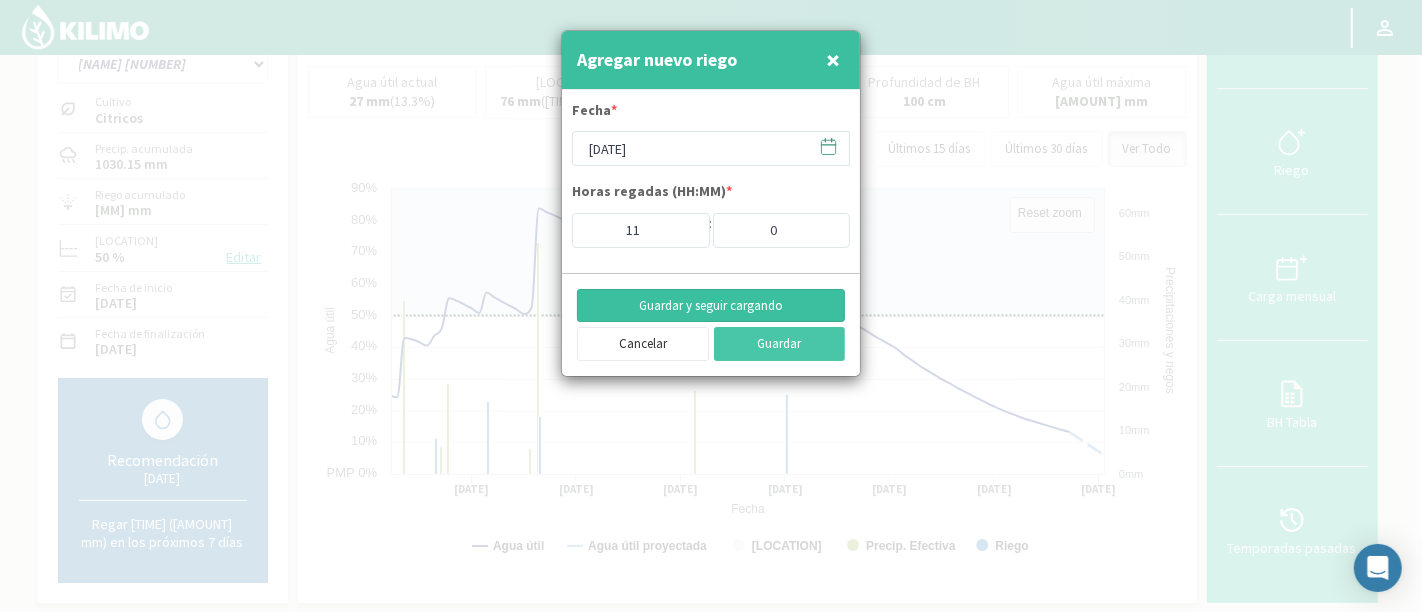 click on "Guardar y seguir cargando" at bounding box center [711, 306] 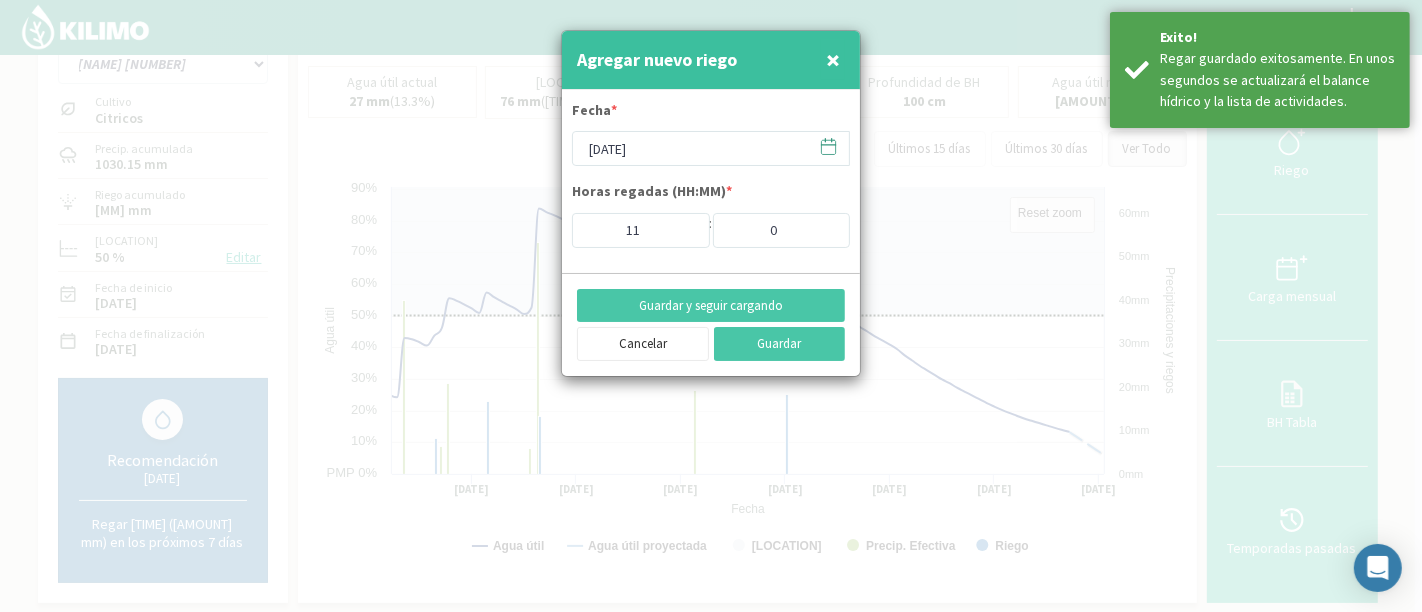 click 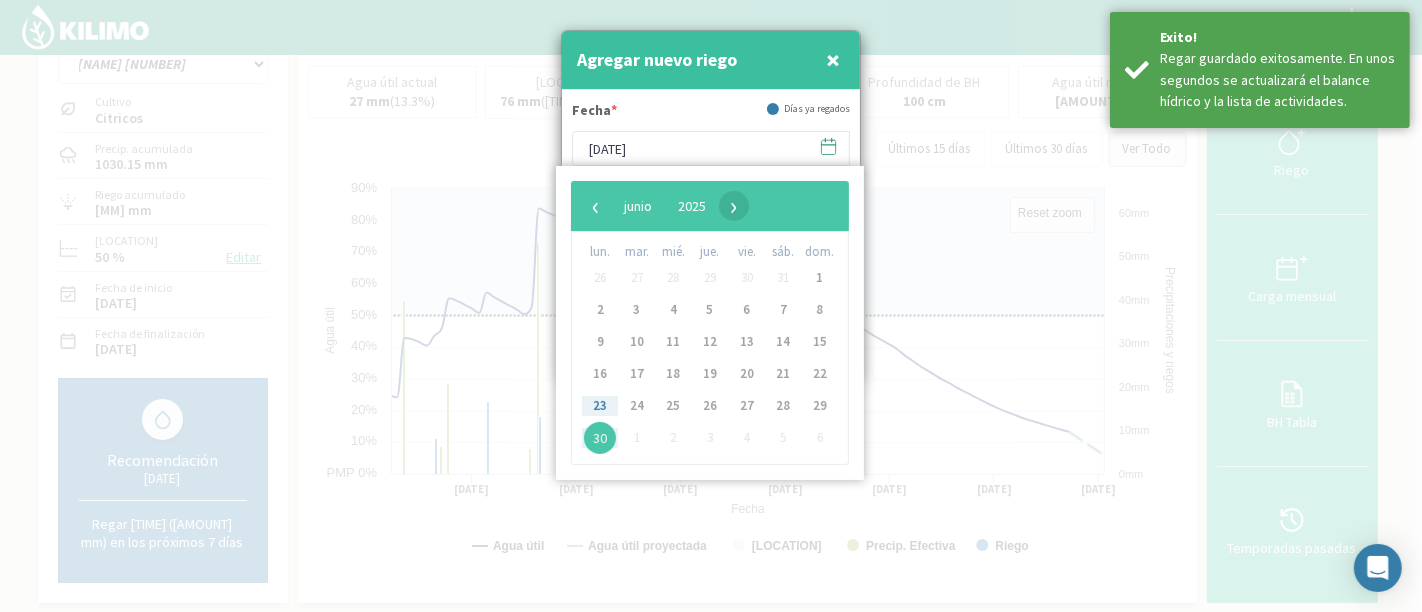 click on "›" 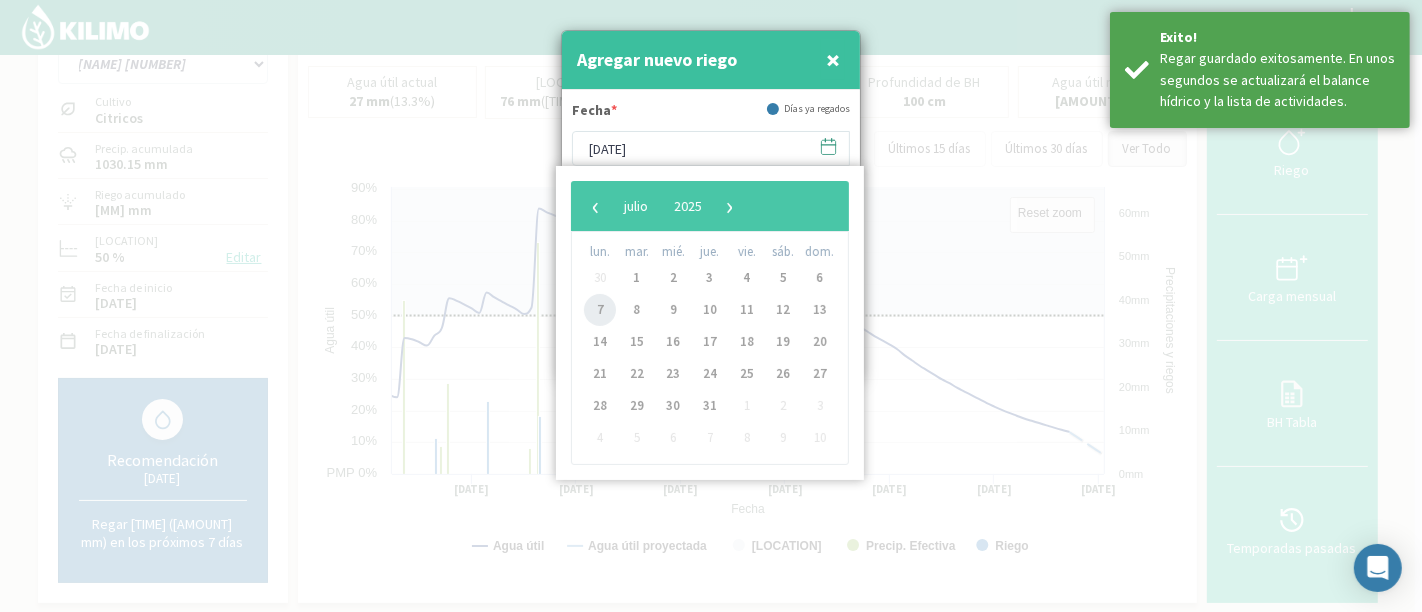 click on "7" 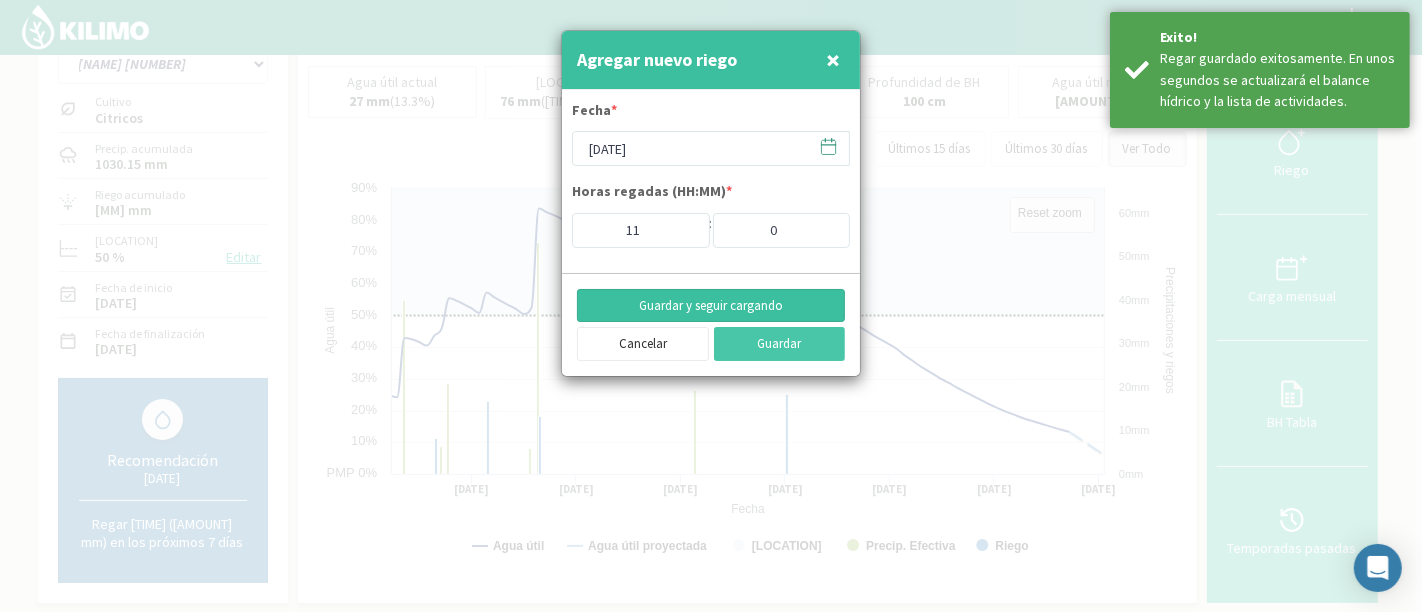 click on "Guardar y seguir cargando" at bounding box center (711, 306) 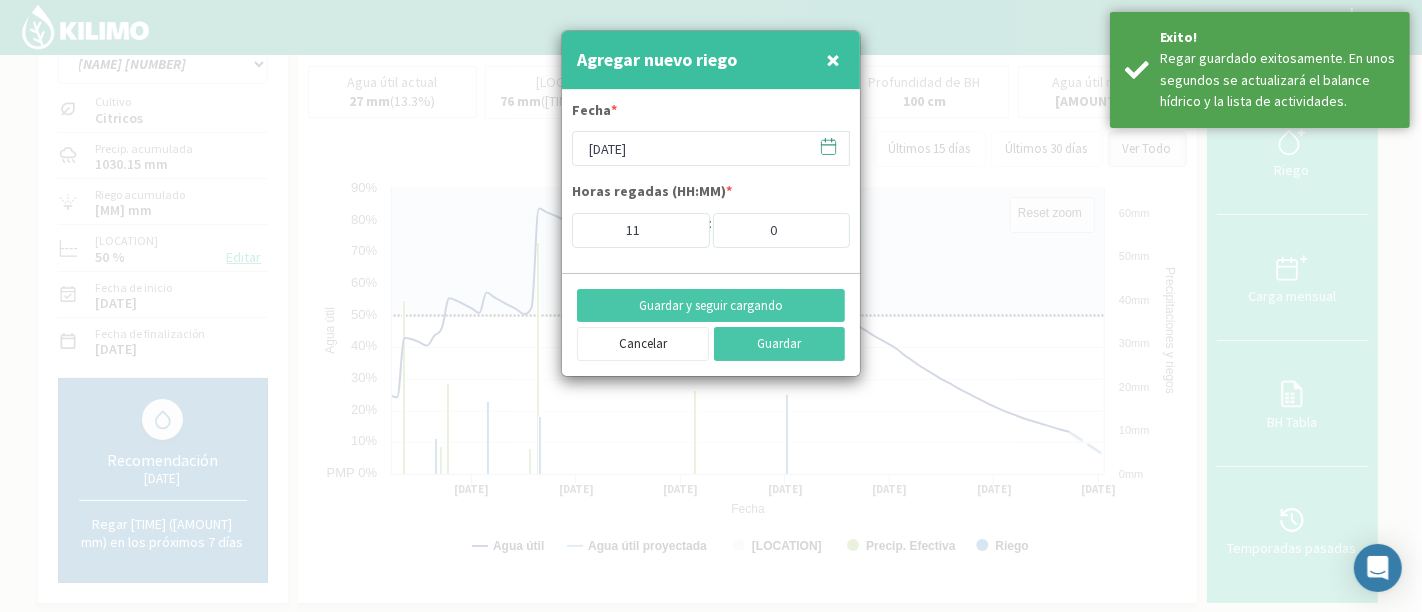 click 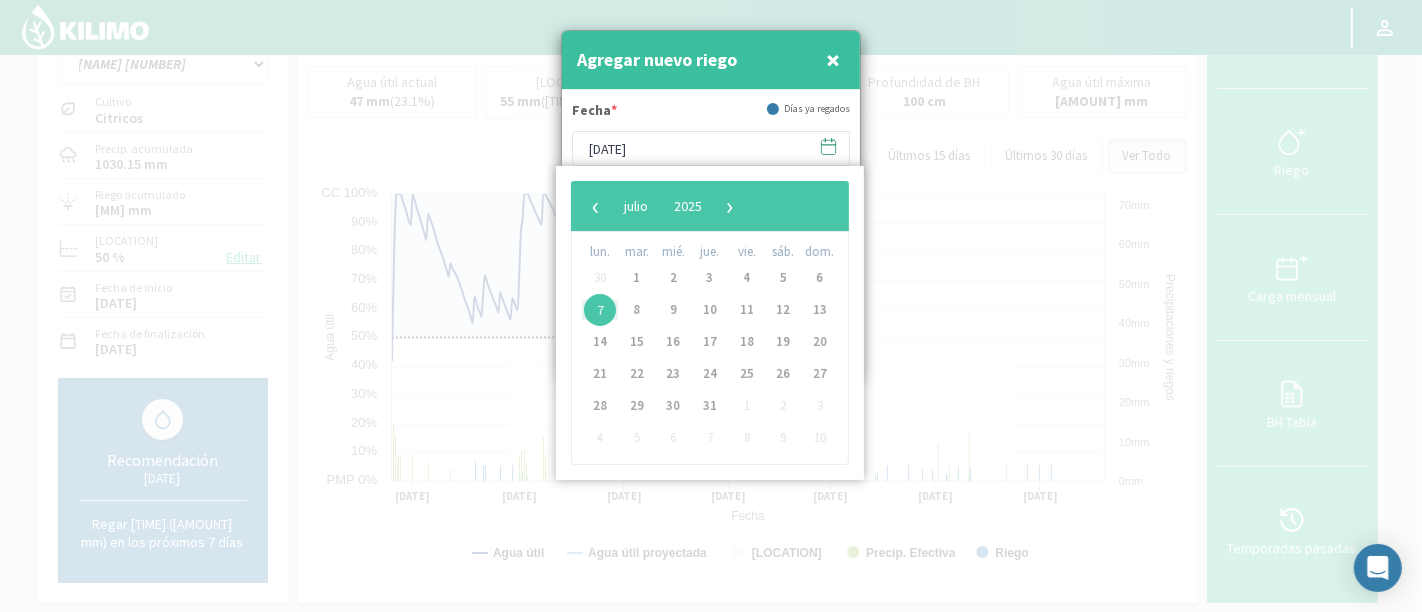 click at bounding box center [711, 306] 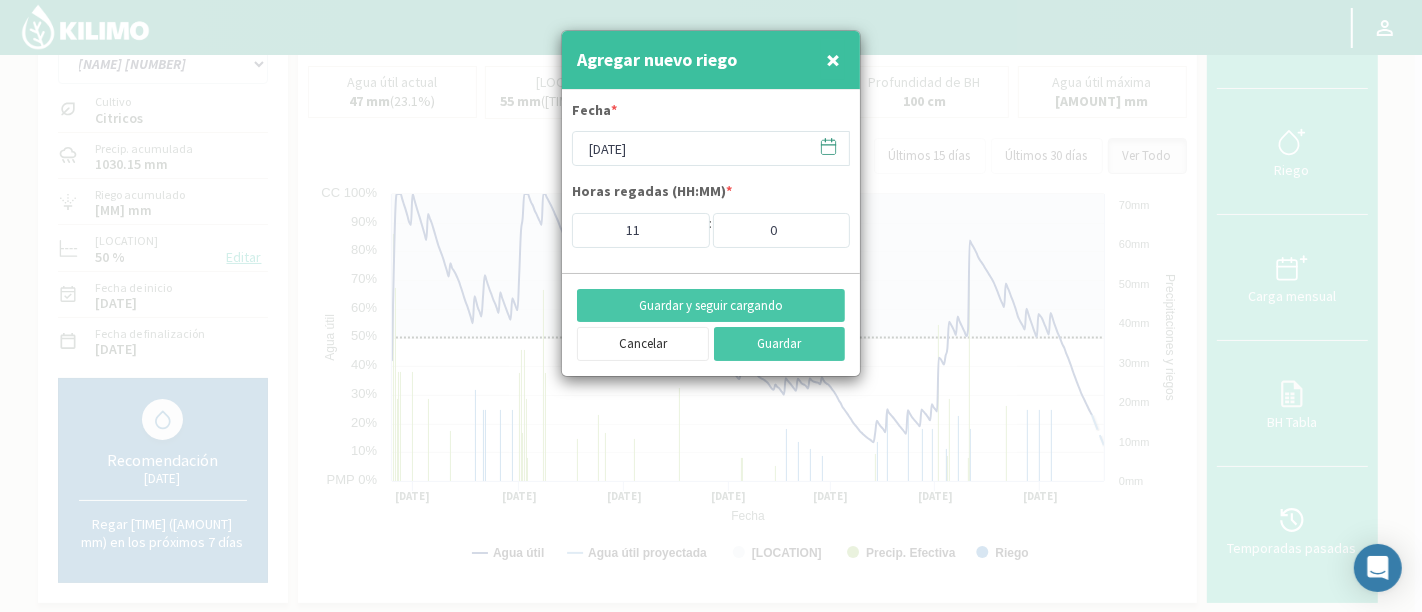click on "×" at bounding box center (833, 60) 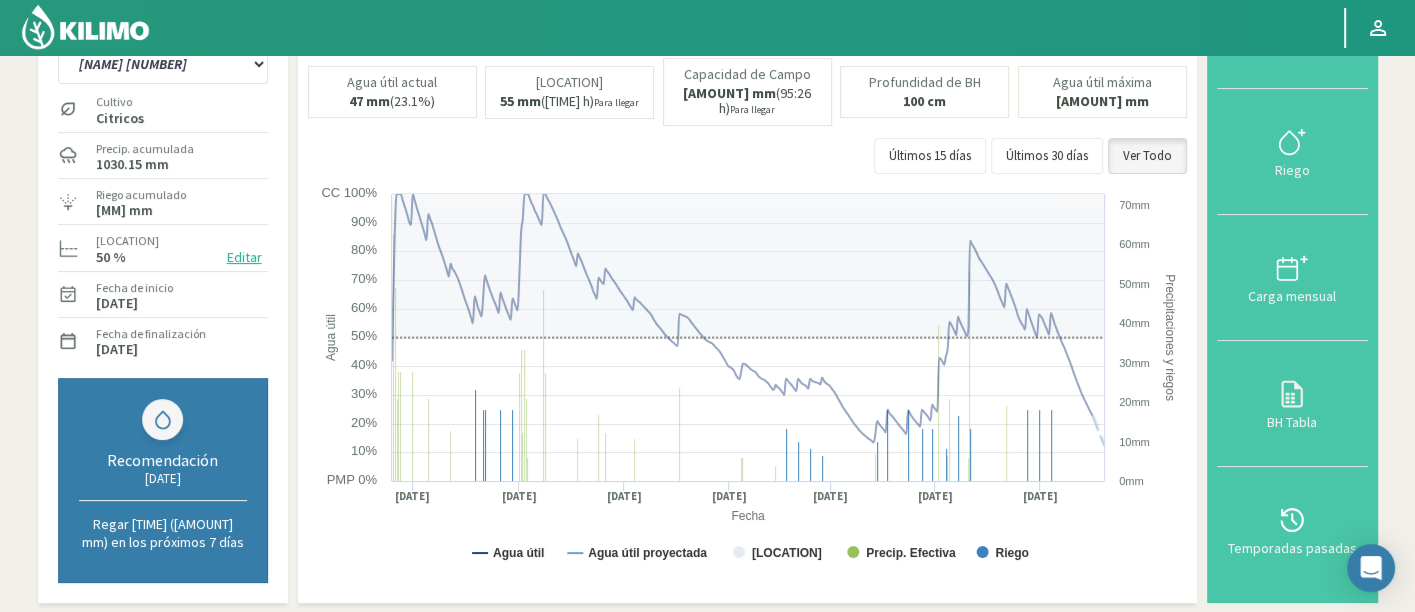 click 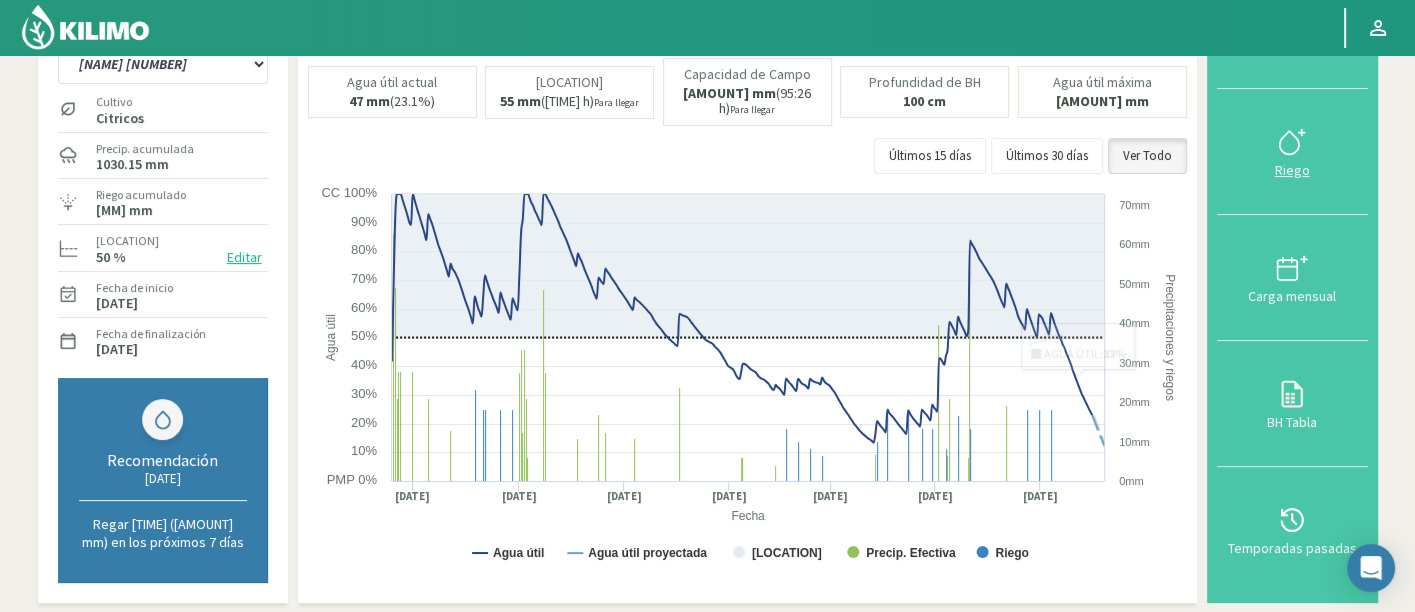 click on "Riego" at bounding box center [1292, 170] 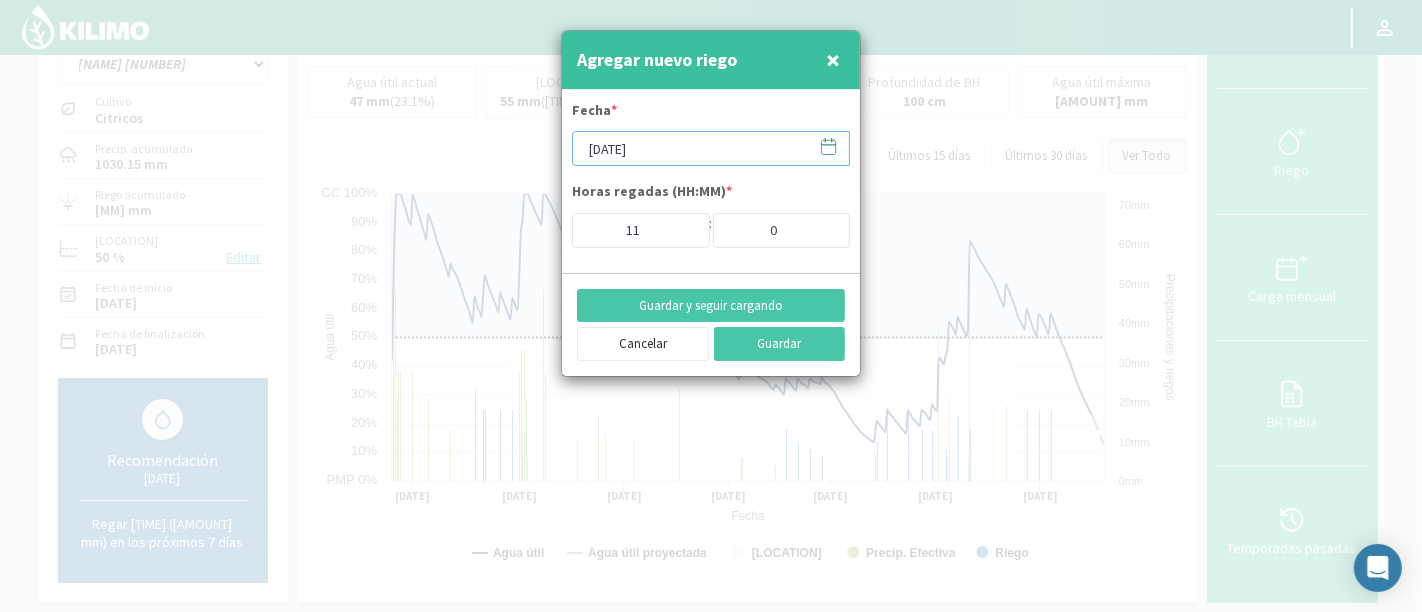 click on "[DATE]" at bounding box center (711, 148) 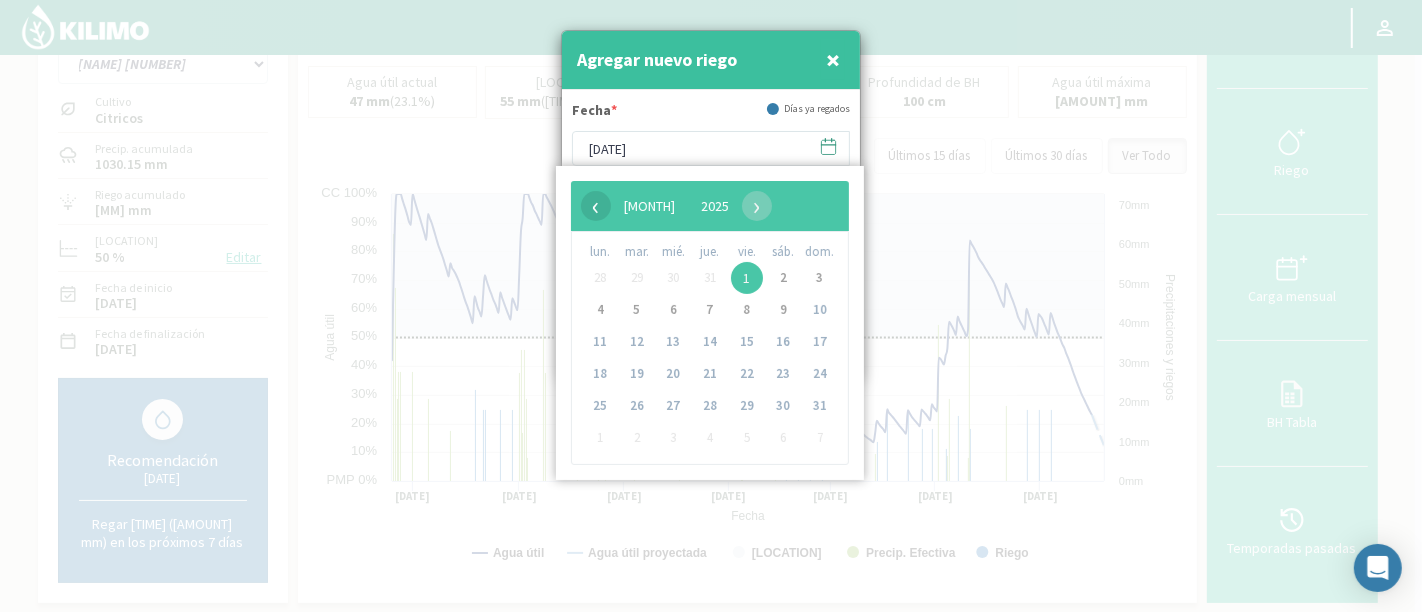 click on "‹" 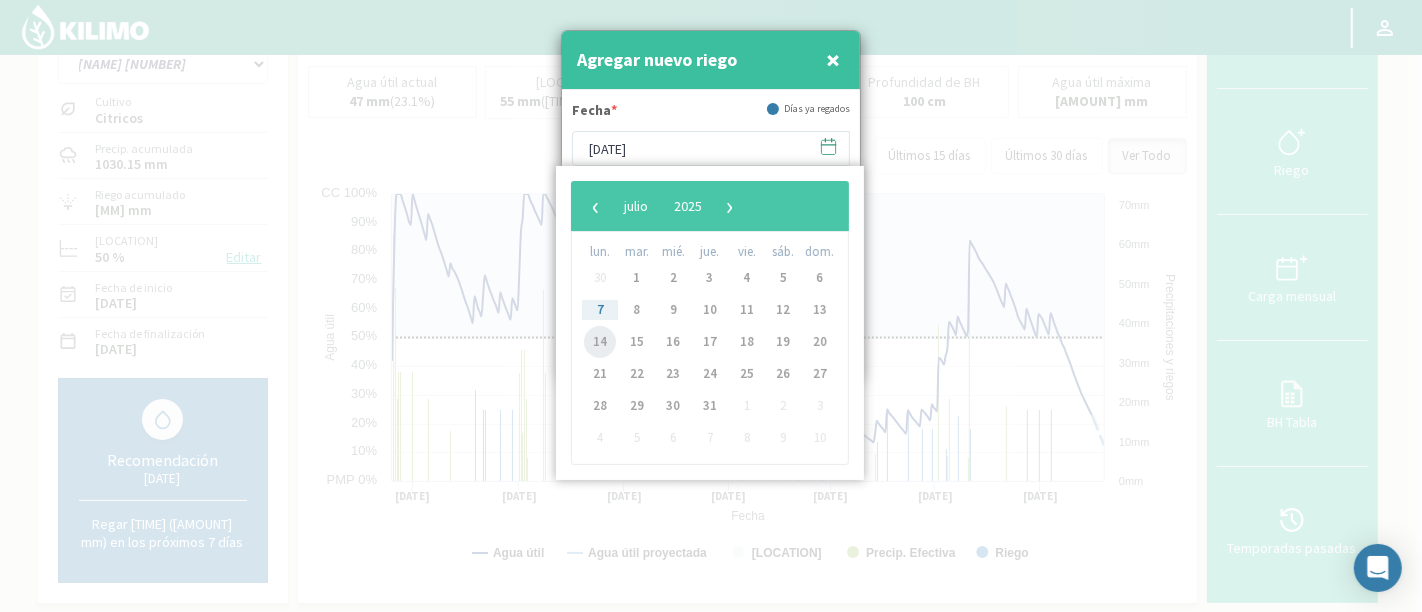 click on "14" 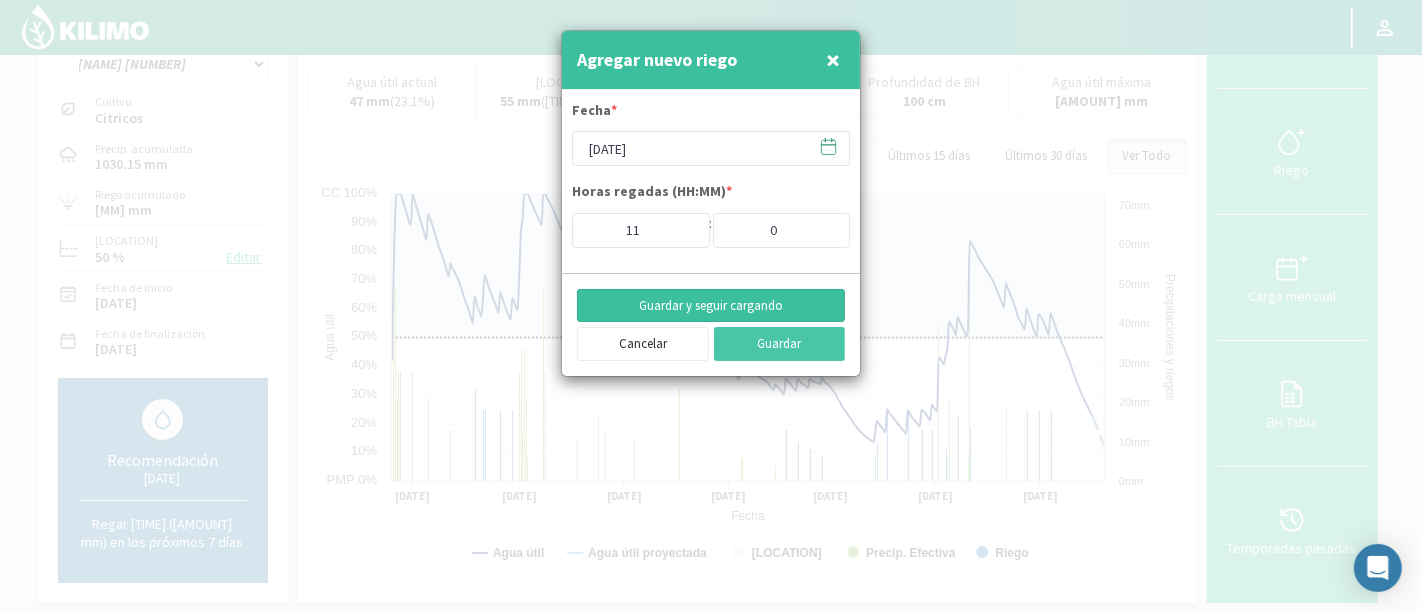 click on "Guardar y seguir cargando" at bounding box center (711, 306) 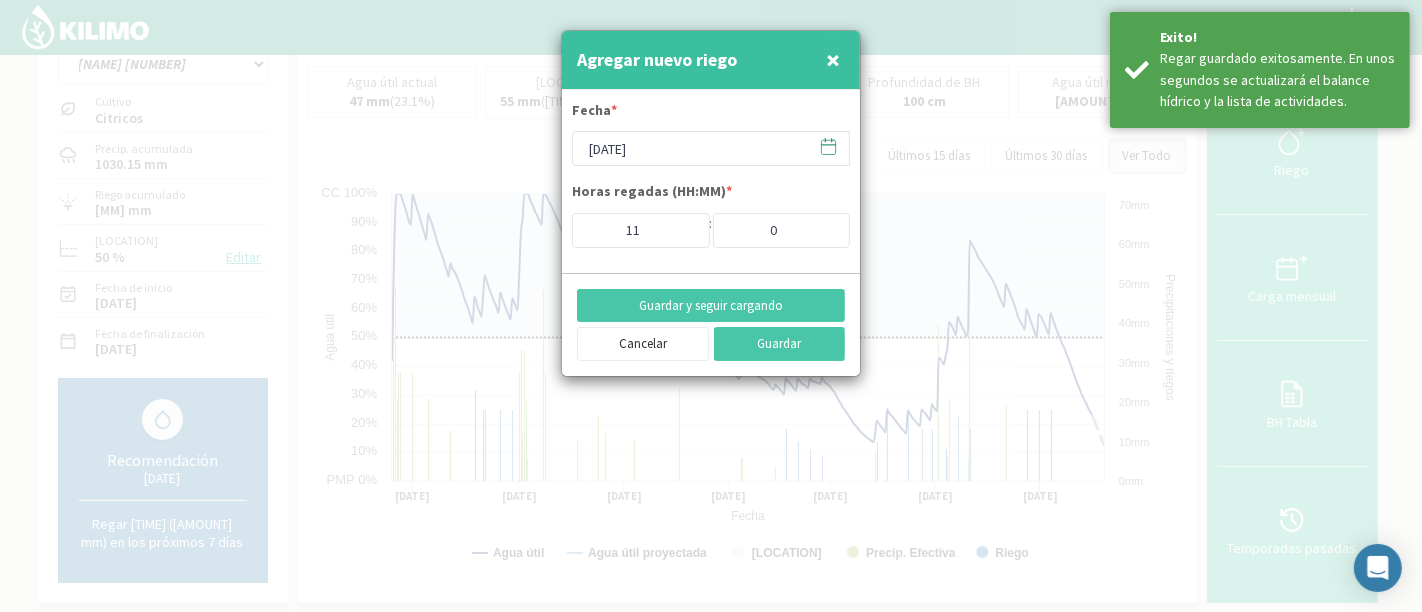 click at bounding box center (711, 306) 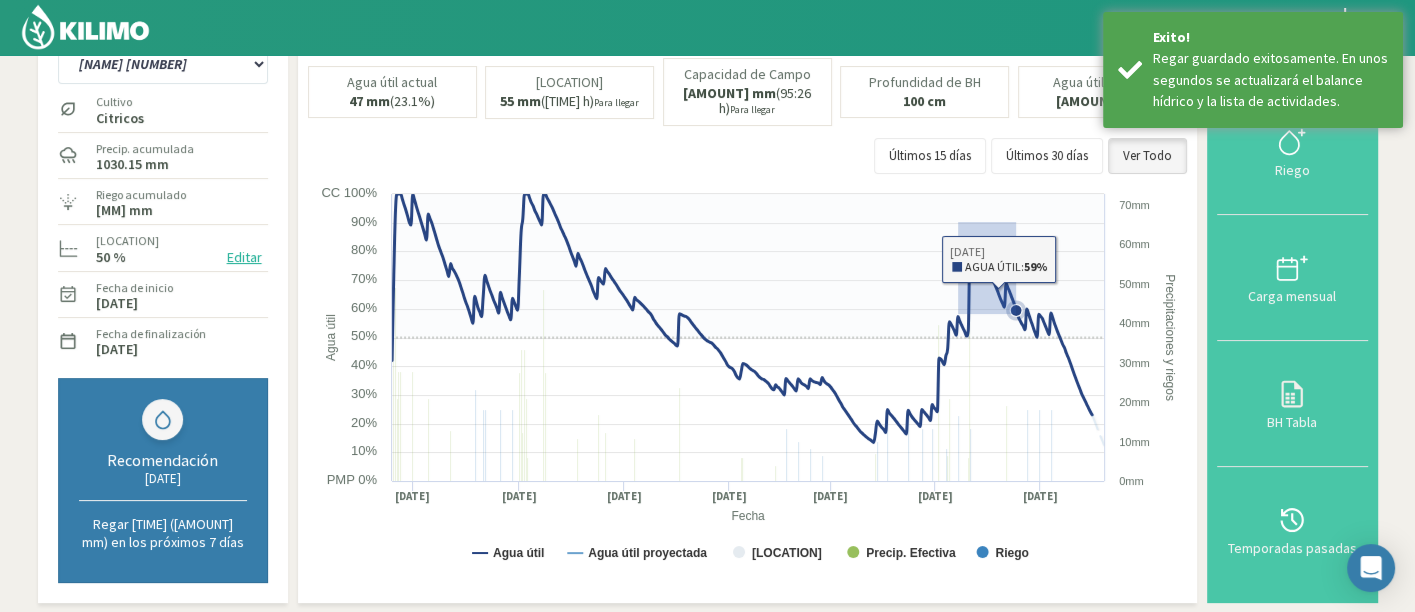 drag, startPoint x: 960, startPoint y: 215, endPoint x: 1106, endPoint y: 491, distance: 312.2371 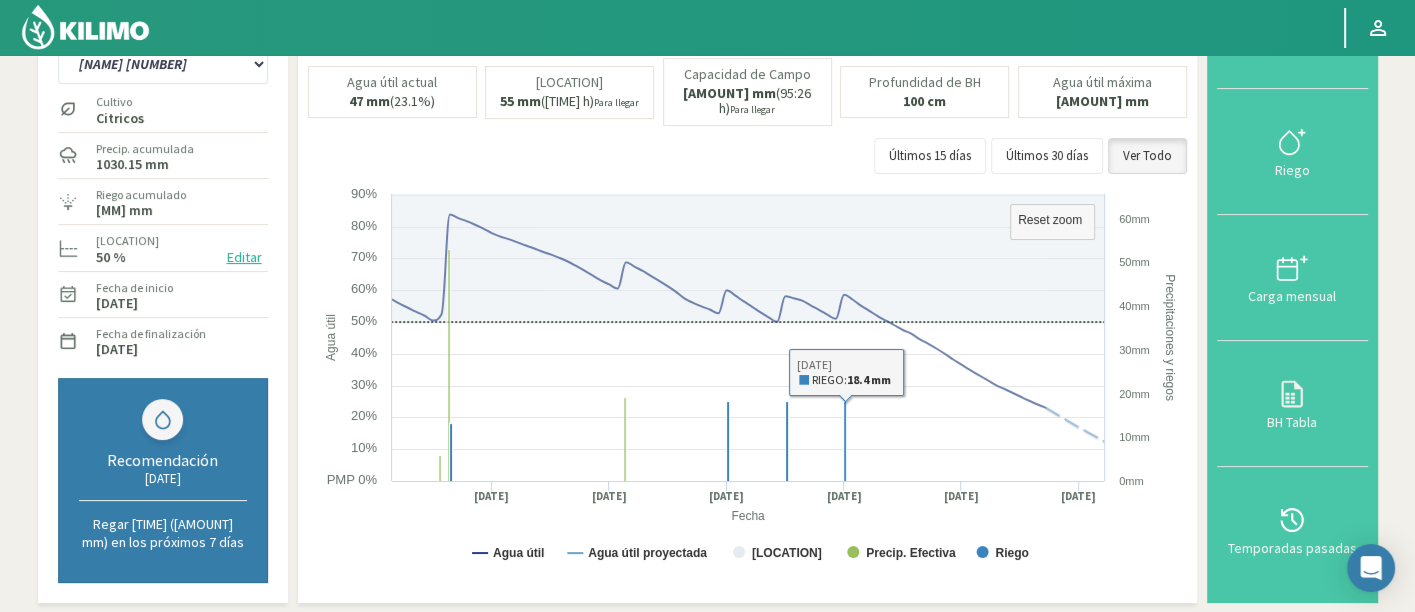 scroll, scrollTop: 333, scrollLeft: 0, axis: vertical 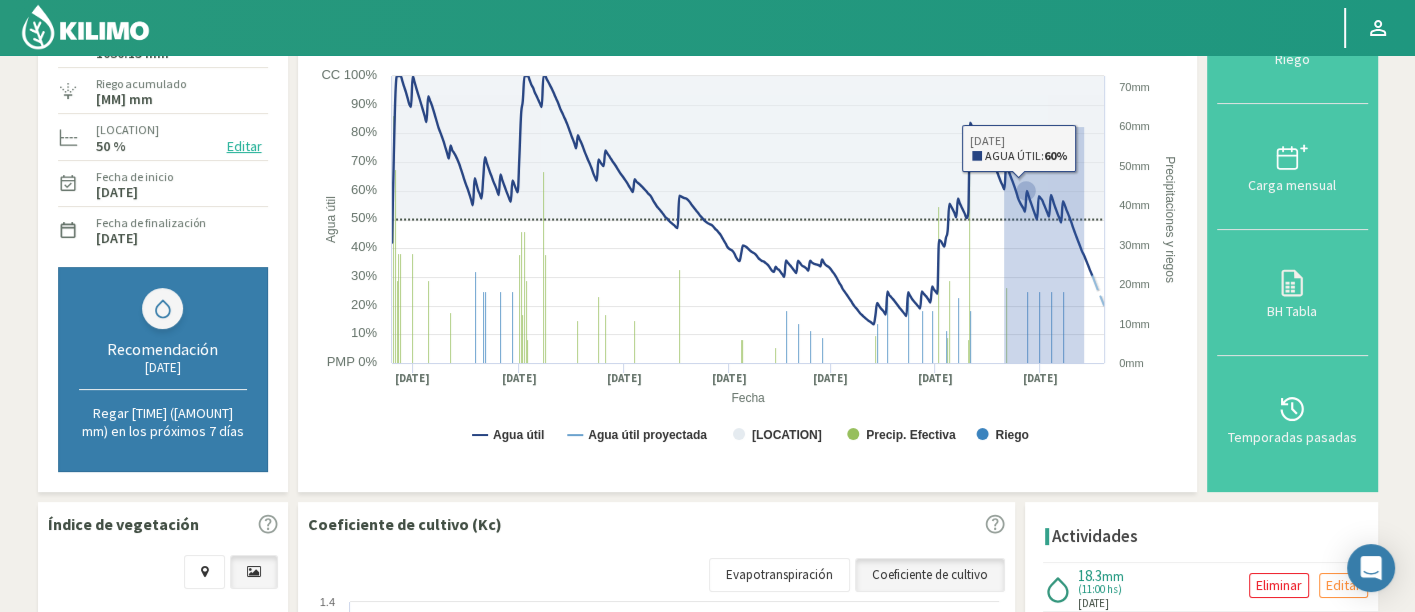drag, startPoint x: 1077, startPoint y: 373, endPoint x: 1122, endPoint y: 415, distance: 61.554855 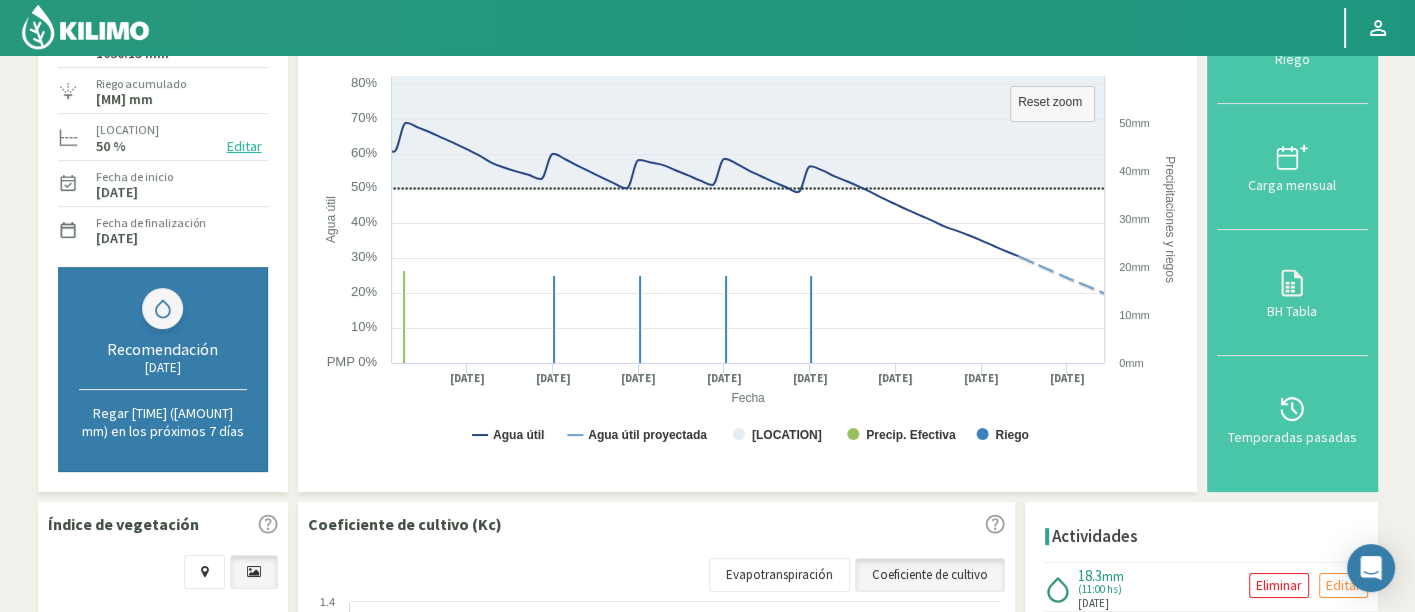 scroll, scrollTop: 167, scrollLeft: 0, axis: vertical 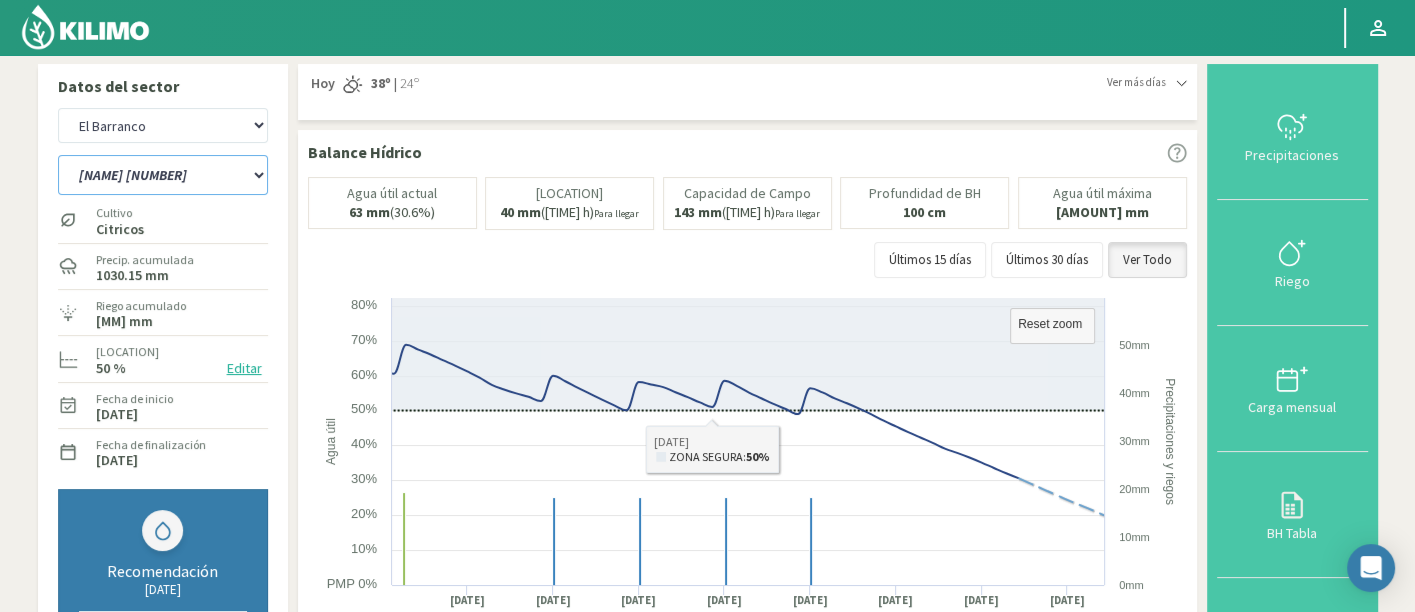 click on "[LOCATION] | [LOCATION] | [LOCATION] | [LOCATION] | [LOCATION]" 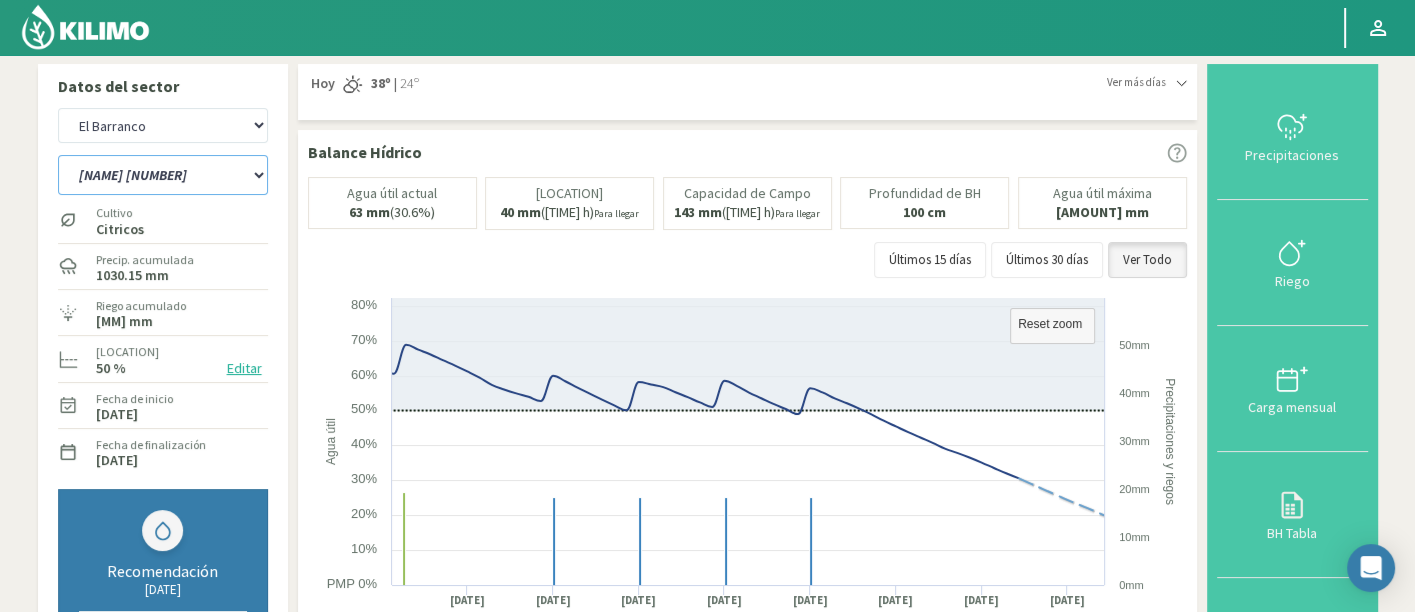 click on "[LOCATION] | [LOCATION] | [LOCATION] | [LOCATION] | [LOCATION]" 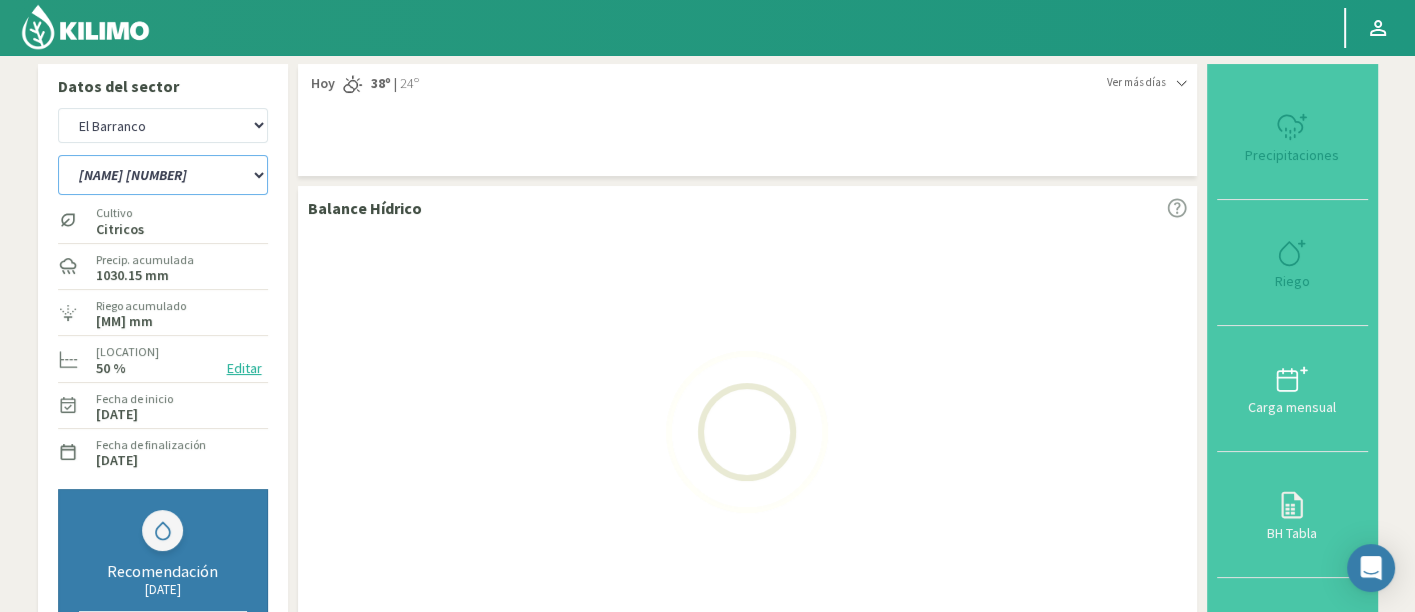 select on "11: Object" 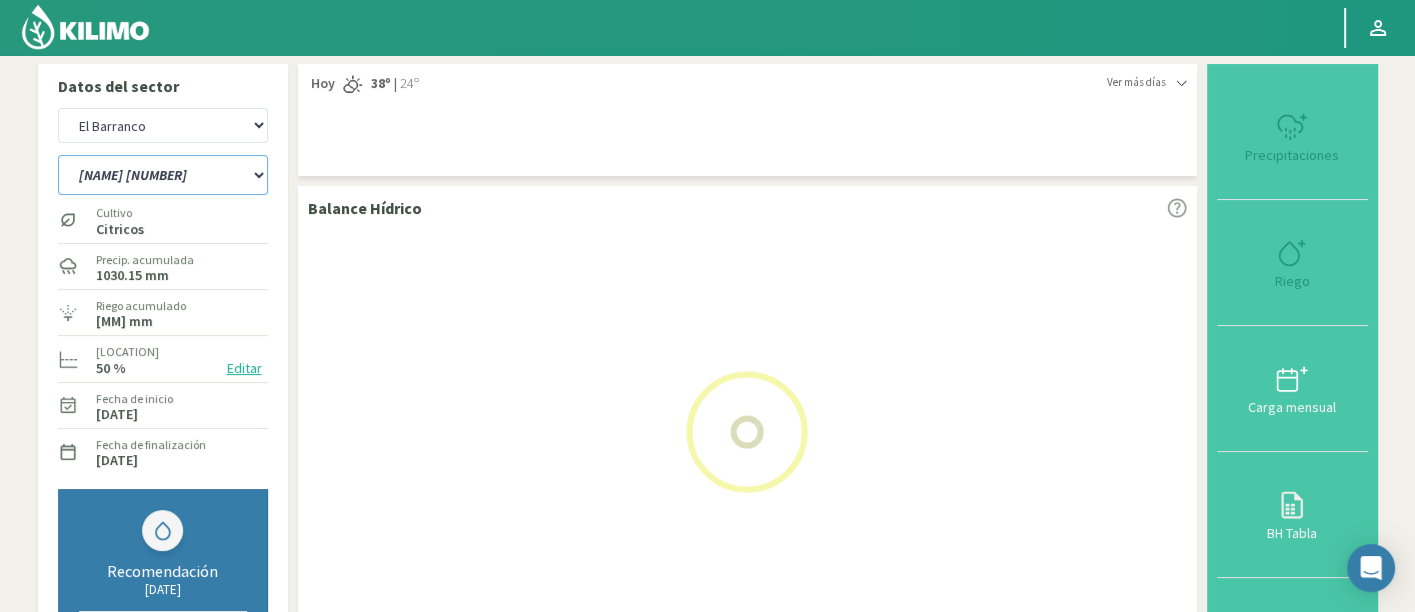 select on "910: Object" 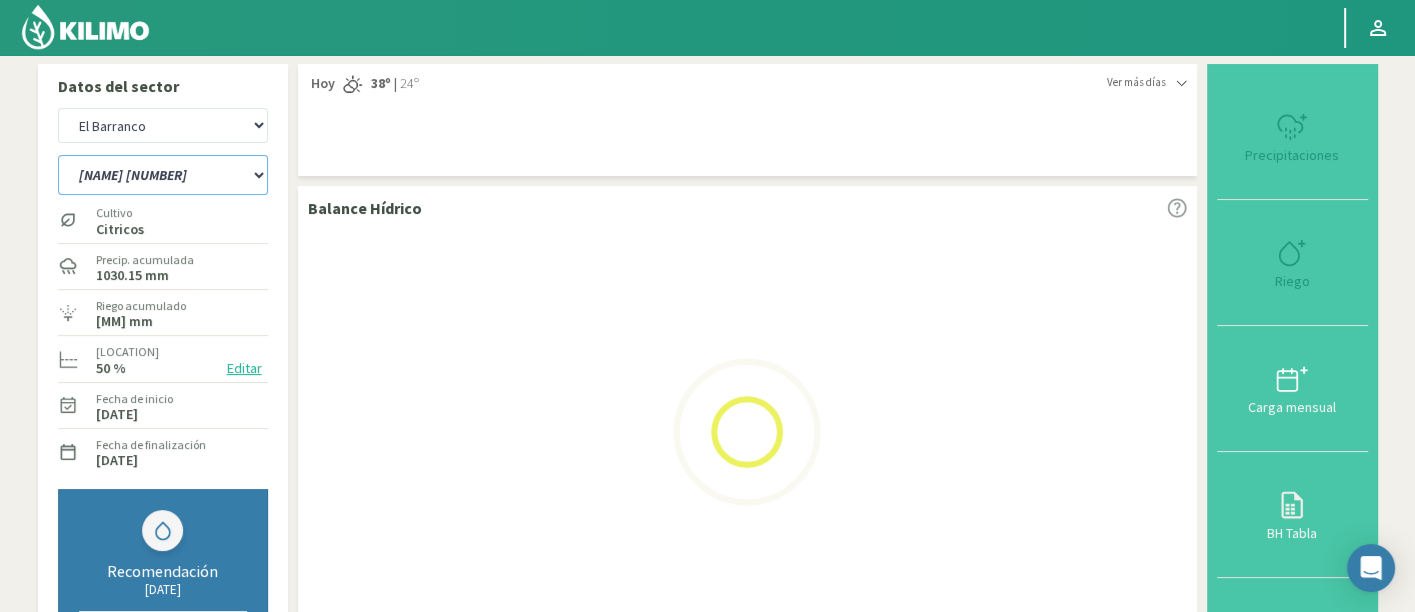 select on "17: Object" 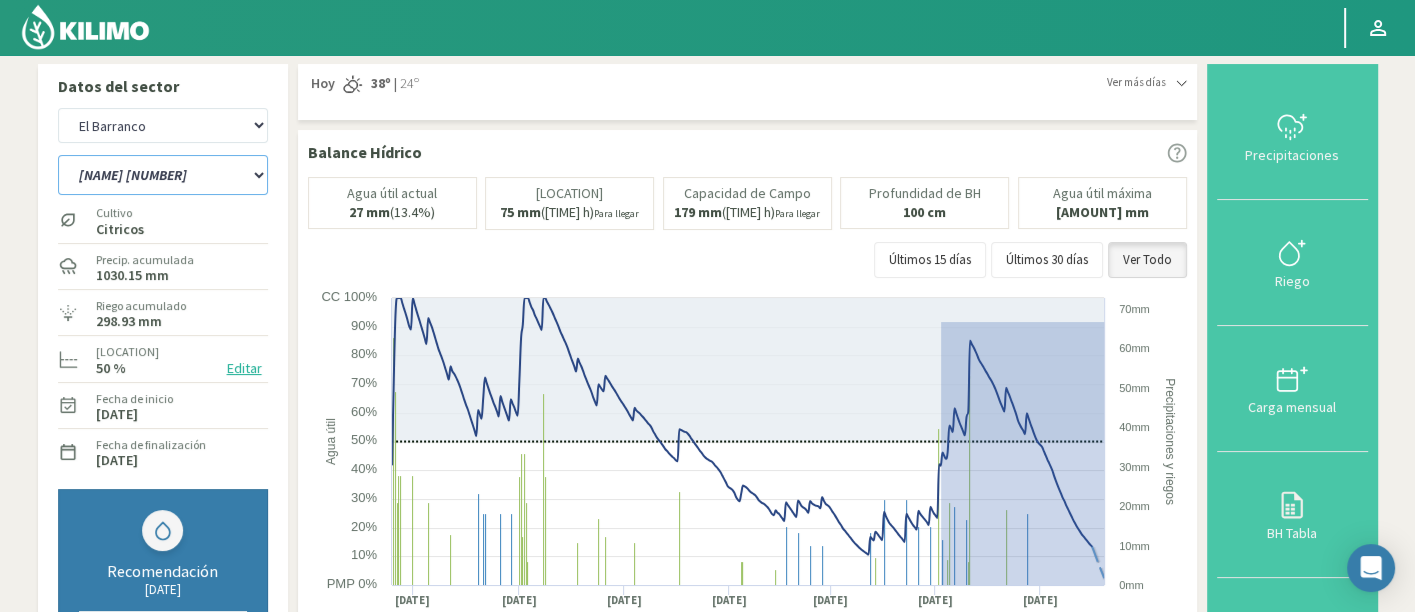 drag, startPoint x: 940, startPoint y: 329, endPoint x: 1127, endPoint y: 616, distance: 342.54636 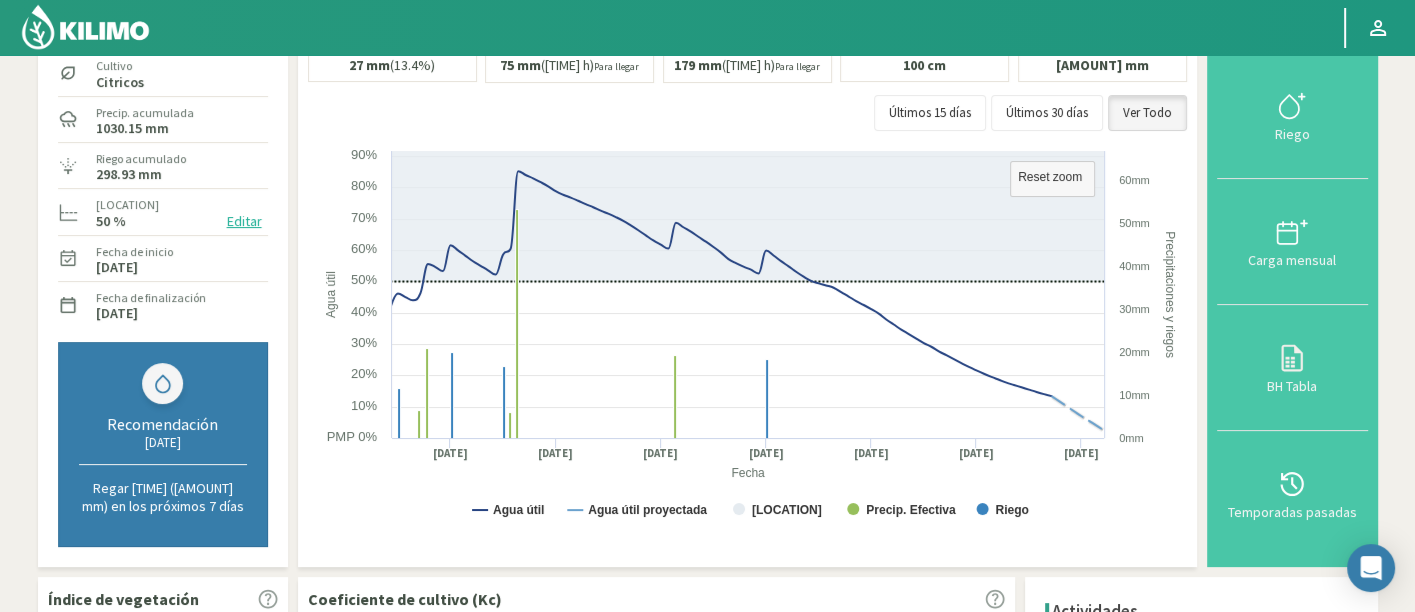 scroll, scrollTop: 111, scrollLeft: 0, axis: vertical 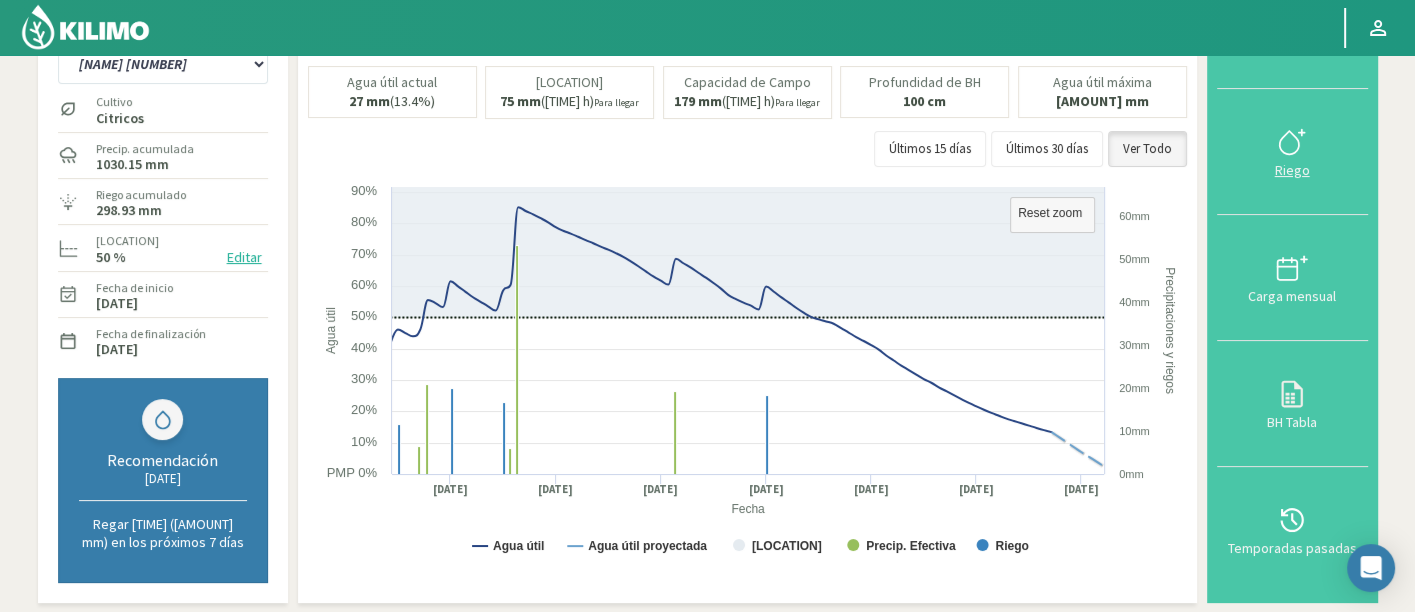 click on "Riego" at bounding box center (1292, 152) 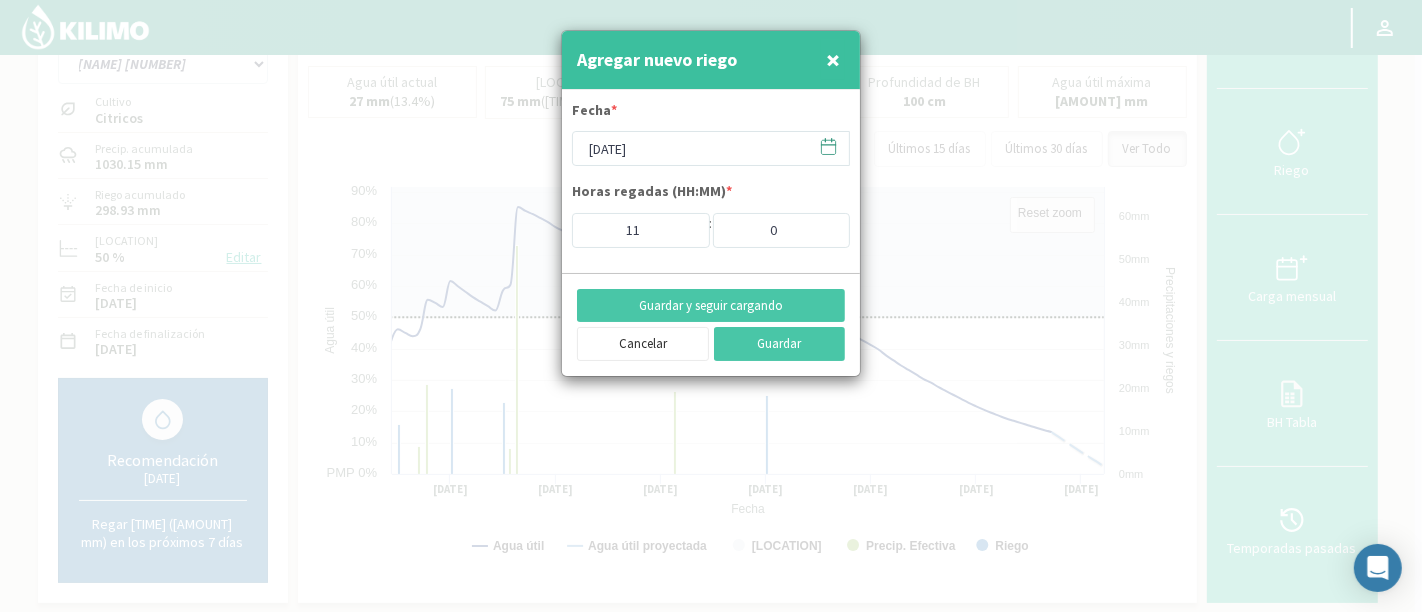 click on "Fecha  *  [DATE]
Horas regadas (HH:MM)  *  [TIME]" at bounding box center (711, 174) 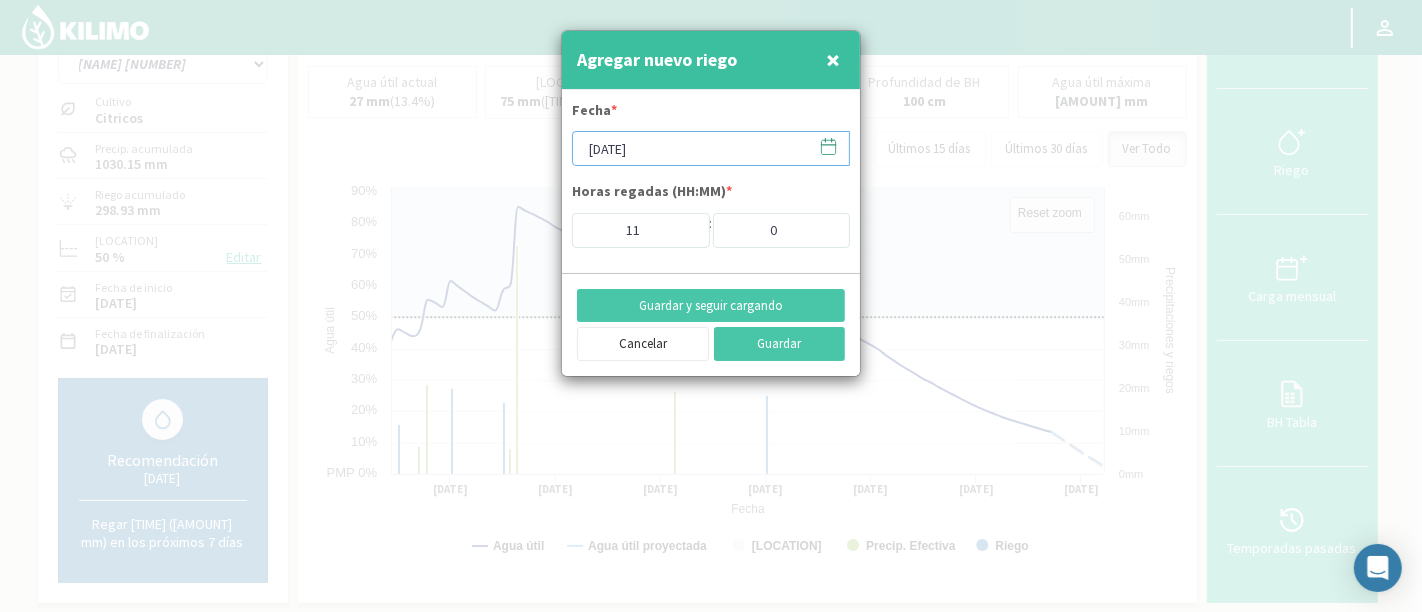 click on "[DATE]" at bounding box center [711, 148] 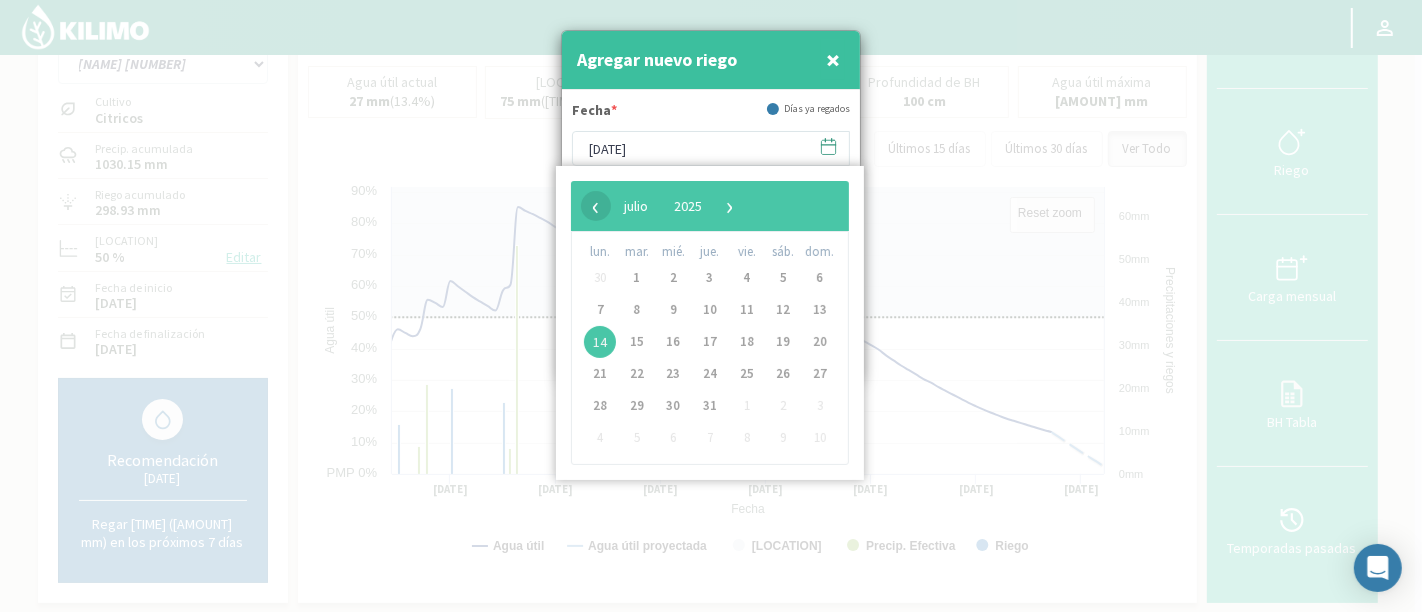 click on "‹" 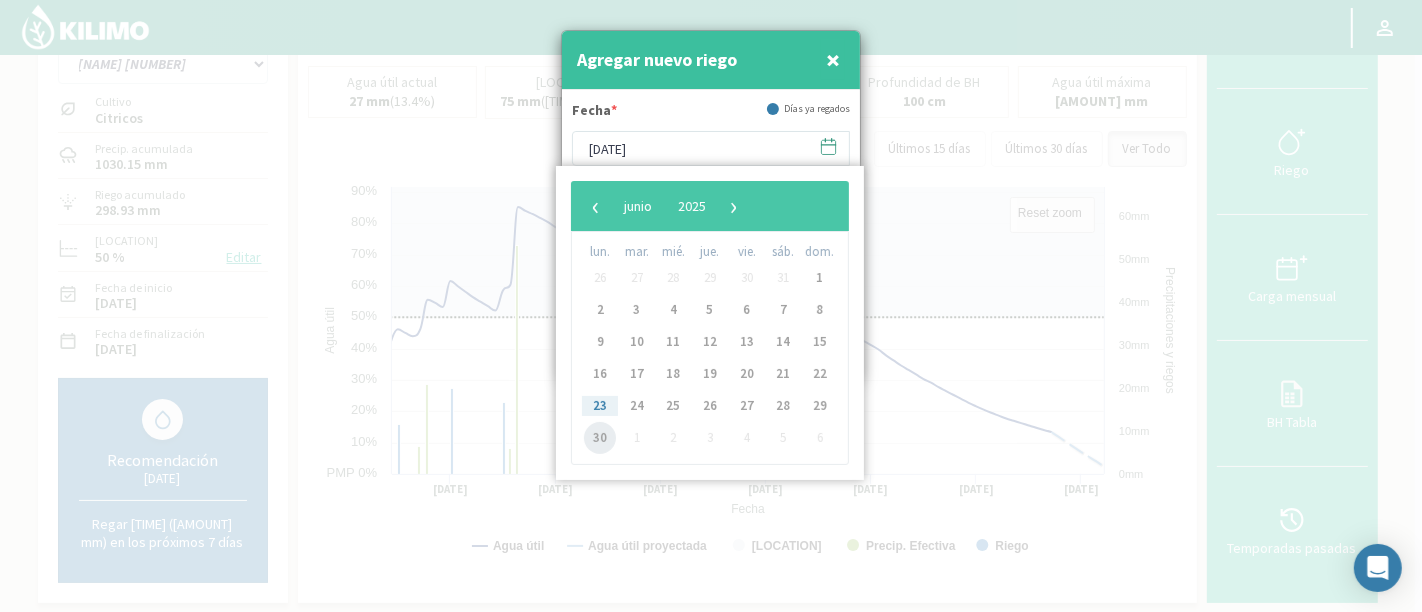click on "30" 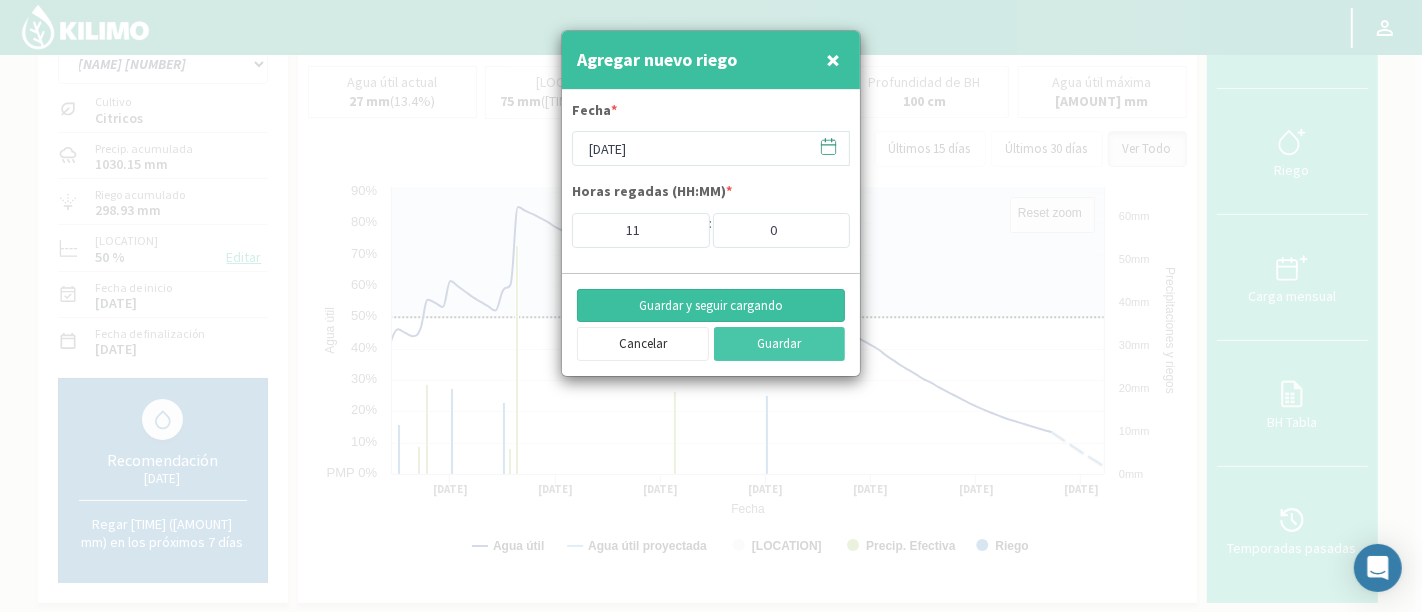 click on "Guardar y seguir cargando" at bounding box center [711, 306] 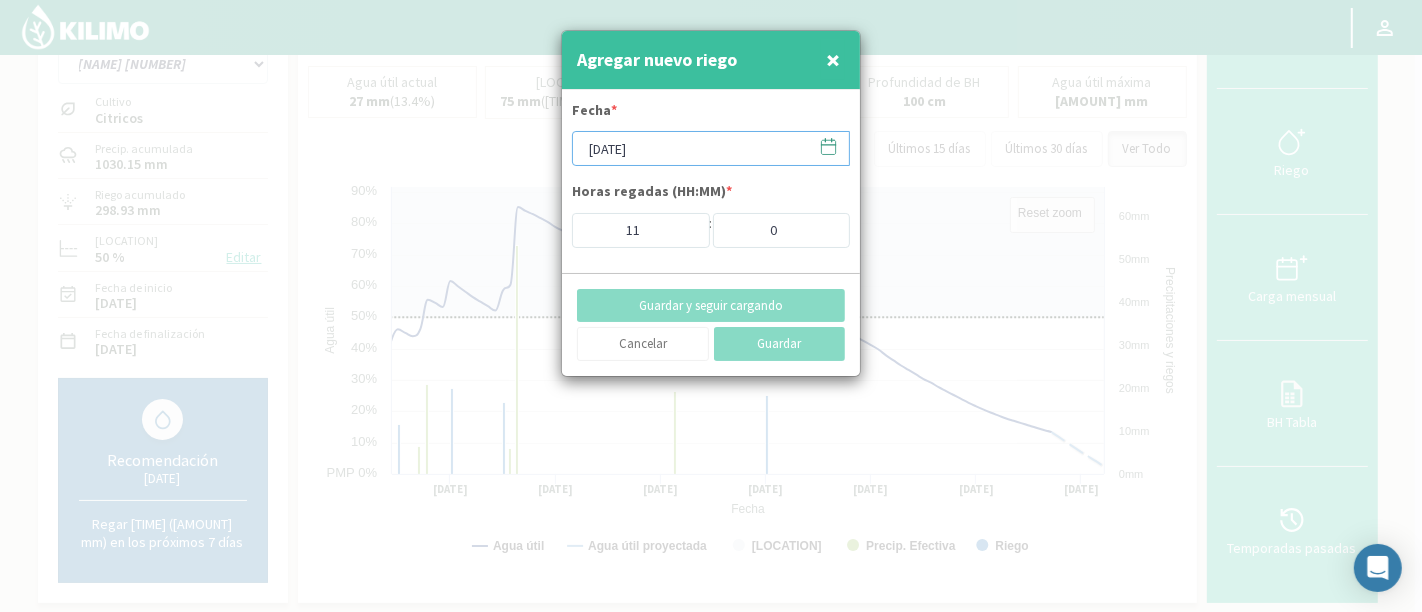 click on "[DATE]" at bounding box center [711, 148] 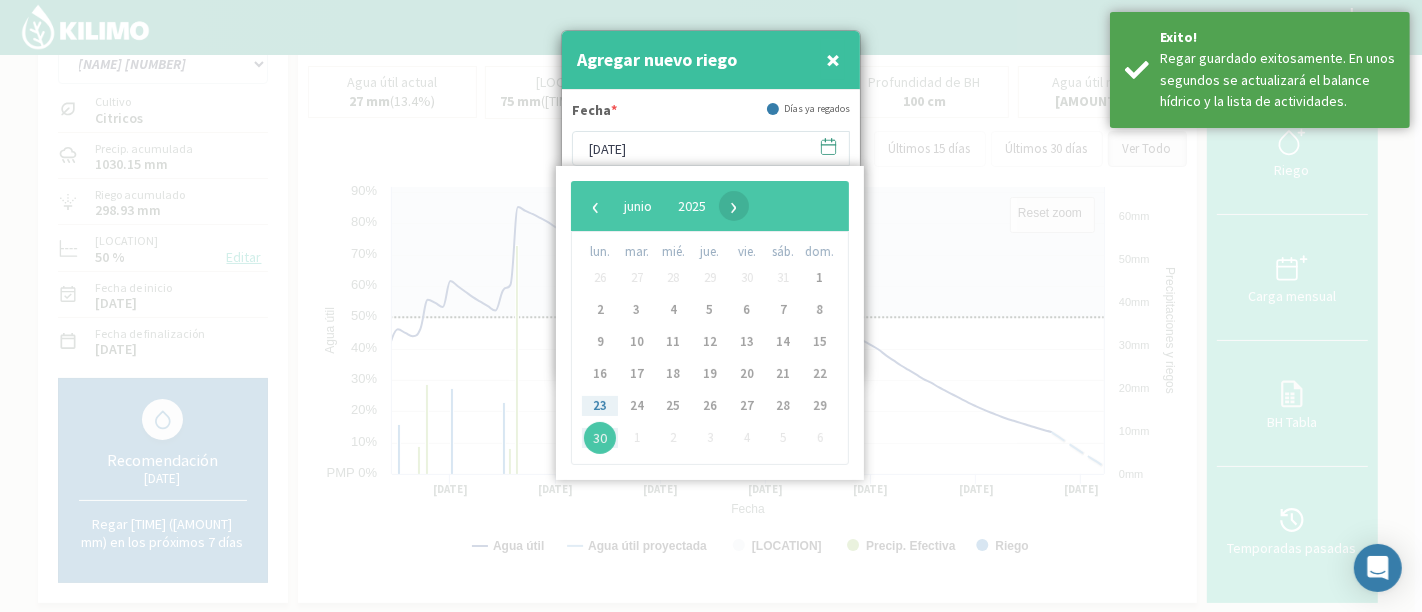 click on "›" 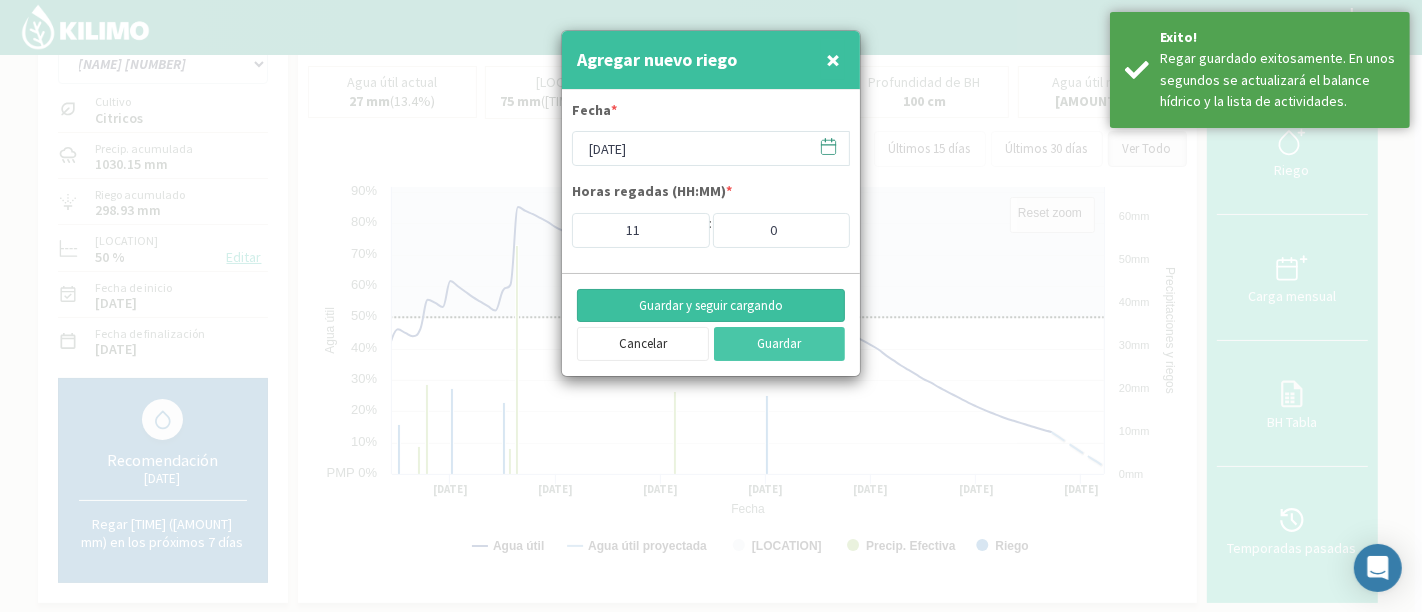 click on "Guardar y seguir cargando" at bounding box center (711, 306) 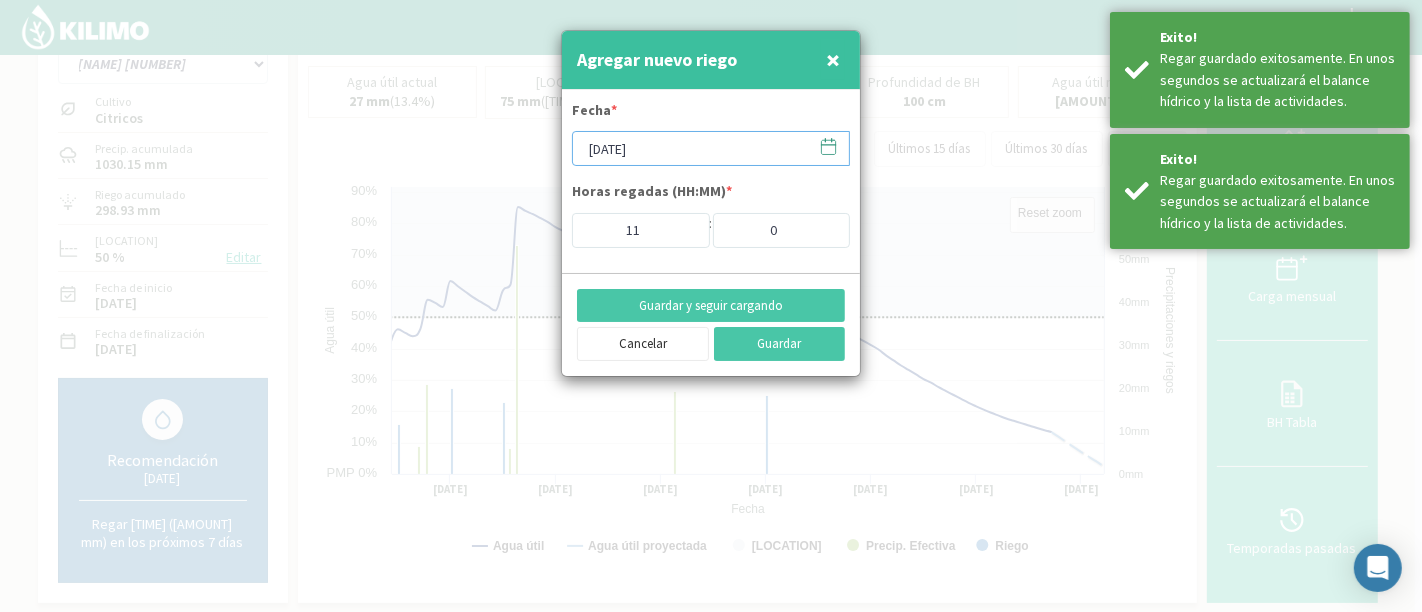 click on "[DATE]" at bounding box center [711, 148] 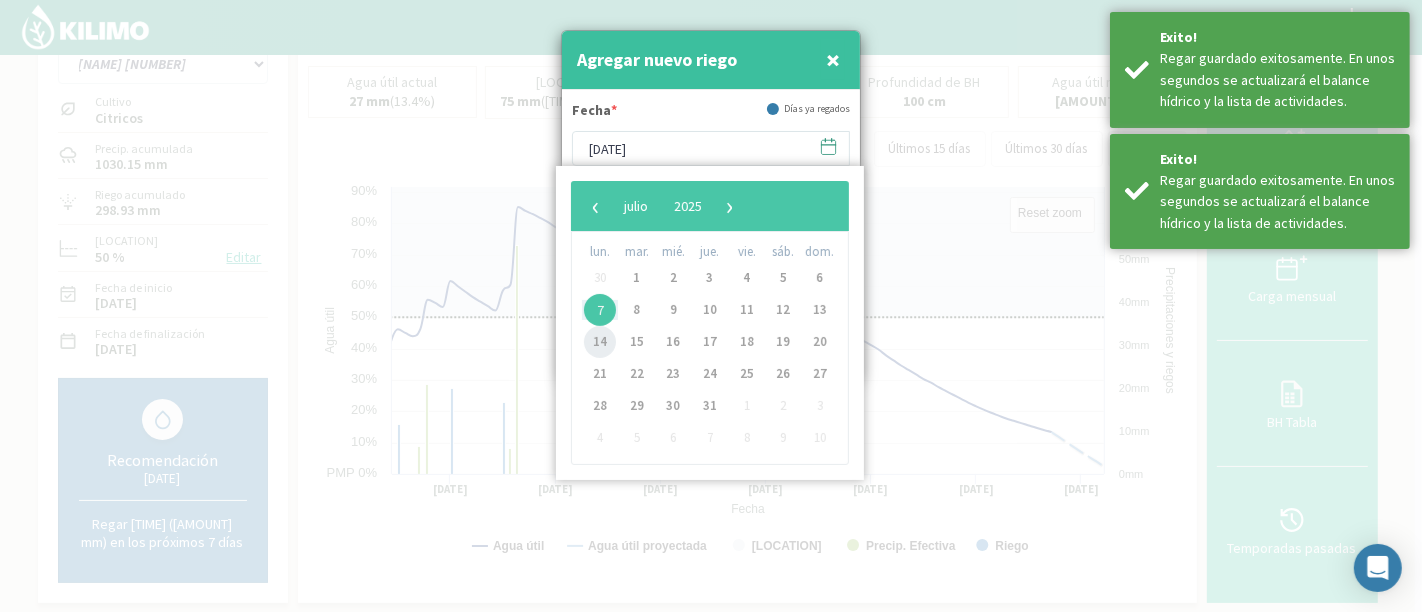 click on "14" 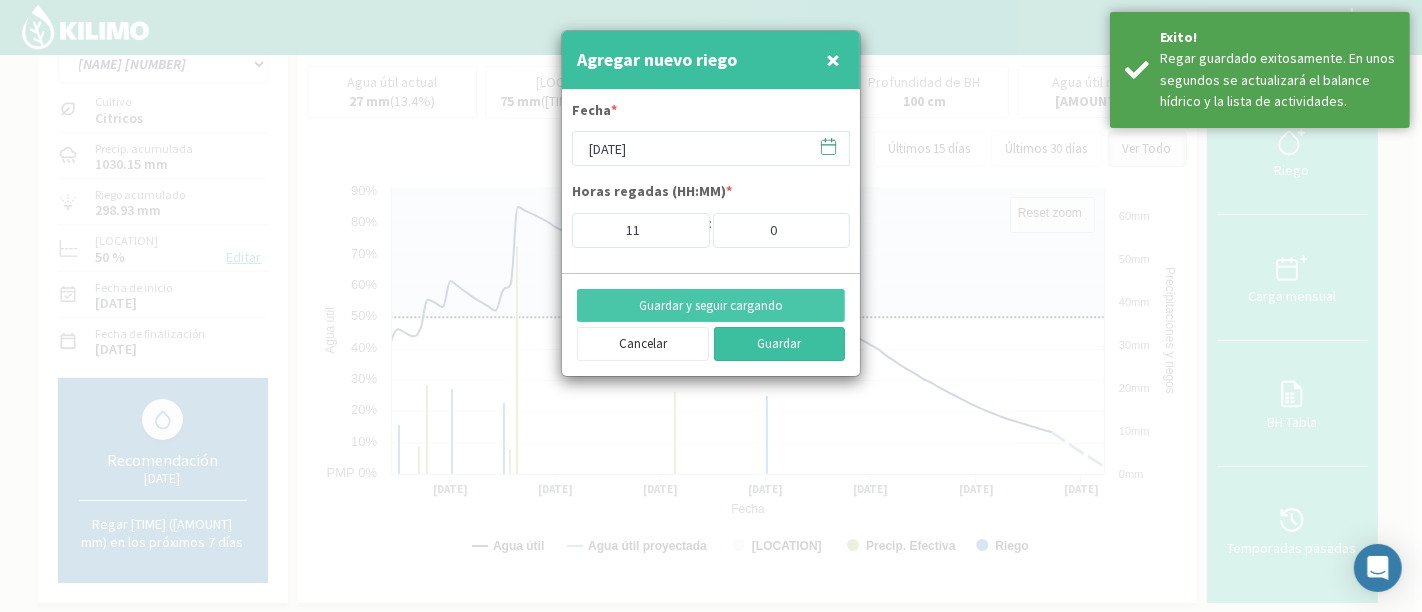click on "Guardar" at bounding box center [780, 344] 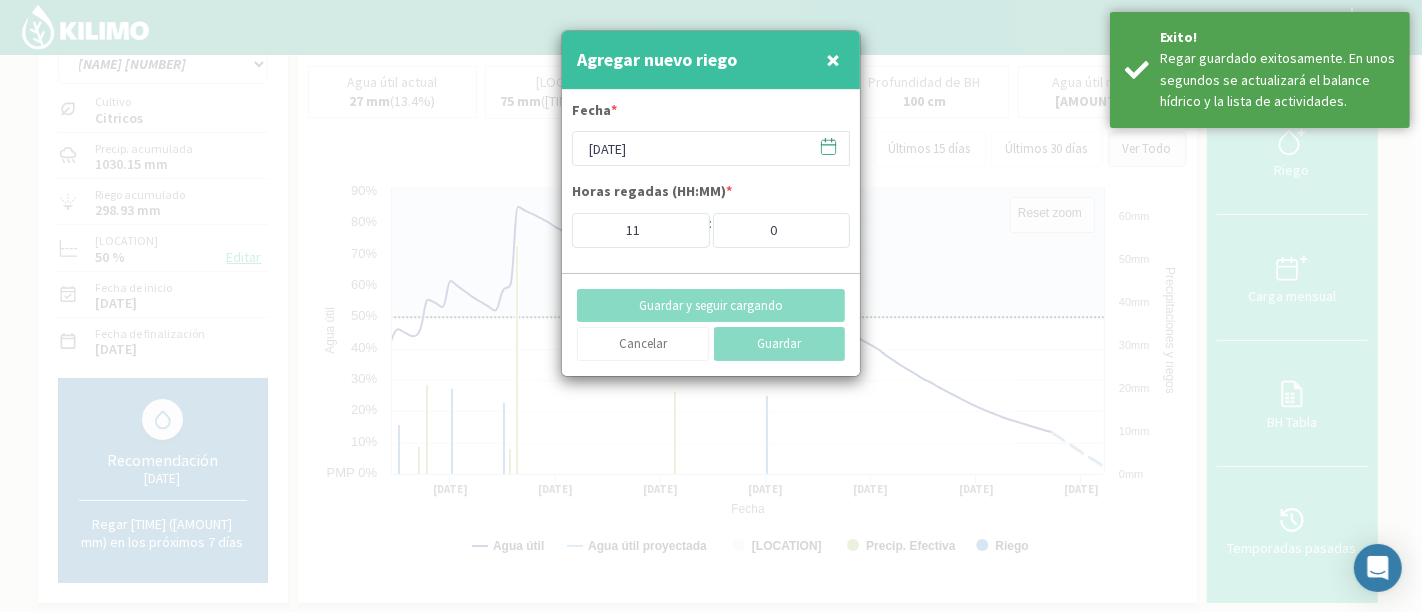 type on "[DATE]" 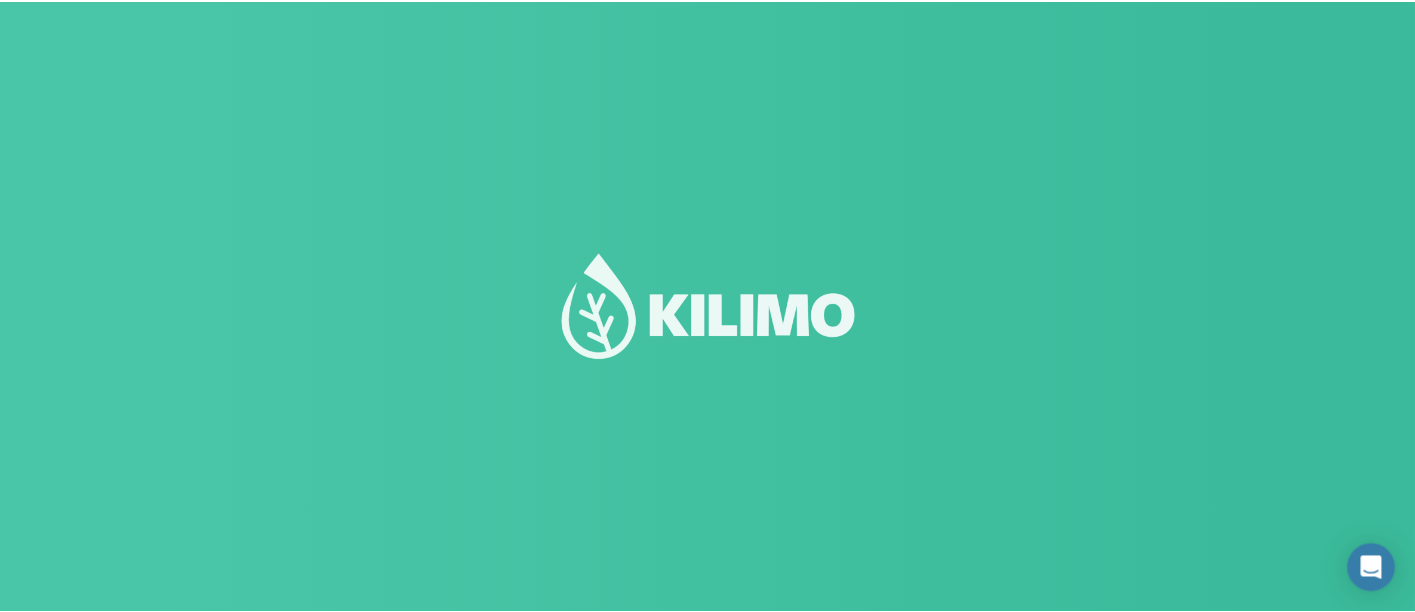 scroll, scrollTop: 111, scrollLeft: 0, axis: vertical 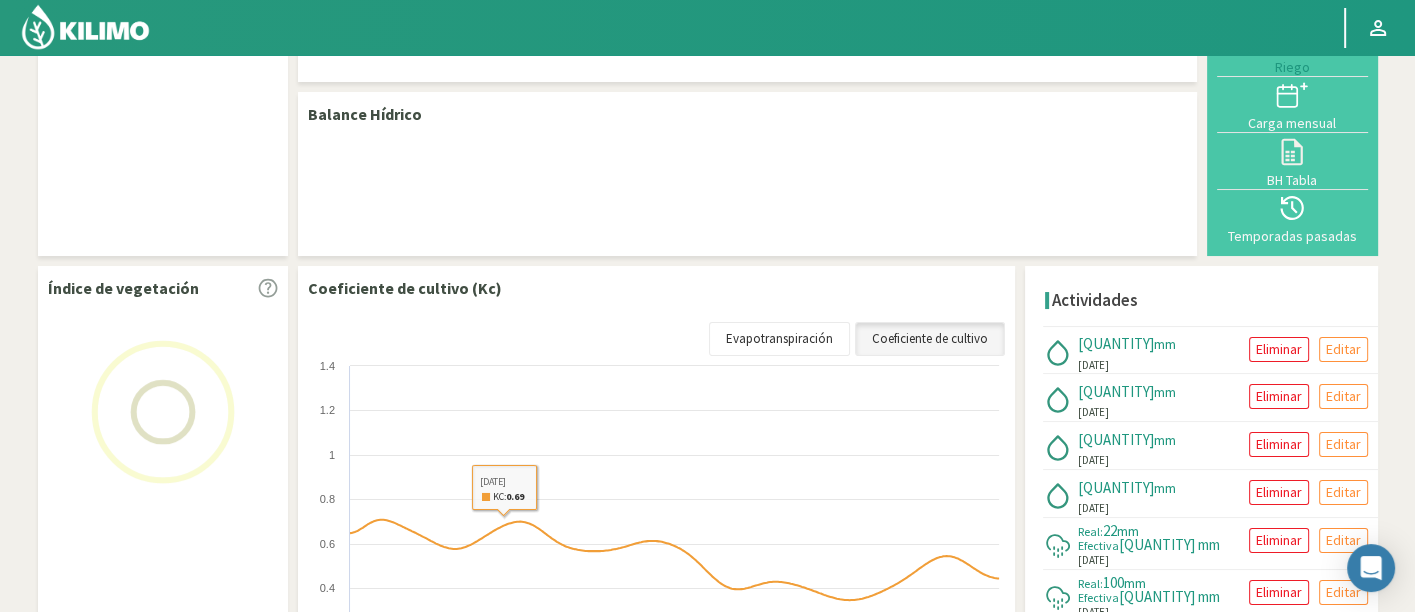 select on "[QUANTITY]: Object" 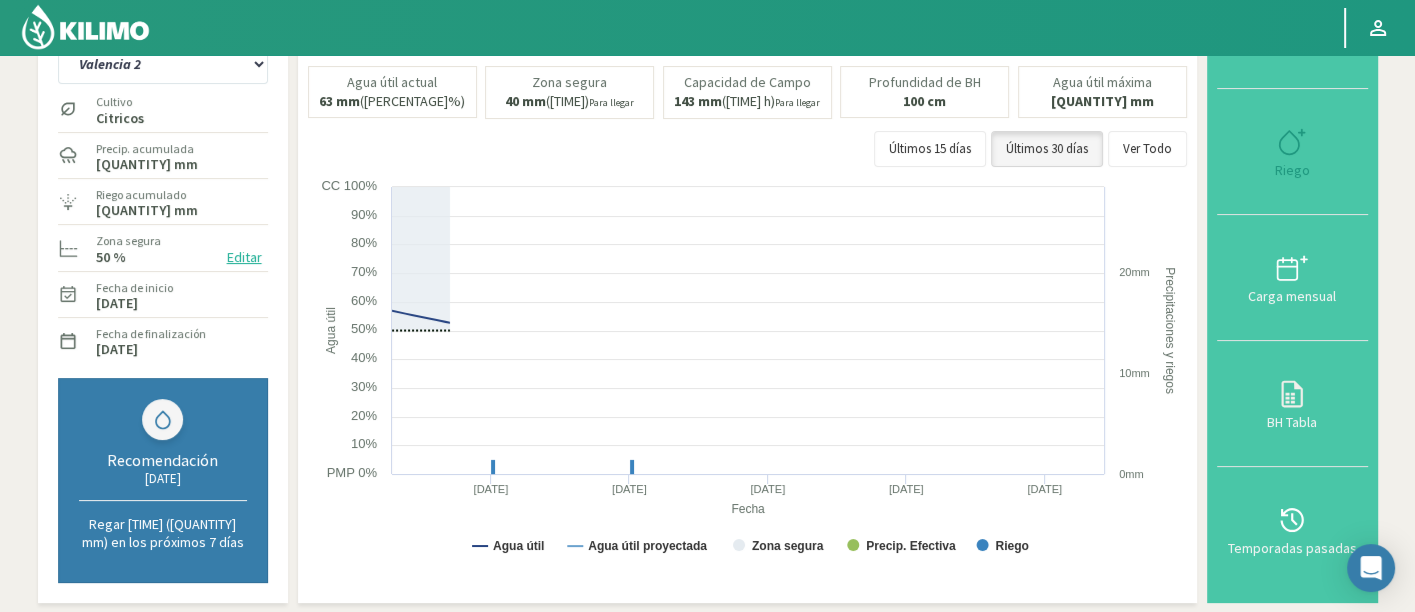 scroll, scrollTop: 110, scrollLeft: 0, axis: vertical 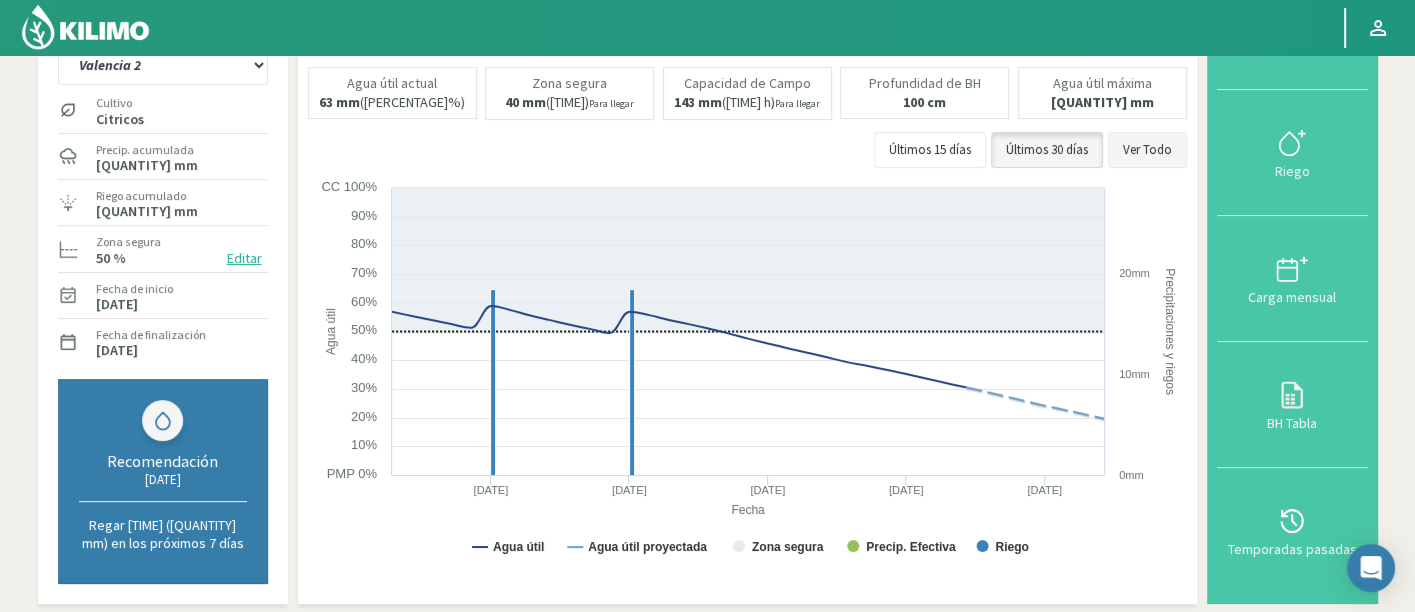 click on "Ver Todo" at bounding box center (1147, 150) 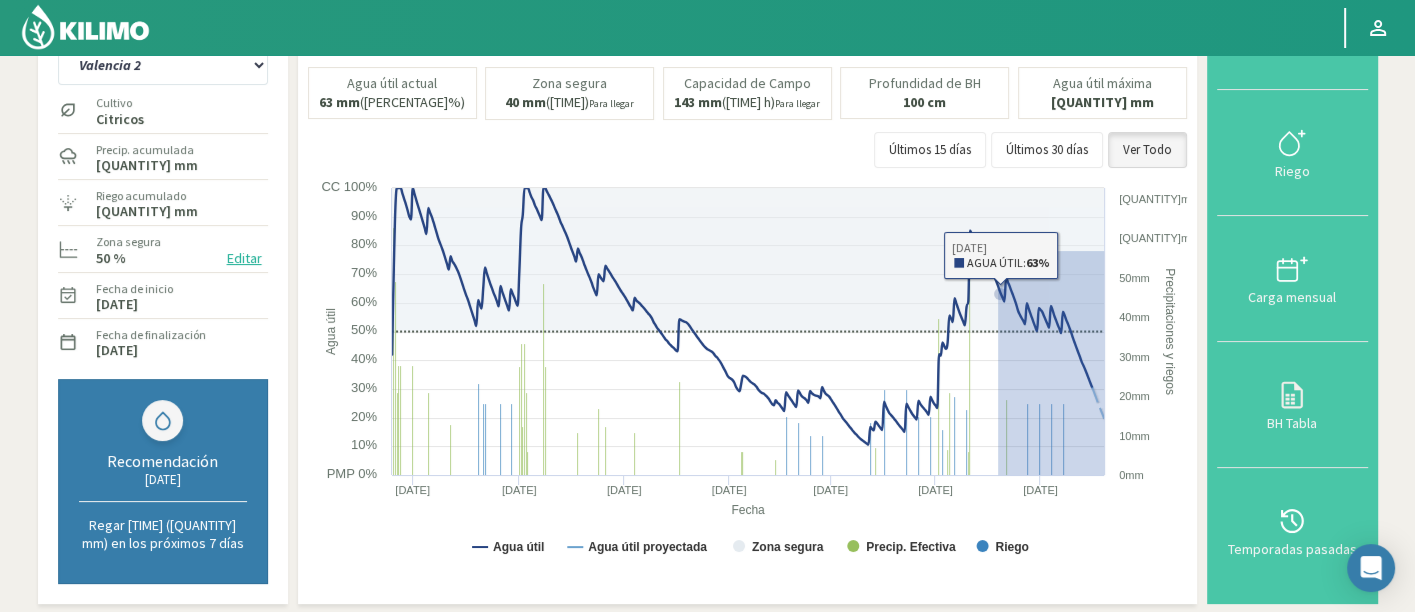 drag, startPoint x: 997, startPoint y: 252, endPoint x: 1145, endPoint y: 515, distance: 301.78302 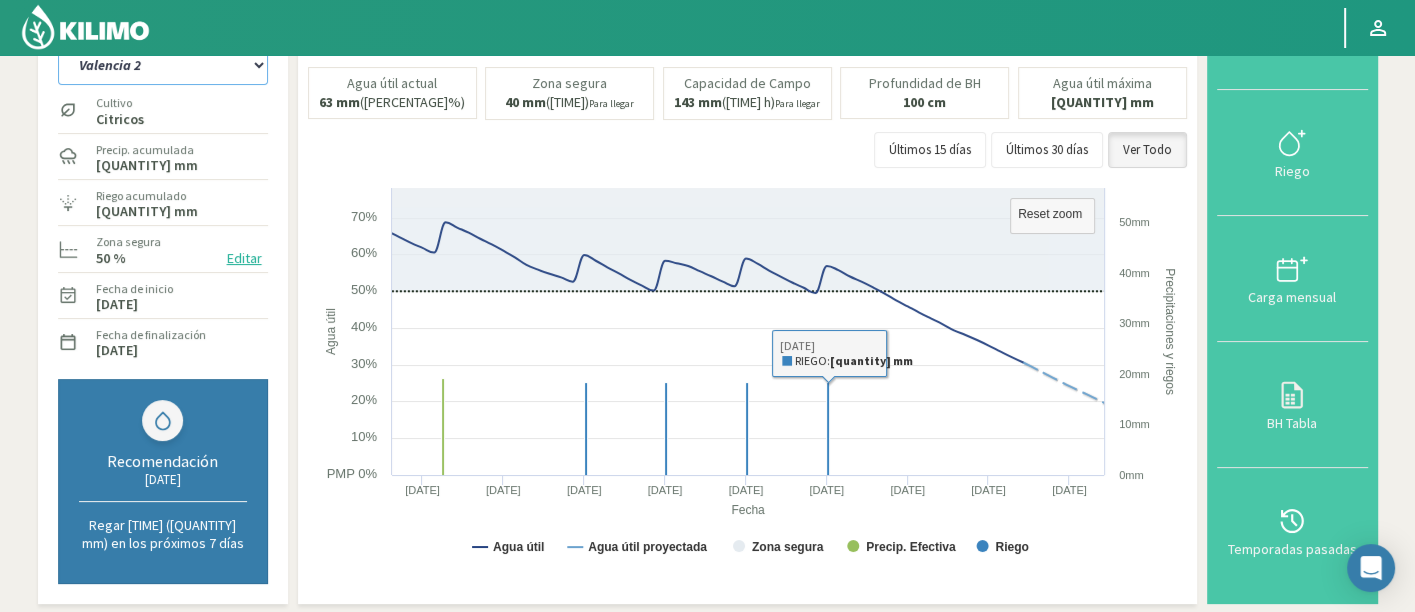 drag, startPoint x: 138, startPoint y: 62, endPoint x: 145, endPoint y: 72, distance: 12.206555 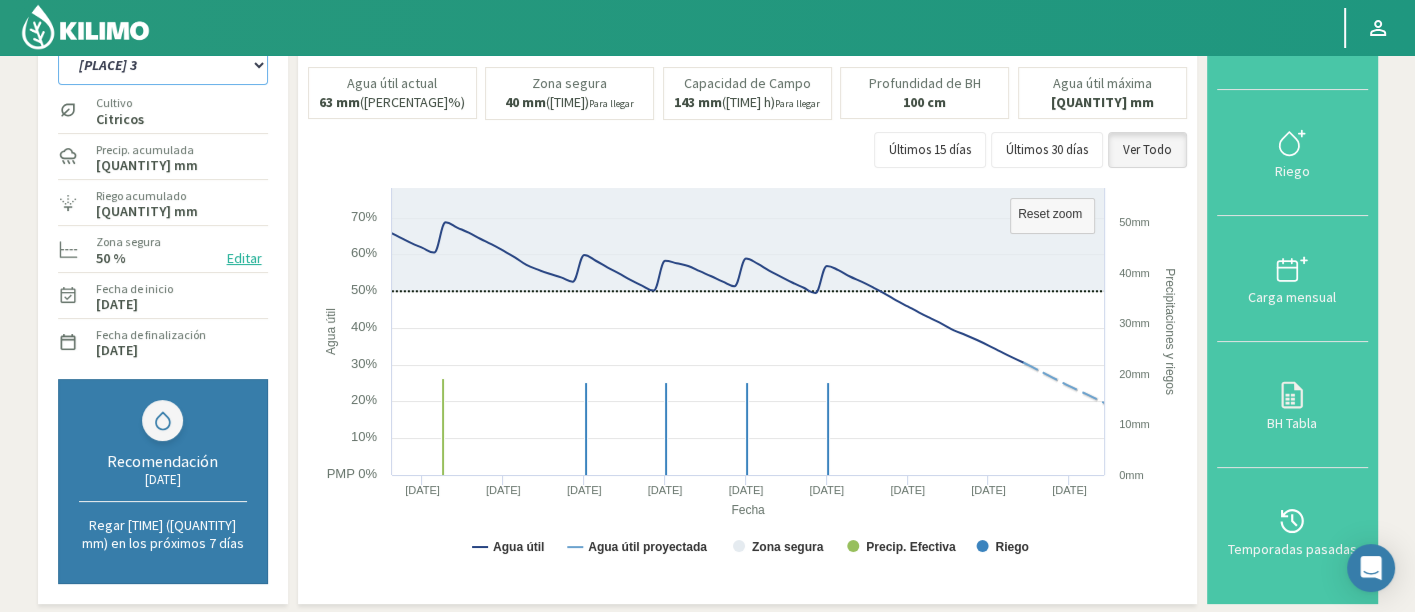 click on "Toronjas   Valencia 1   Valencia 2   Valencia 3   Valencia 4" 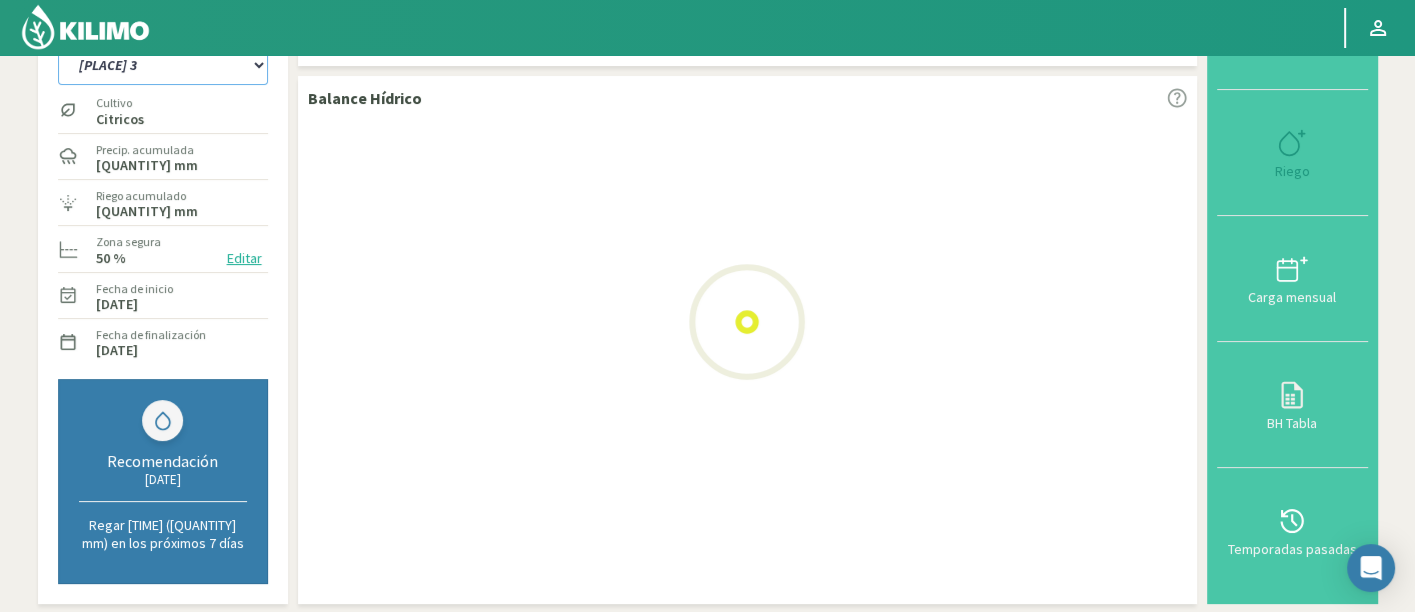 select on "2: Object" 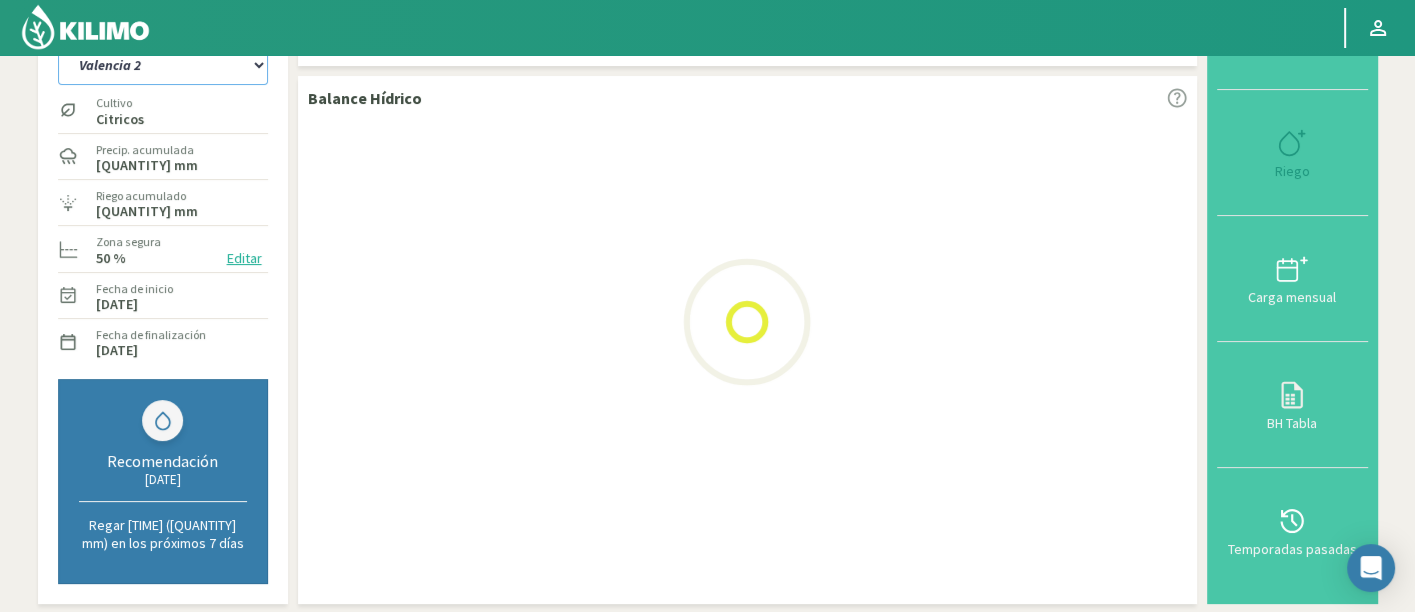 select on "354: Object" 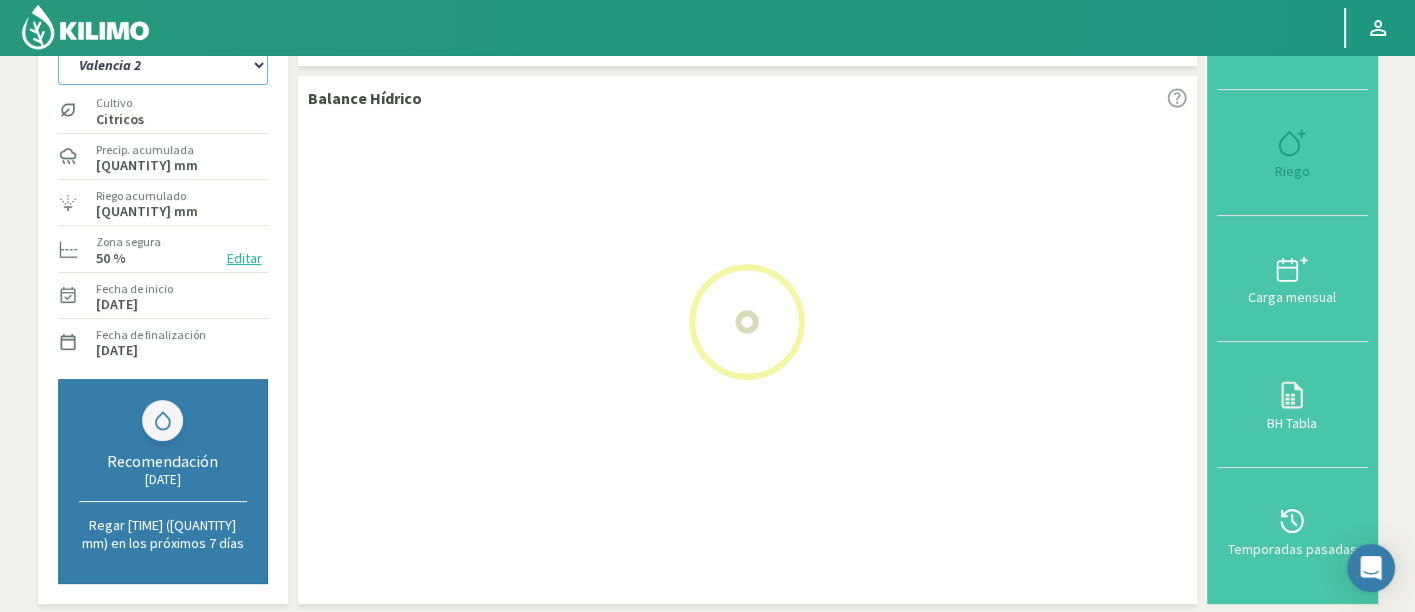select on "8: Object" 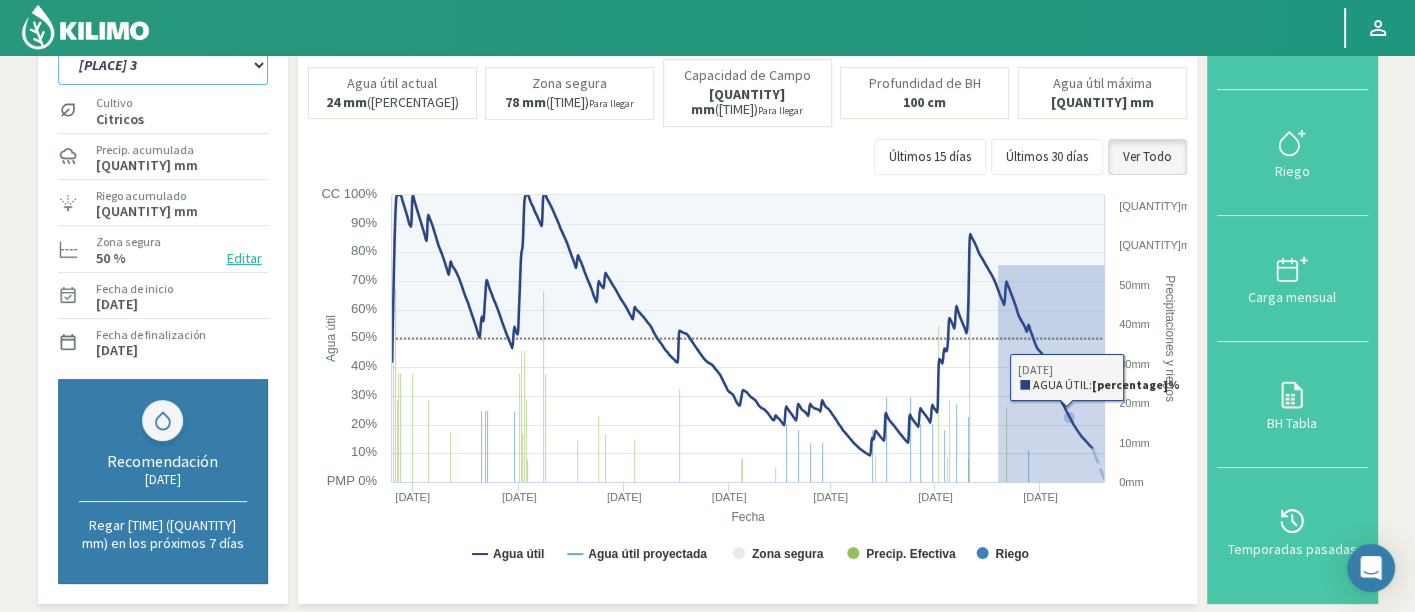 drag, startPoint x: 998, startPoint y: 267, endPoint x: 1147, endPoint y: 540, distance: 311.01447 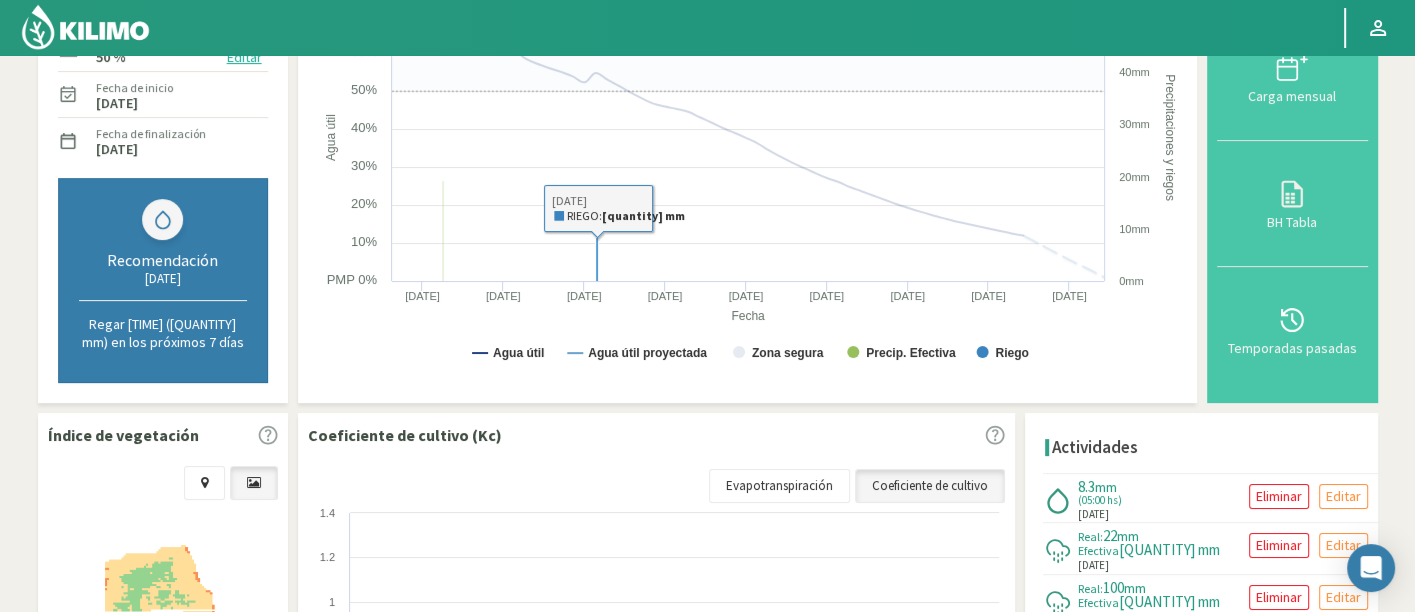 scroll, scrollTop: 332, scrollLeft: 0, axis: vertical 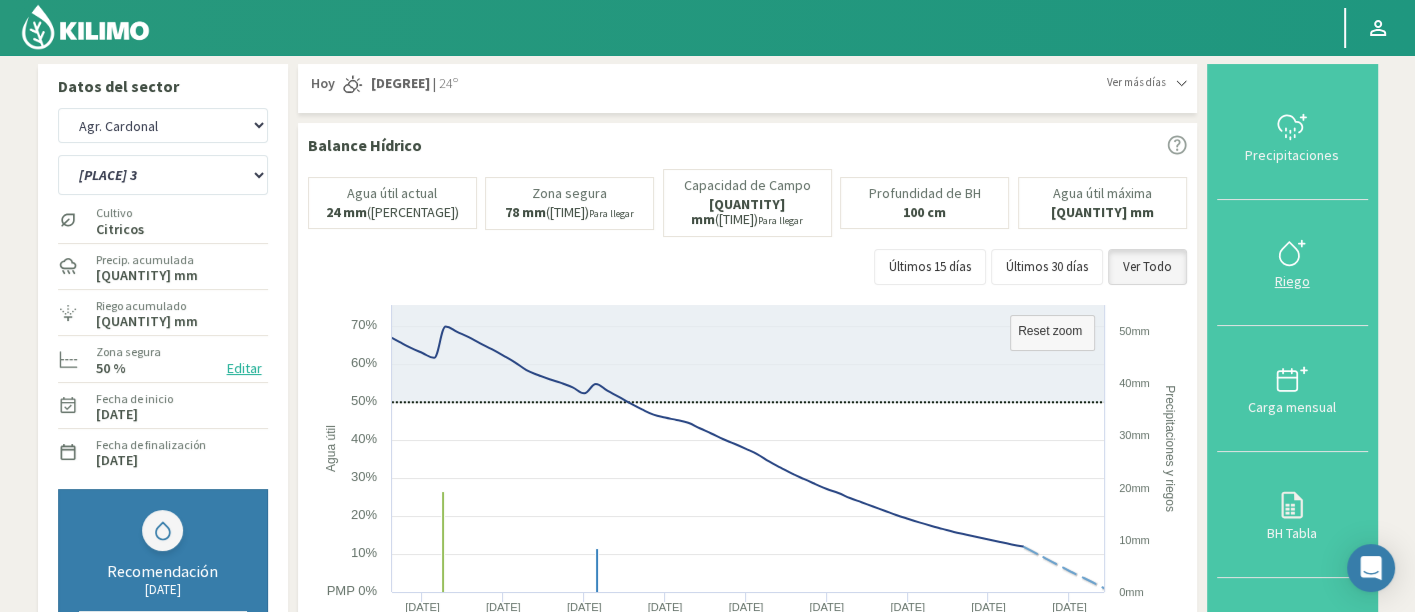 click on "Riego" at bounding box center (1292, 281) 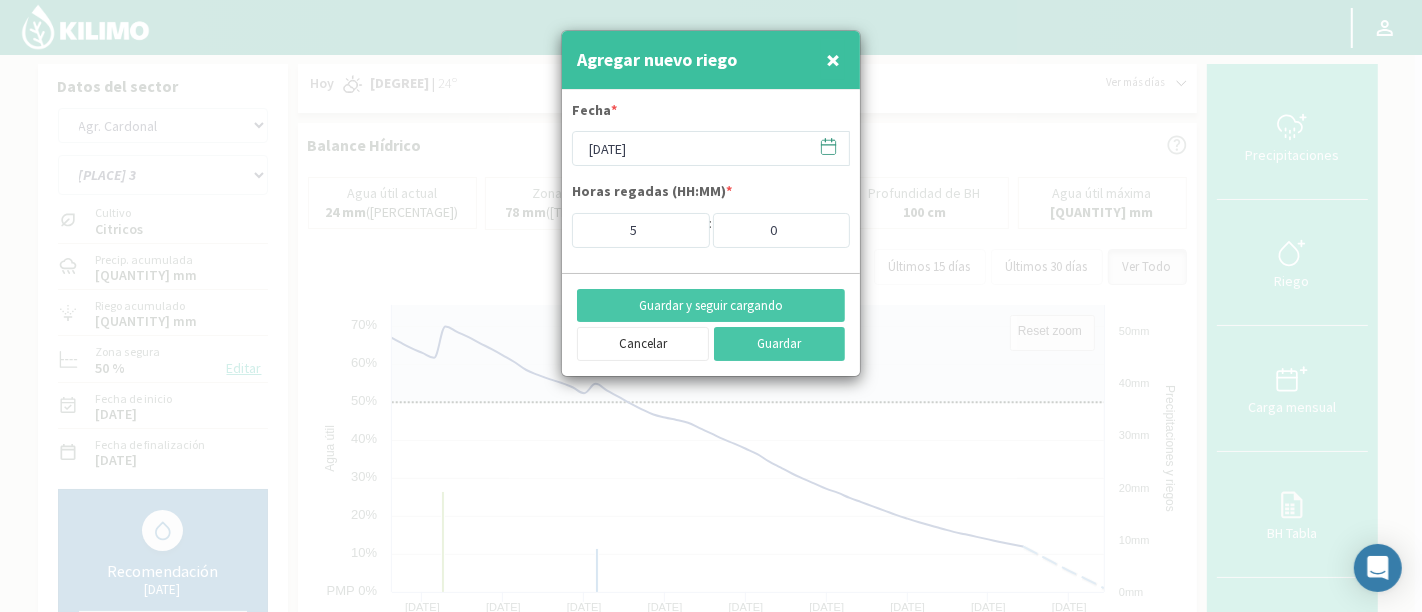 click on "Fecha  *  01/08/2025
Horas regadas (HH:MM)  *  5  :  0" at bounding box center (711, 174) 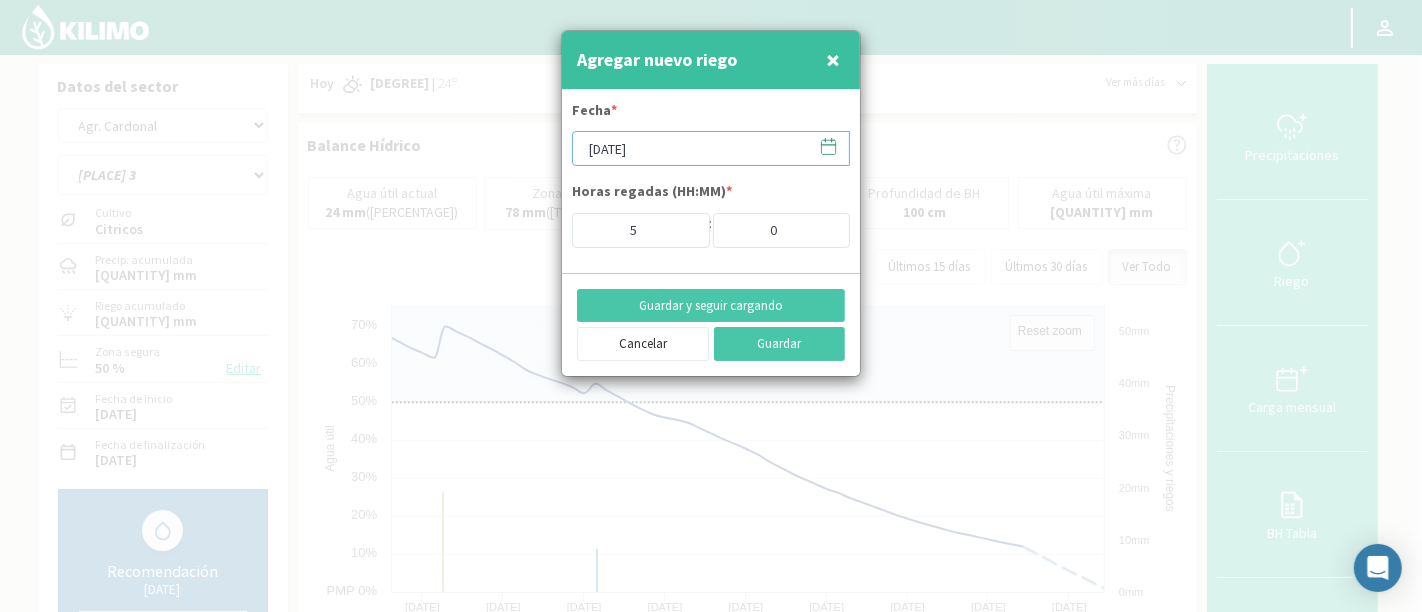 click on "[DATE]" at bounding box center (711, 148) 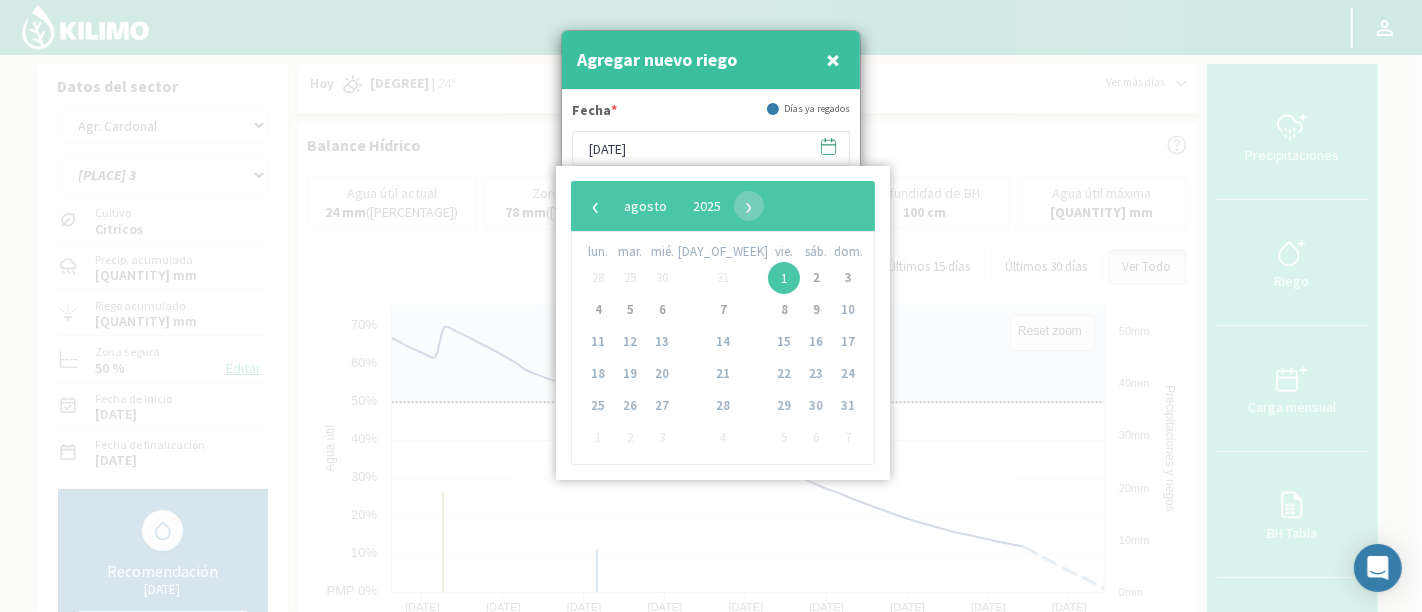 click on "‹  ​  agosto  ​  2025  ​  ›" 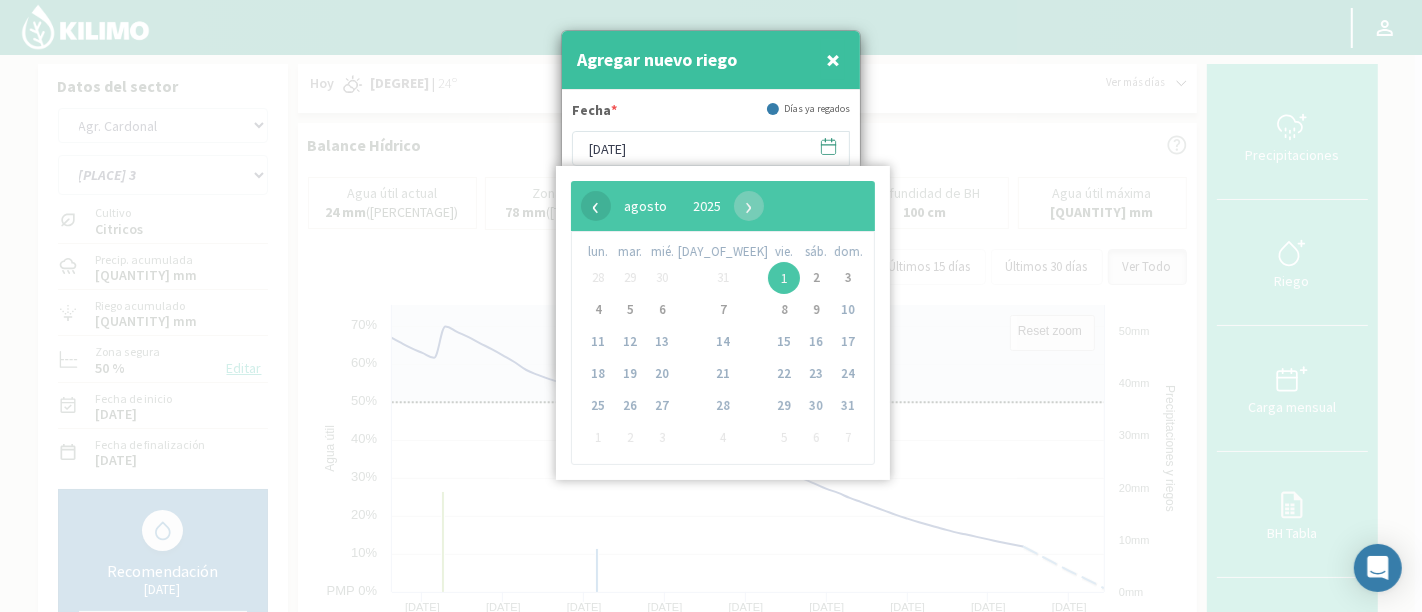 click on "‹" 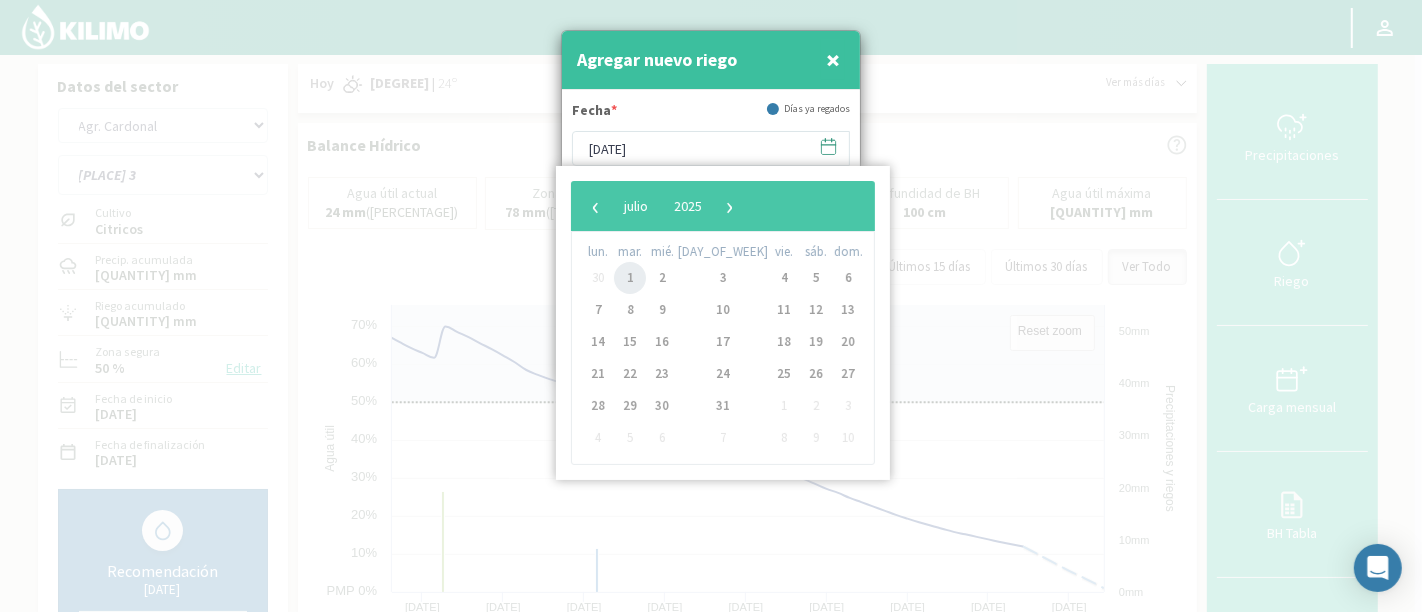 click on "1" 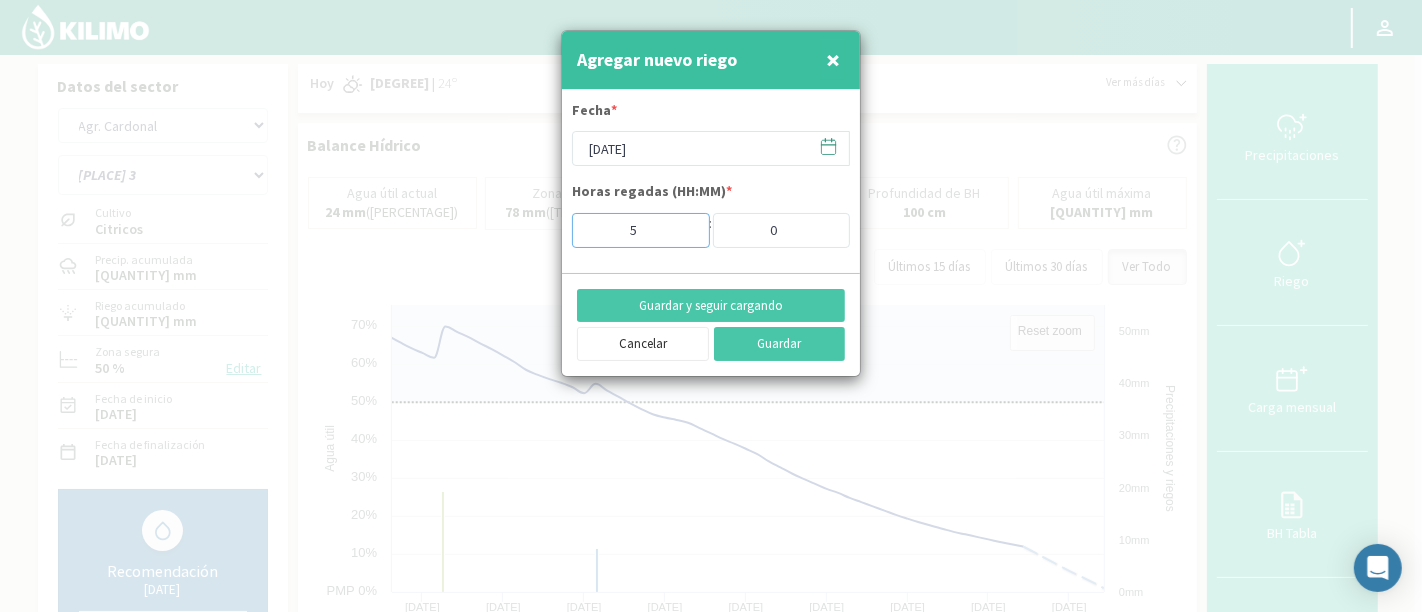 drag, startPoint x: 655, startPoint y: 237, endPoint x: 583, endPoint y: 237, distance: 72 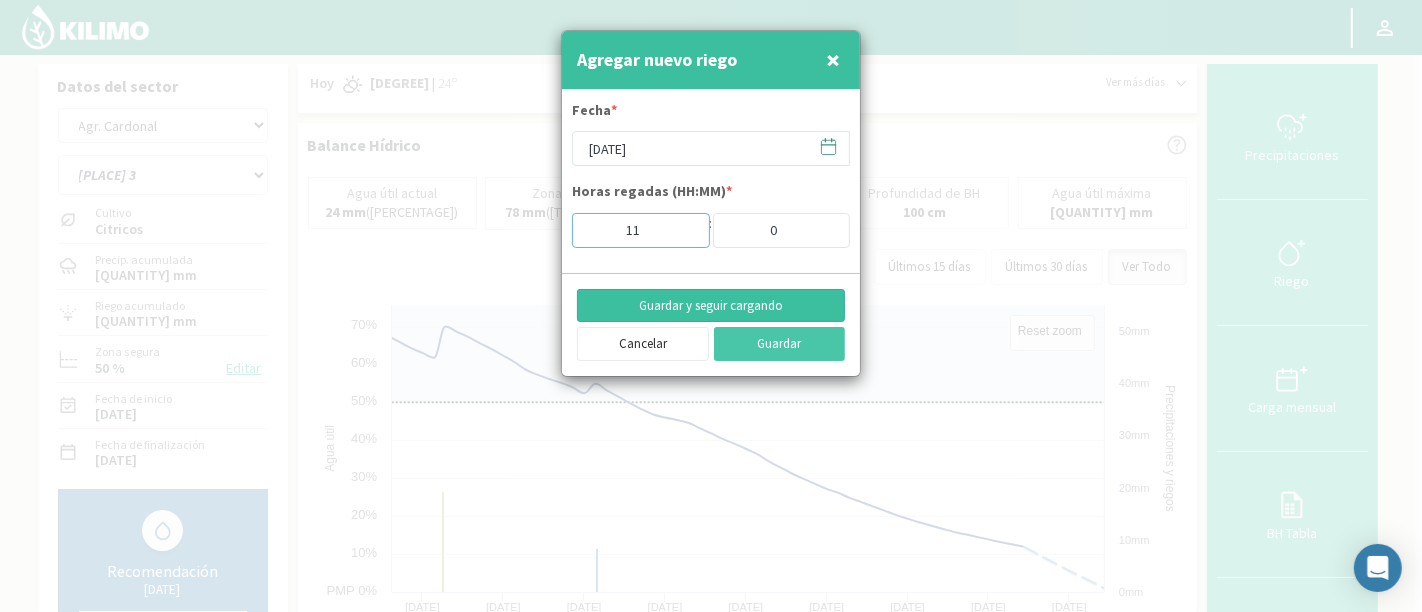 type on "11" 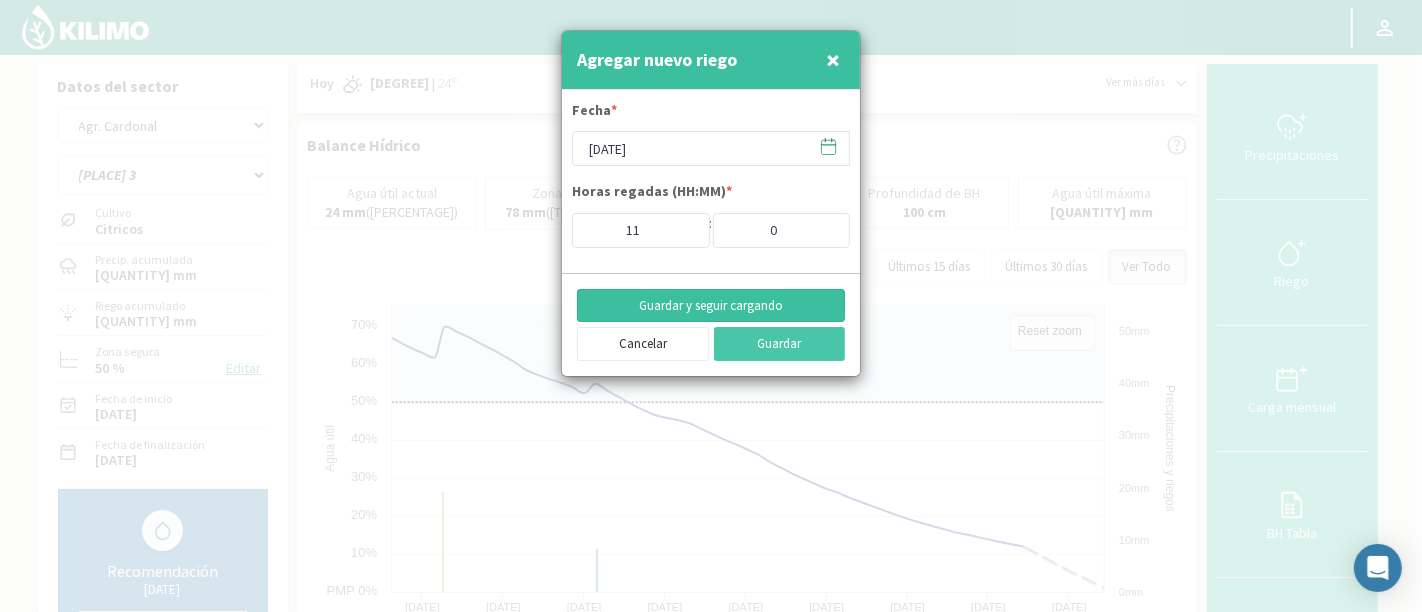 click on "Guardar y seguir cargando" at bounding box center [711, 306] 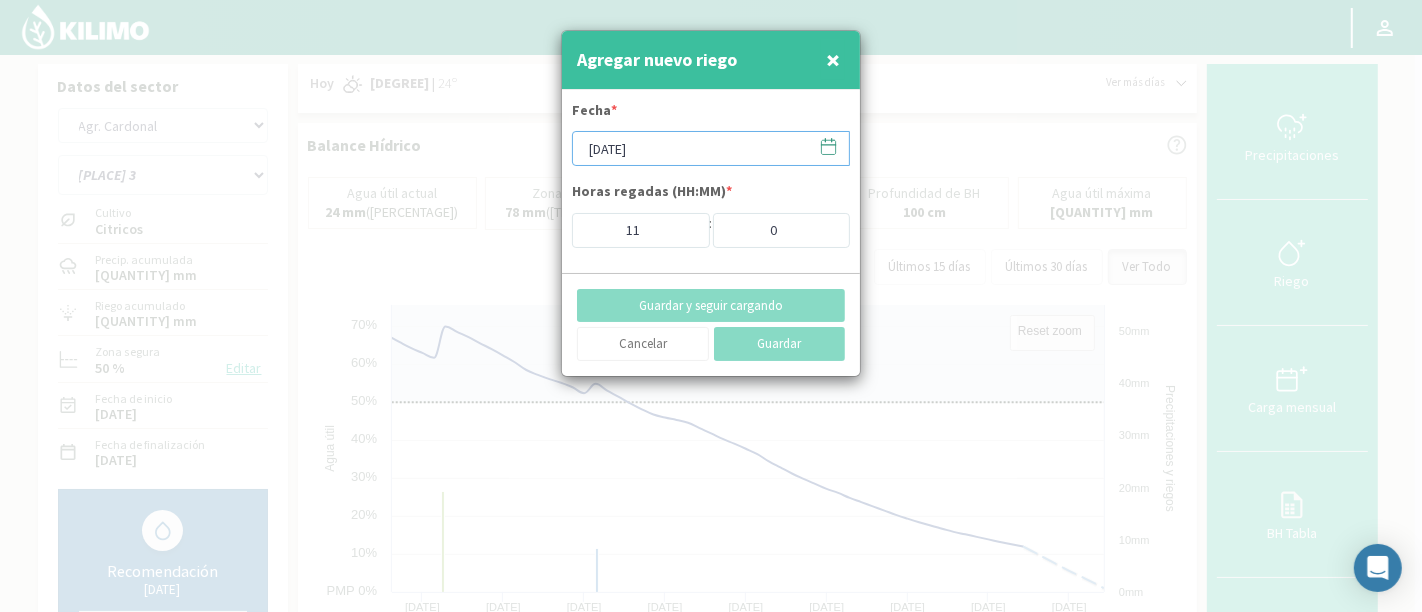 click on "01/07/2025" at bounding box center [711, 148] 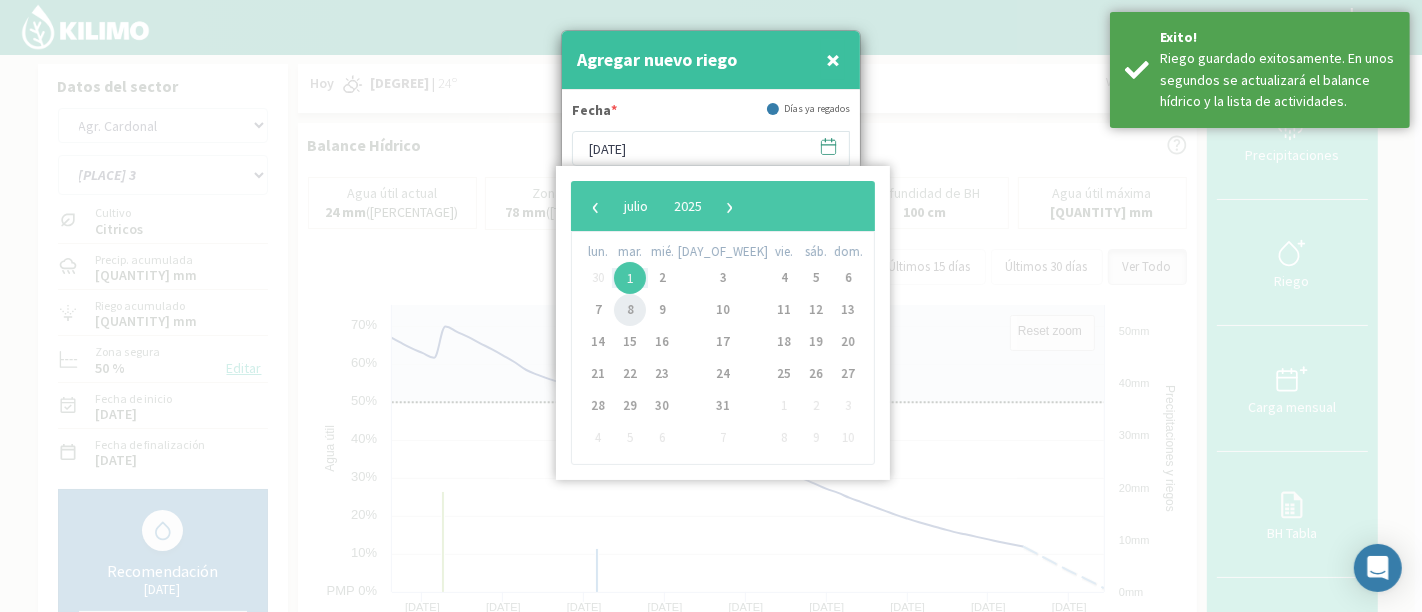 click on "8" 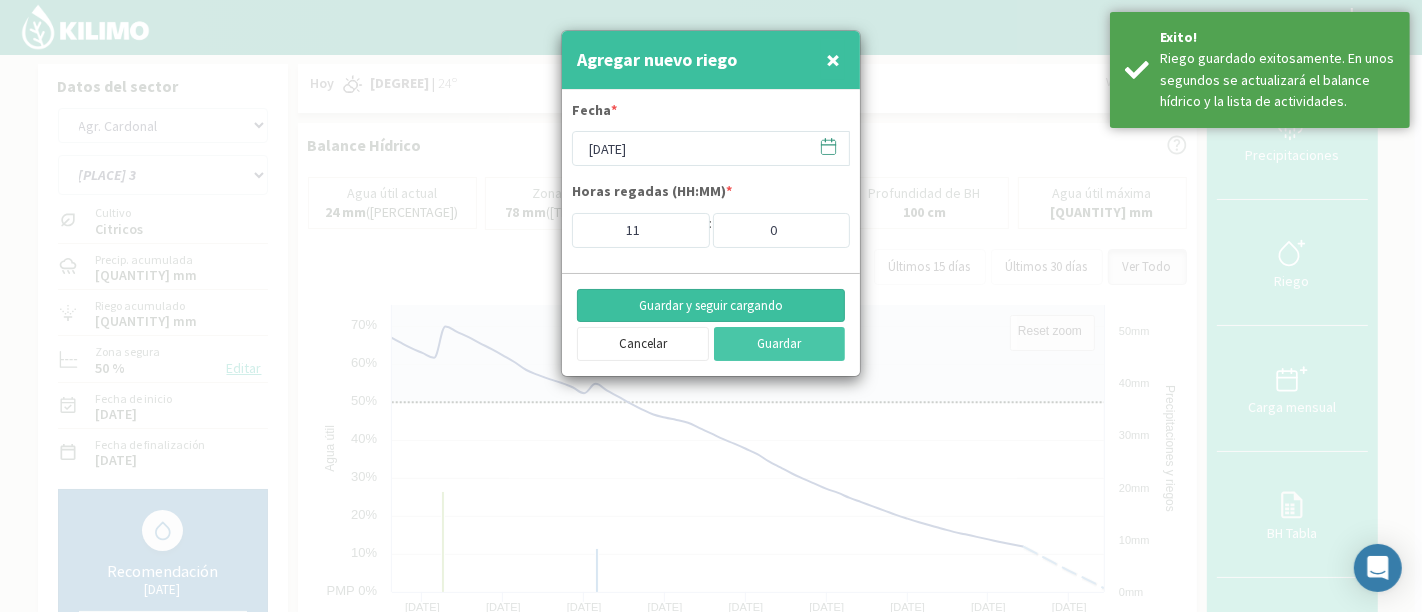 click on "Guardar y seguir cargando" at bounding box center (711, 306) 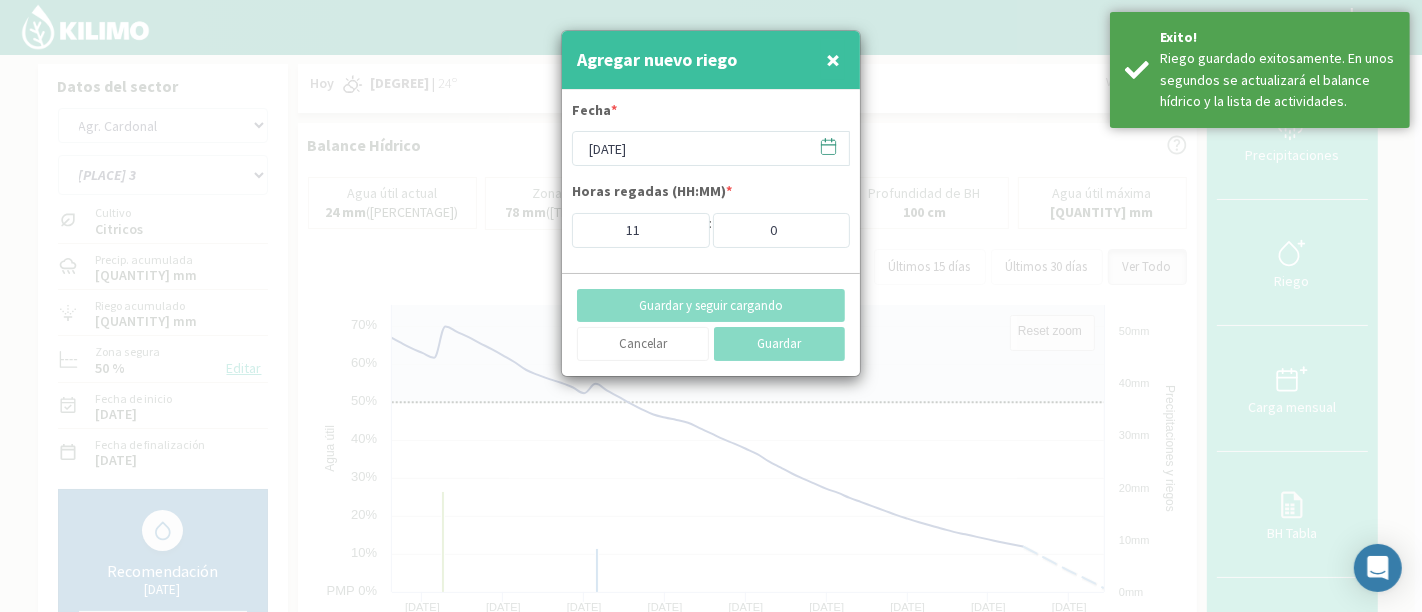 click on "Fecha  *  08/07/2025
Horas regadas (HH:MM)  *  11  :  0" at bounding box center (711, 174) 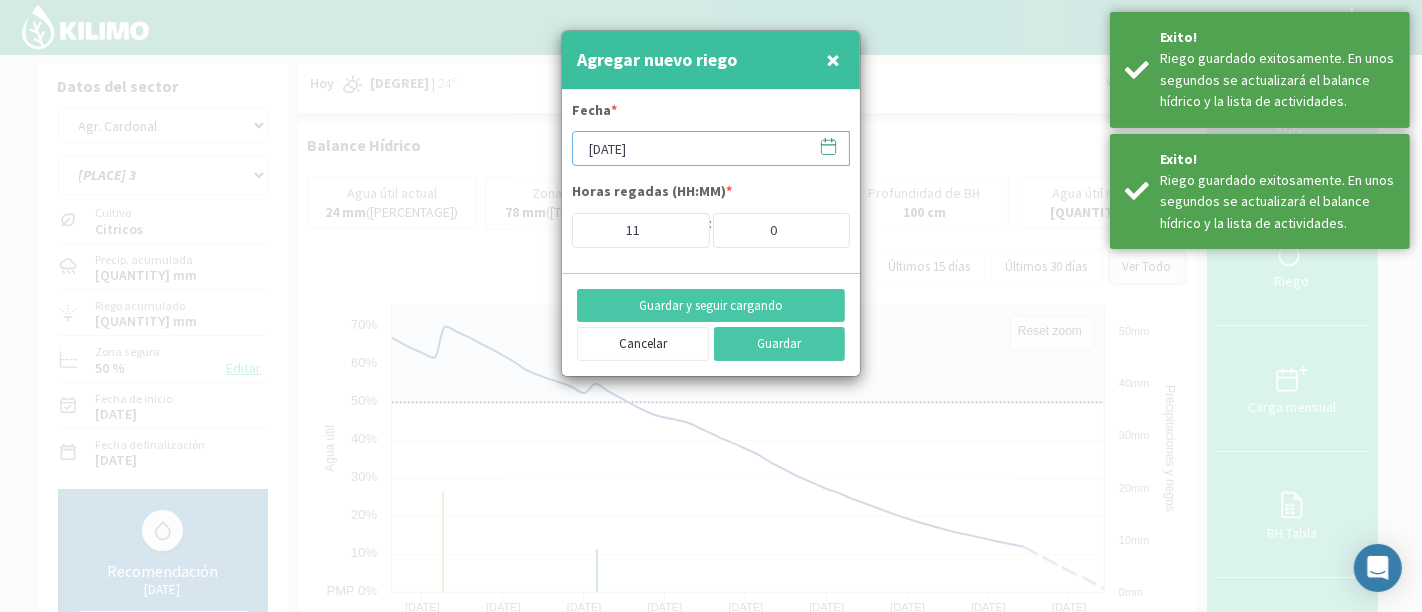 click on "08/07/2025" at bounding box center [711, 148] 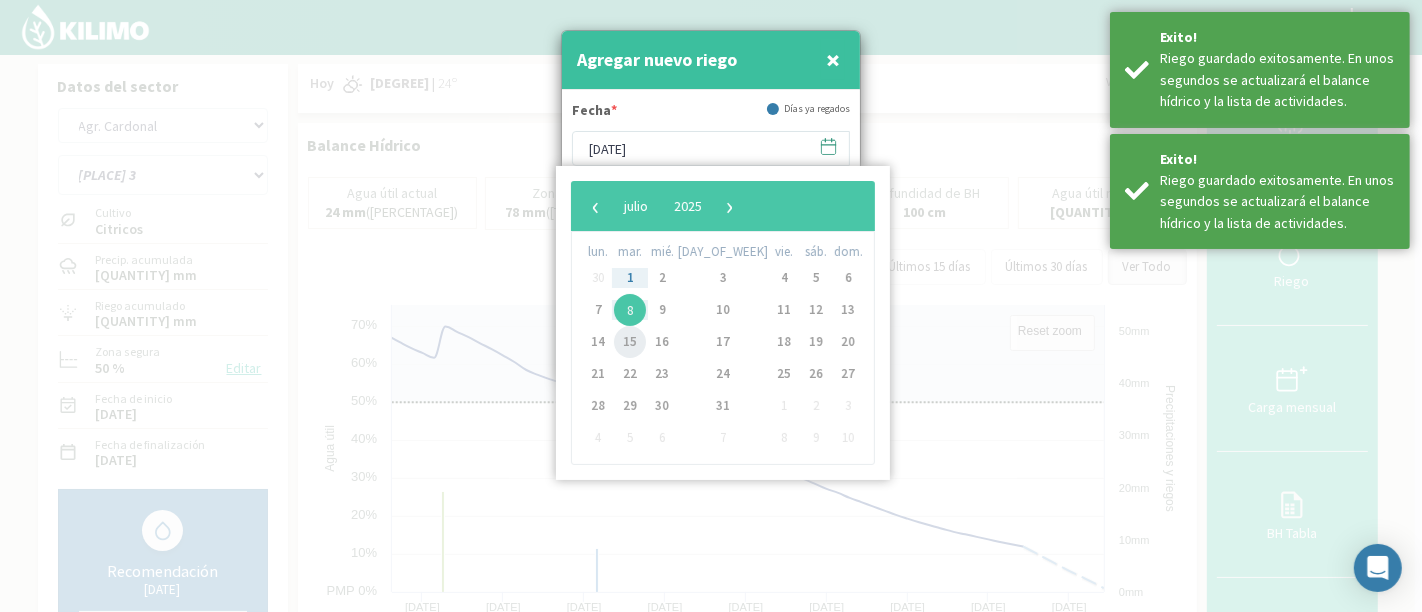 click on "15" 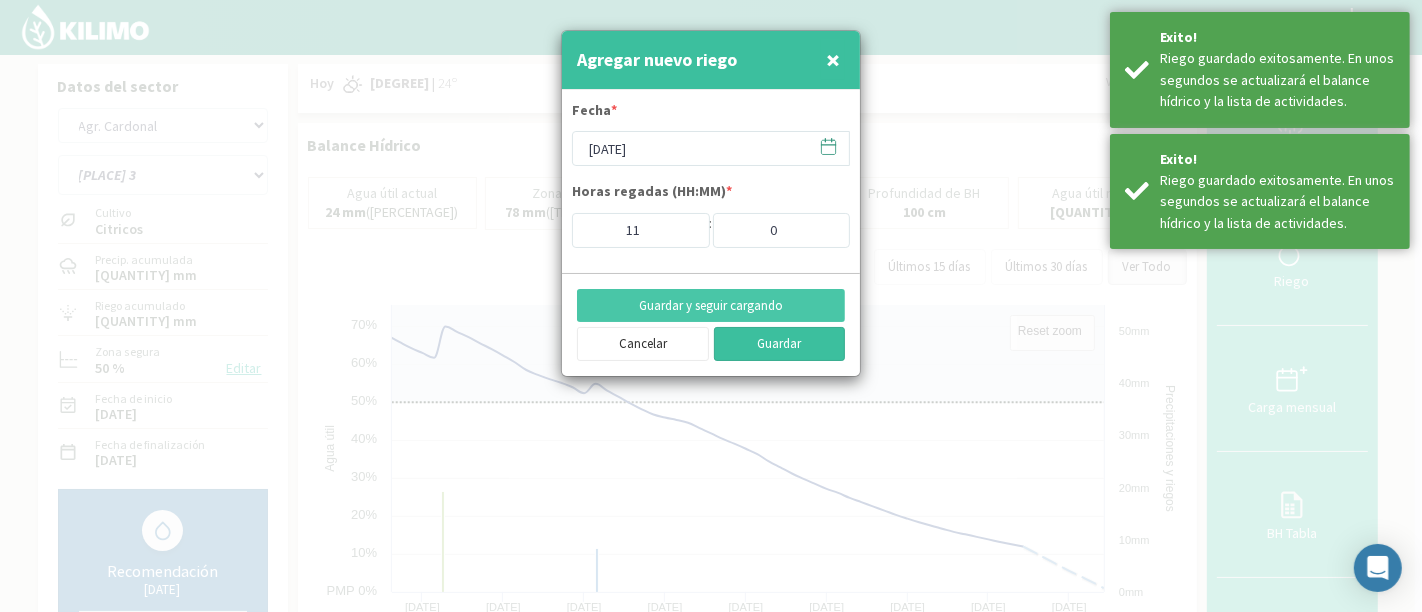 click on "Guardar" at bounding box center [780, 344] 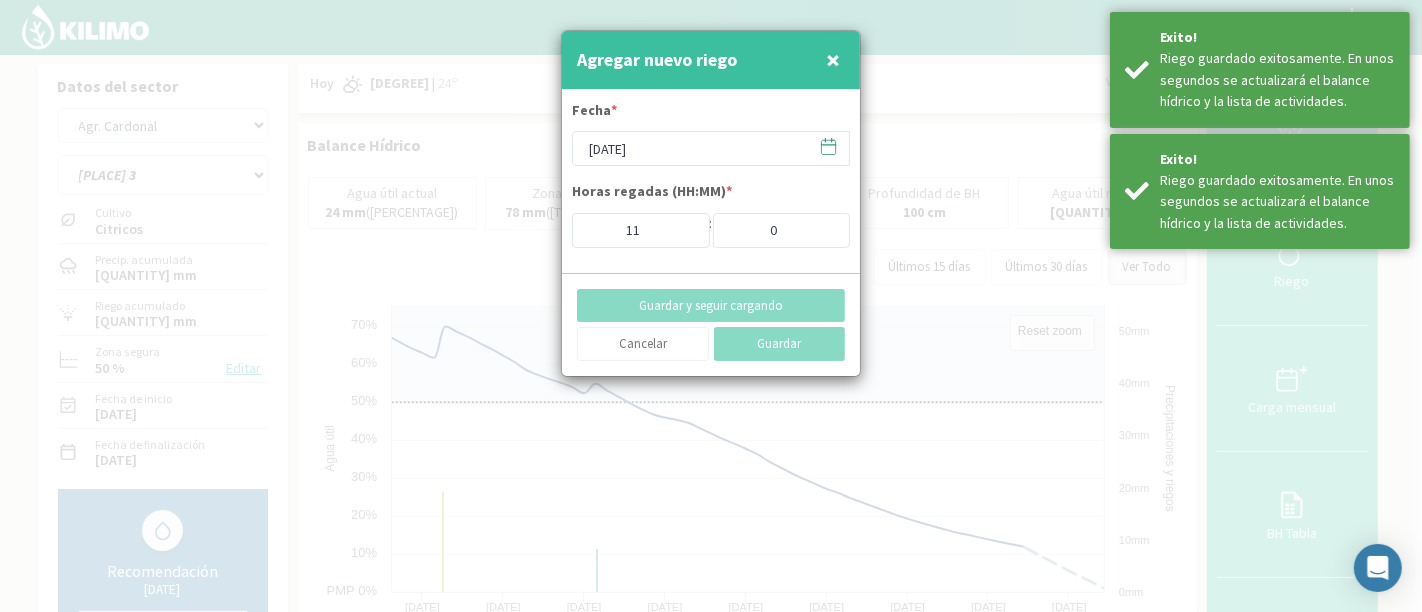 type on "[DATE]" 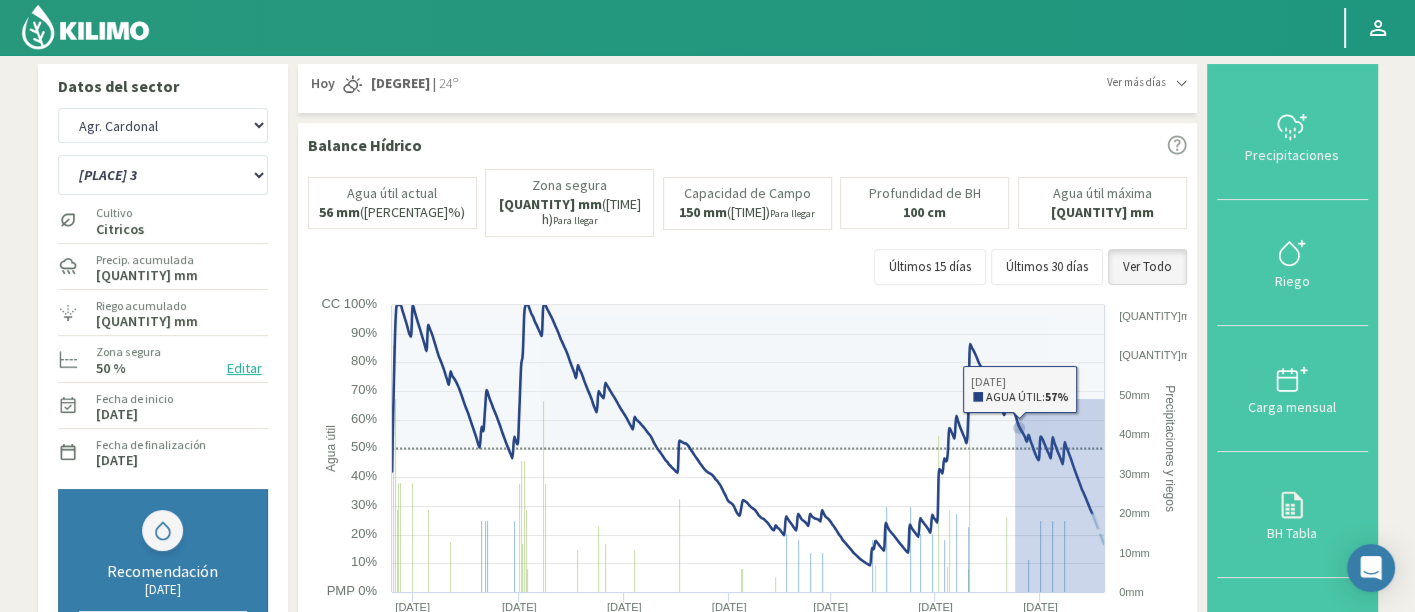 drag, startPoint x: 1014, startPoint y: 406, endPoint x: 1122, endPoint y: 592, distance: 215.08138 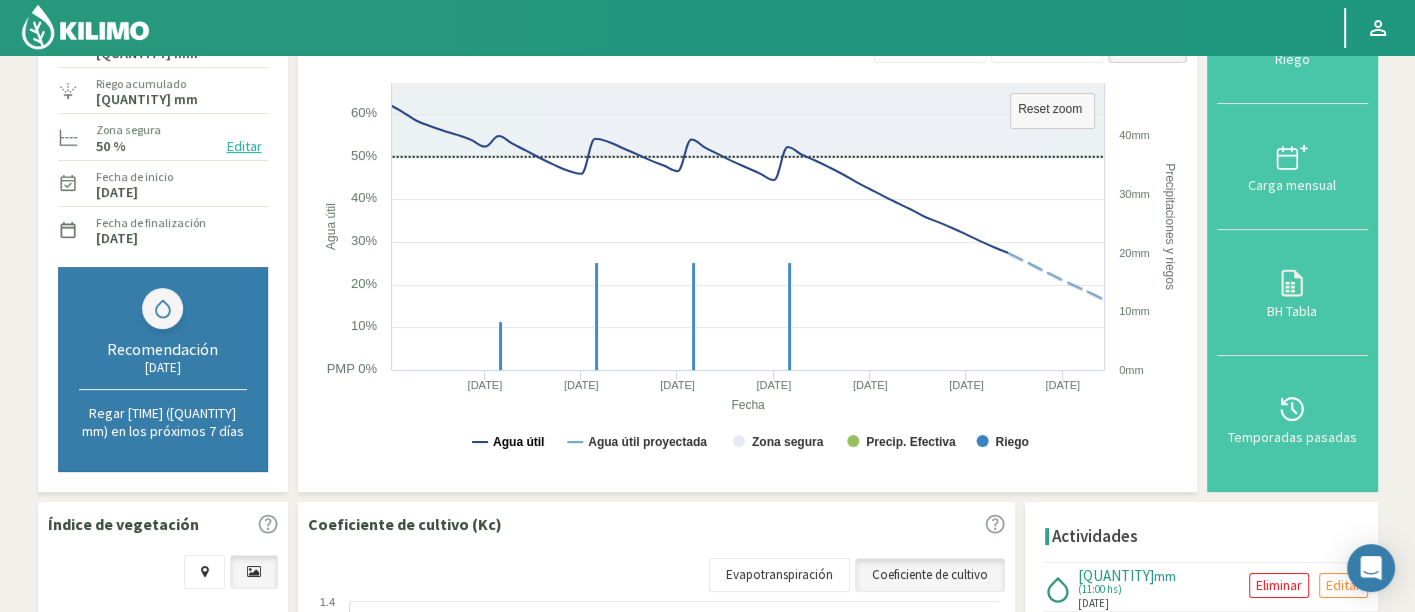 scroll, scrollTop: 0, scrollLeft: 0, axis: both 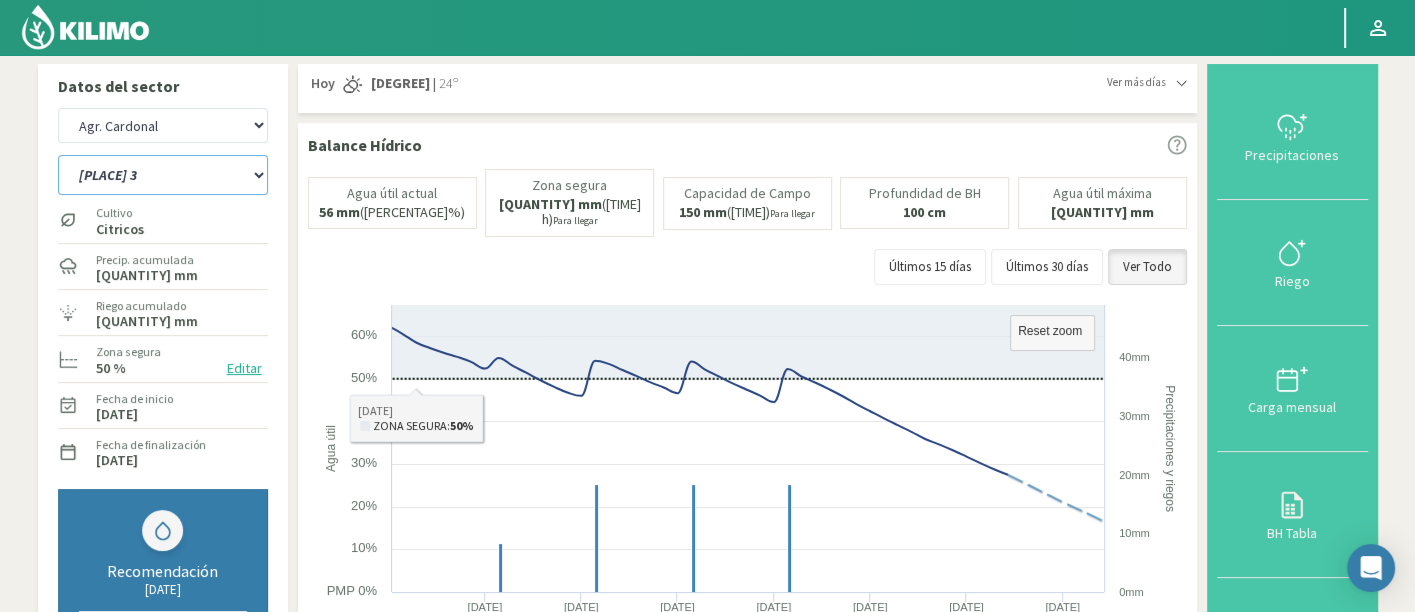 click on "[LOCATION] | [LOCATION] | [LOCATION] | [LOCATION] | [LOCATION]" 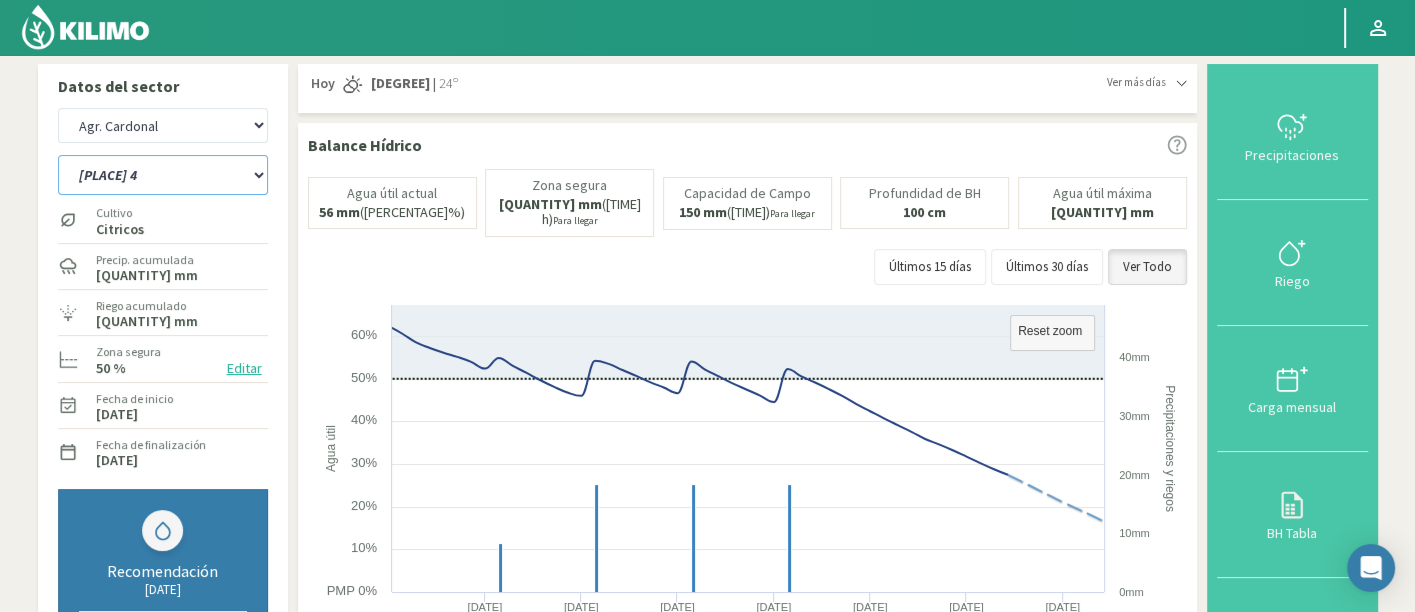 click on "[LOCATION] | [LOCATION] | [LOCATION] | [LOCATION] | [LOCATION]" 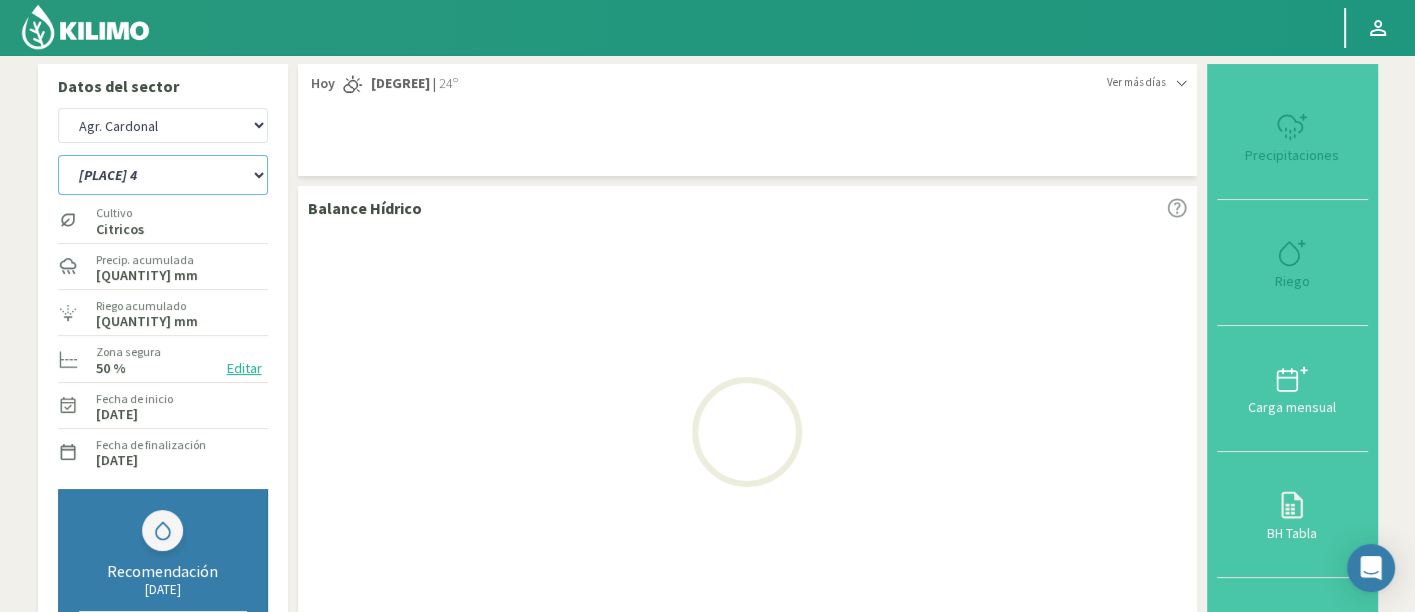 select on "8: Object" 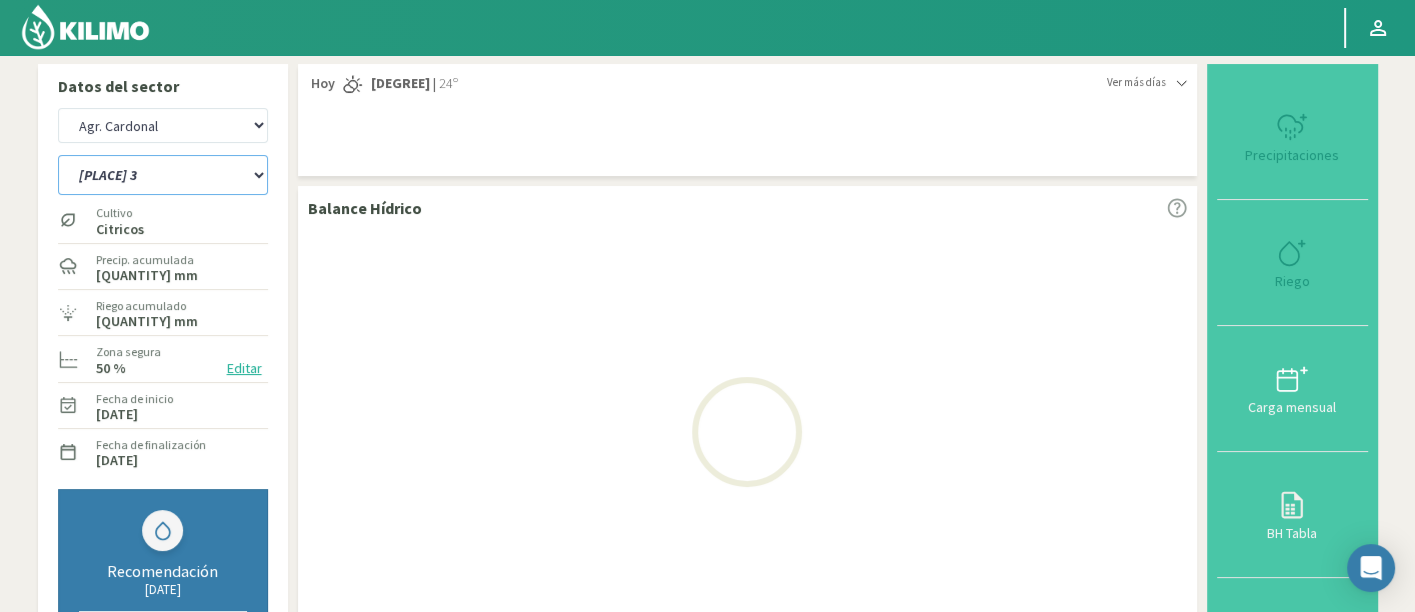 select on "632: Object" 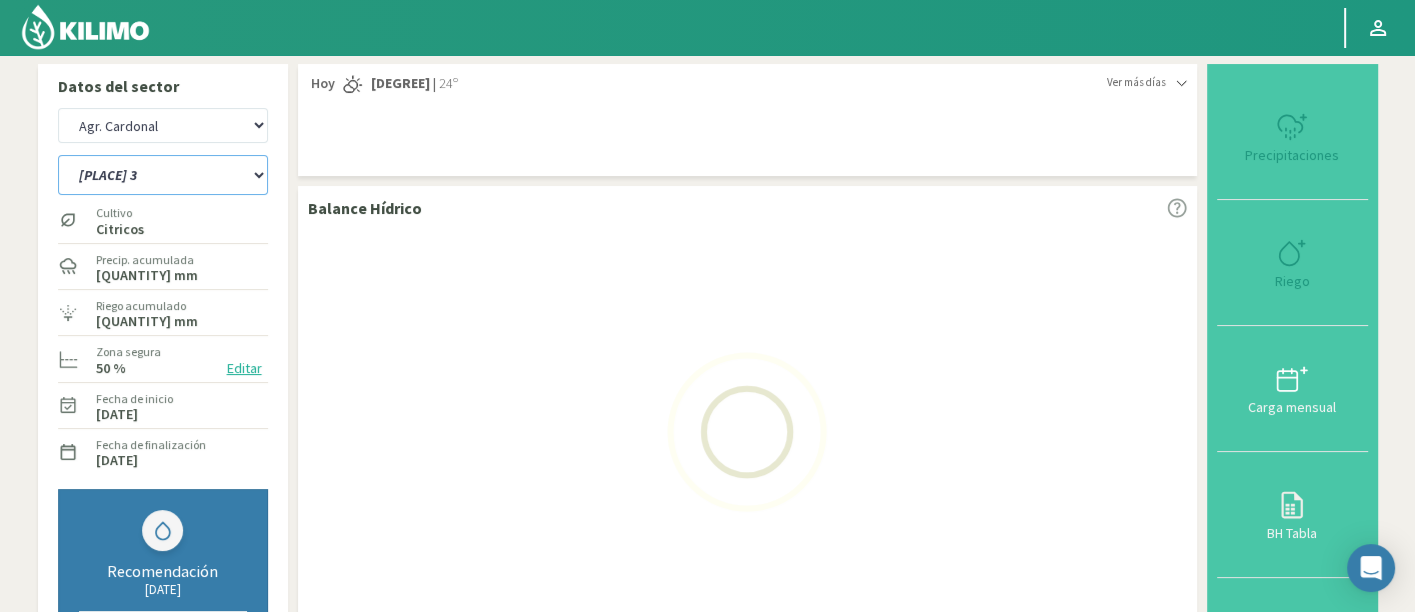 select on "14: Object" 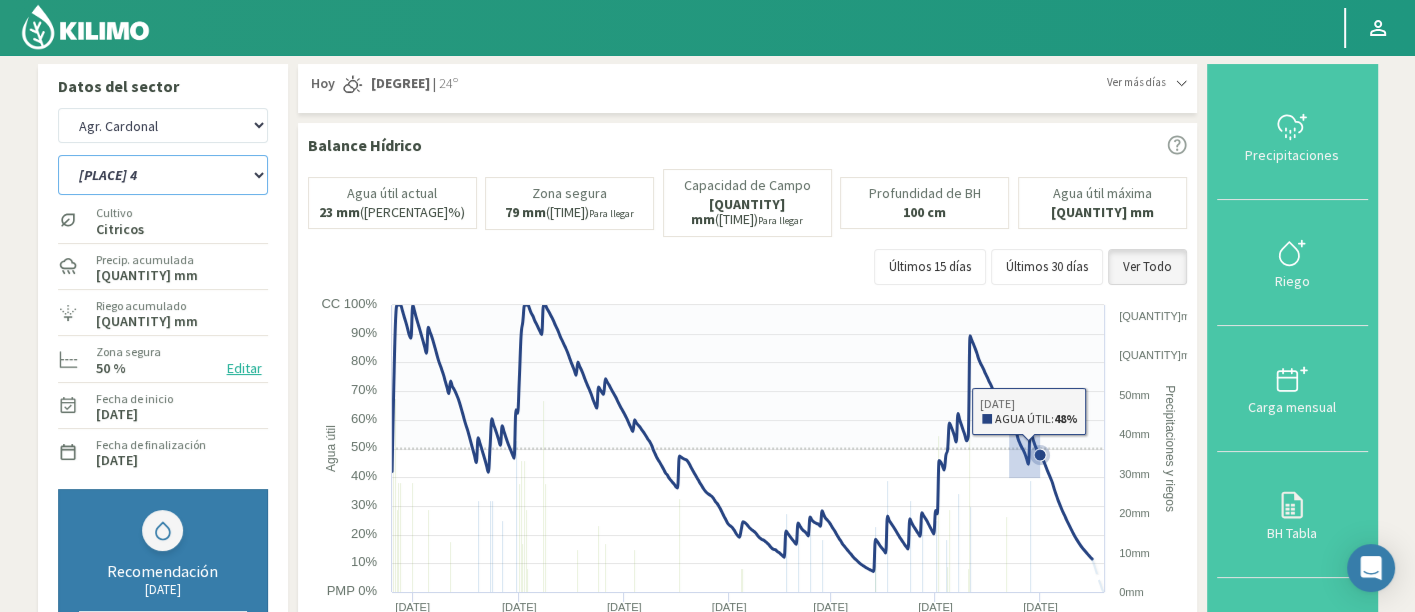 drag, startPoint x: 1008, startPoint y: 405, endPoint x: 1098, endPoint y: 602, distance: 216.58485 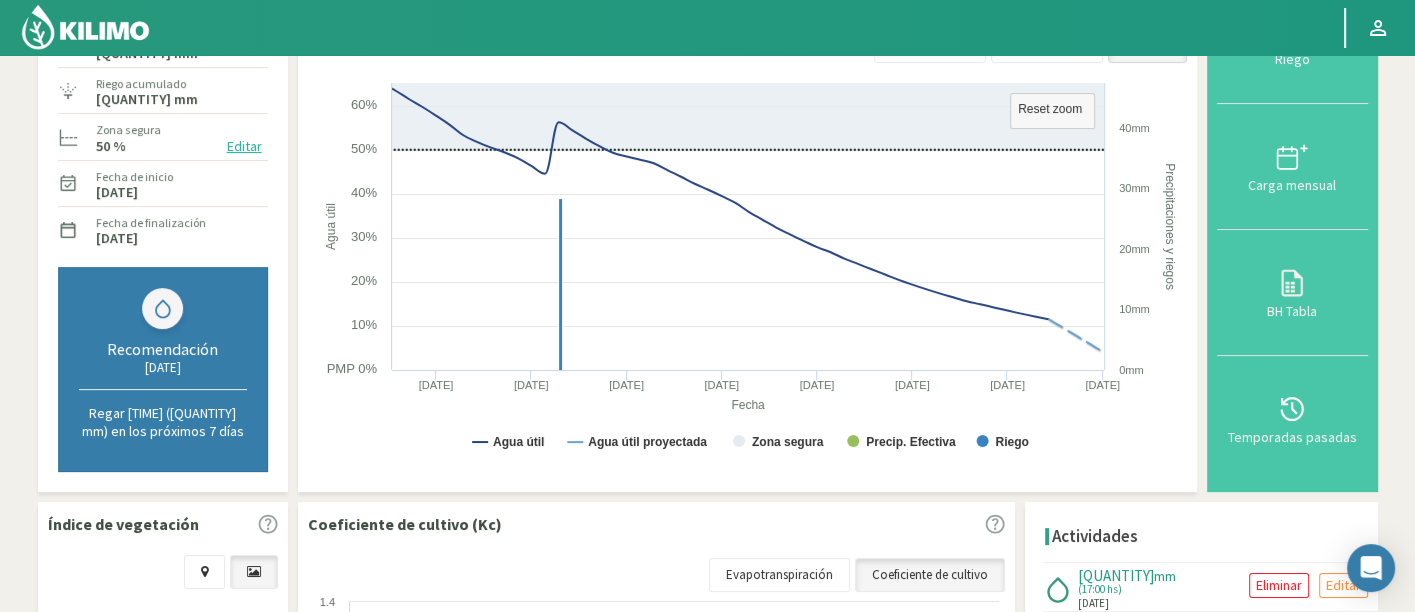 scroll, scrollTop: 111, scrollLeft: 0, axis: vertical 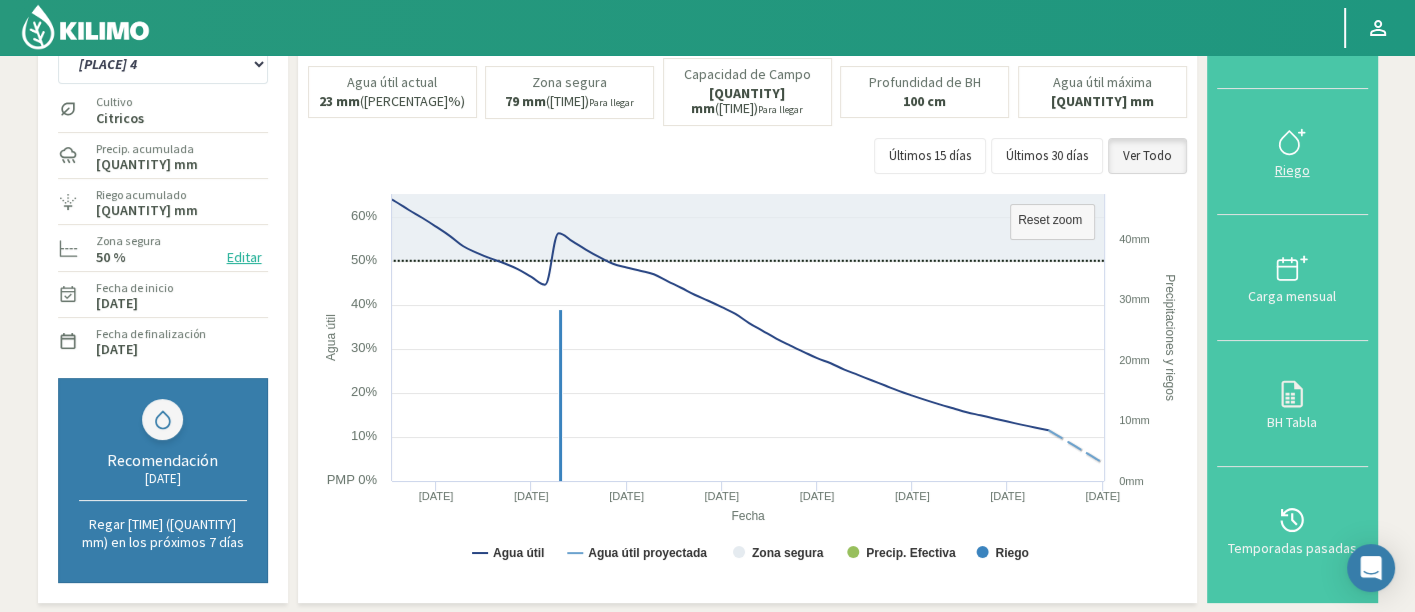 click 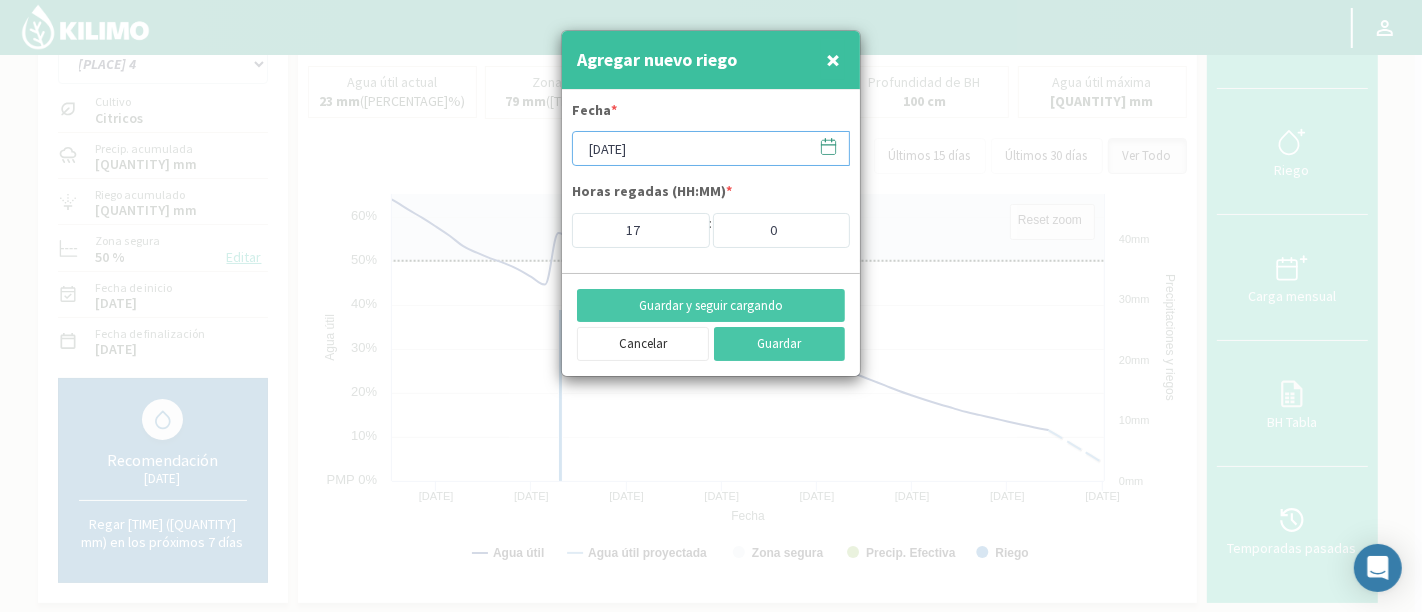 click on "[DATE]" at bounding box center [711, 148] 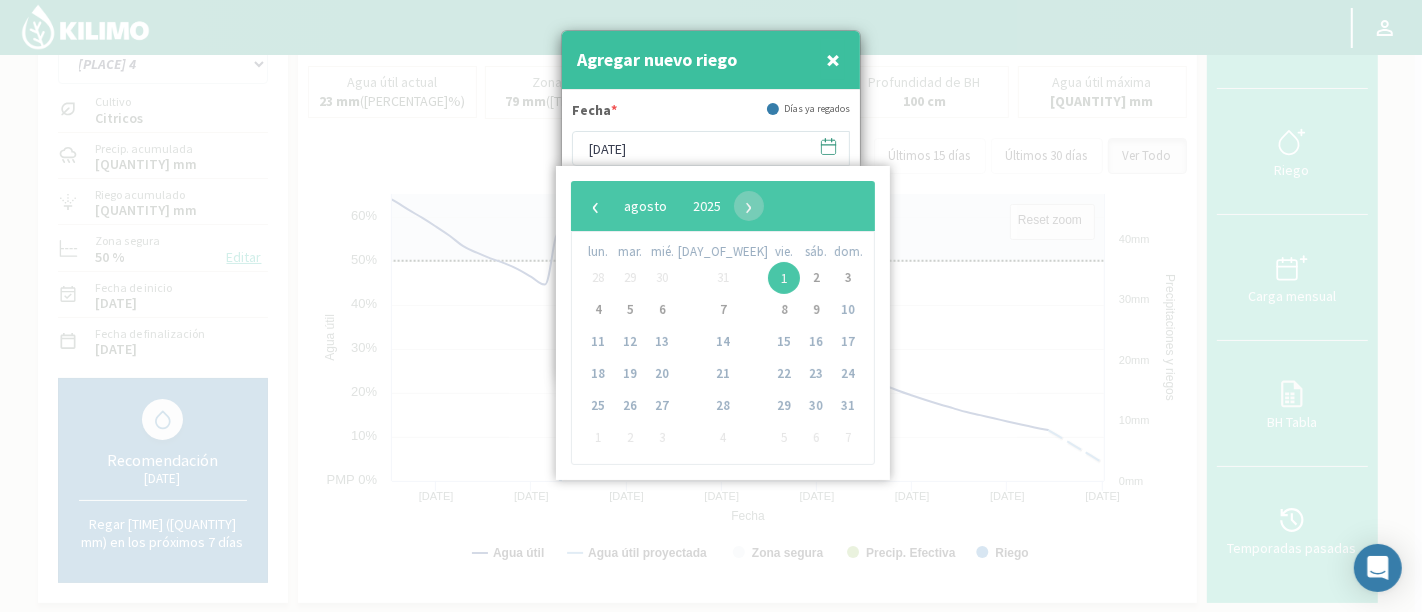 click on "‹  ​  agosto  ​  2025  ​  ›" 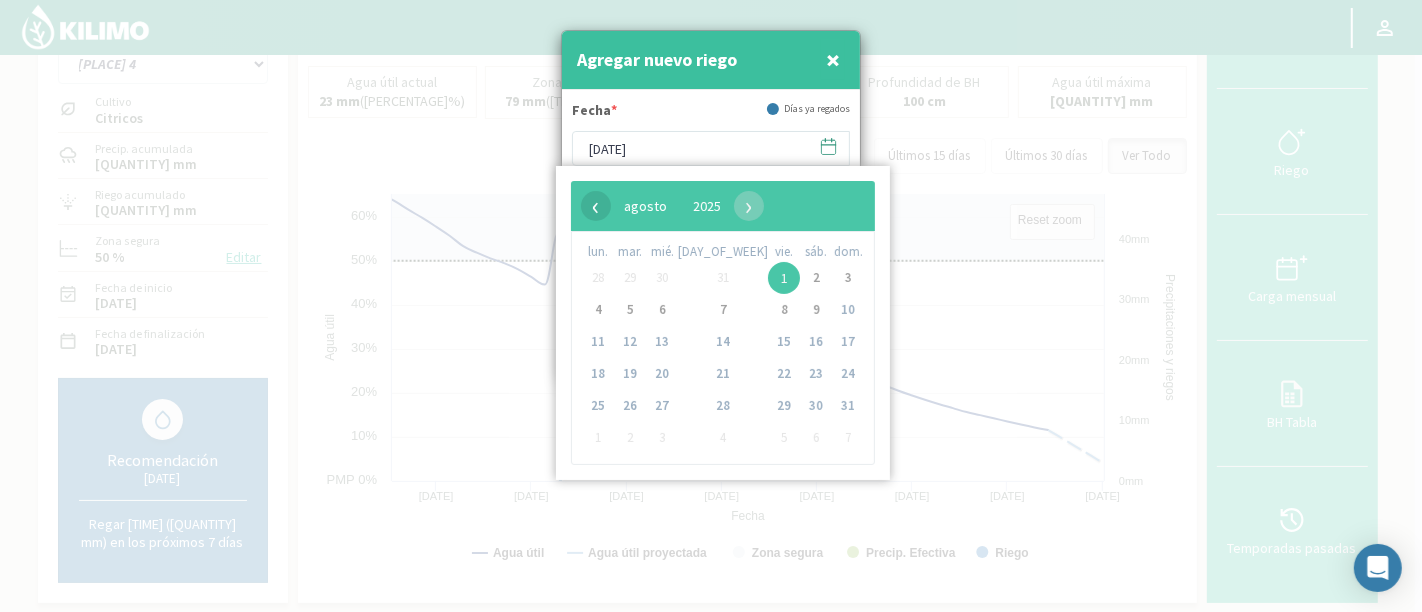 click on "‹" 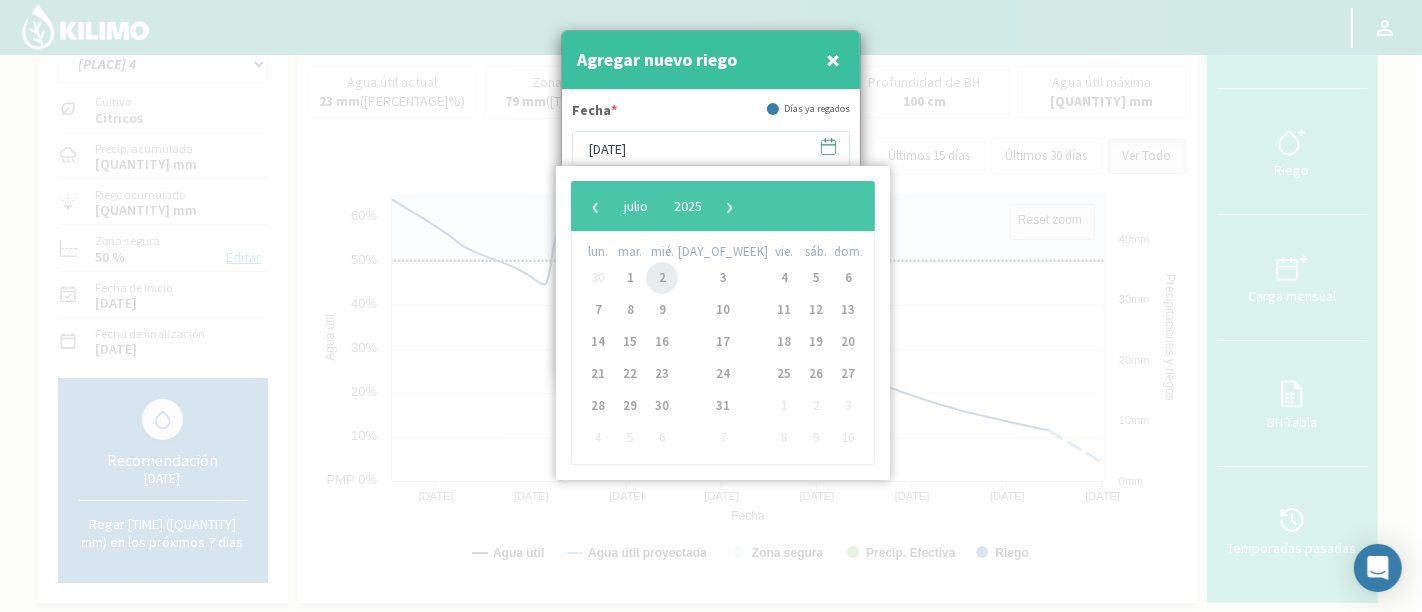 click on "2" 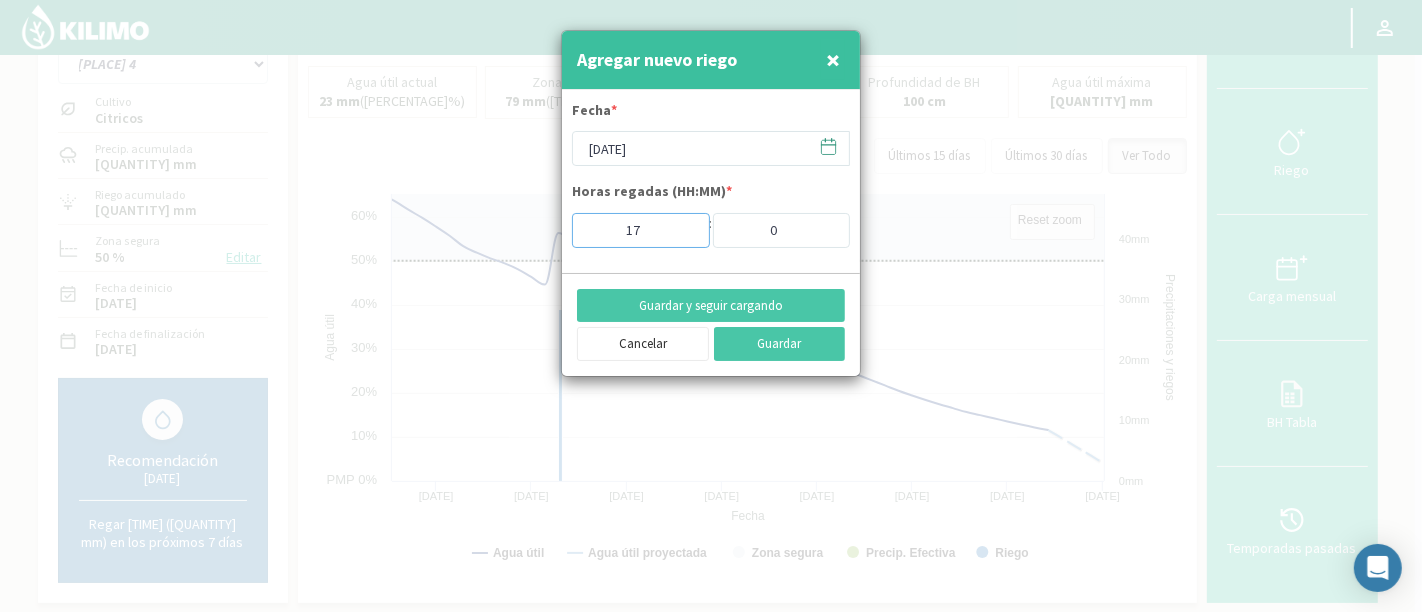 drag, startPoint x: 674, startPoint y: 241, endPoint x: 599, endPoint y: 232, distance: 75.53807 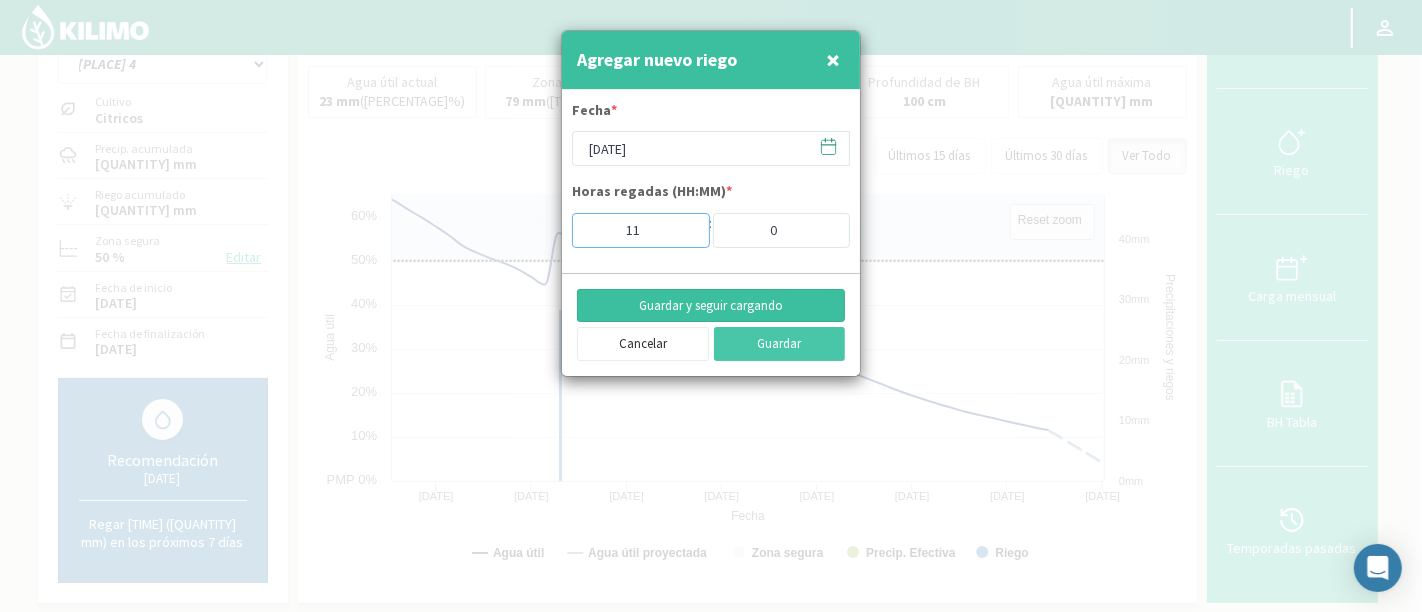type on "11" 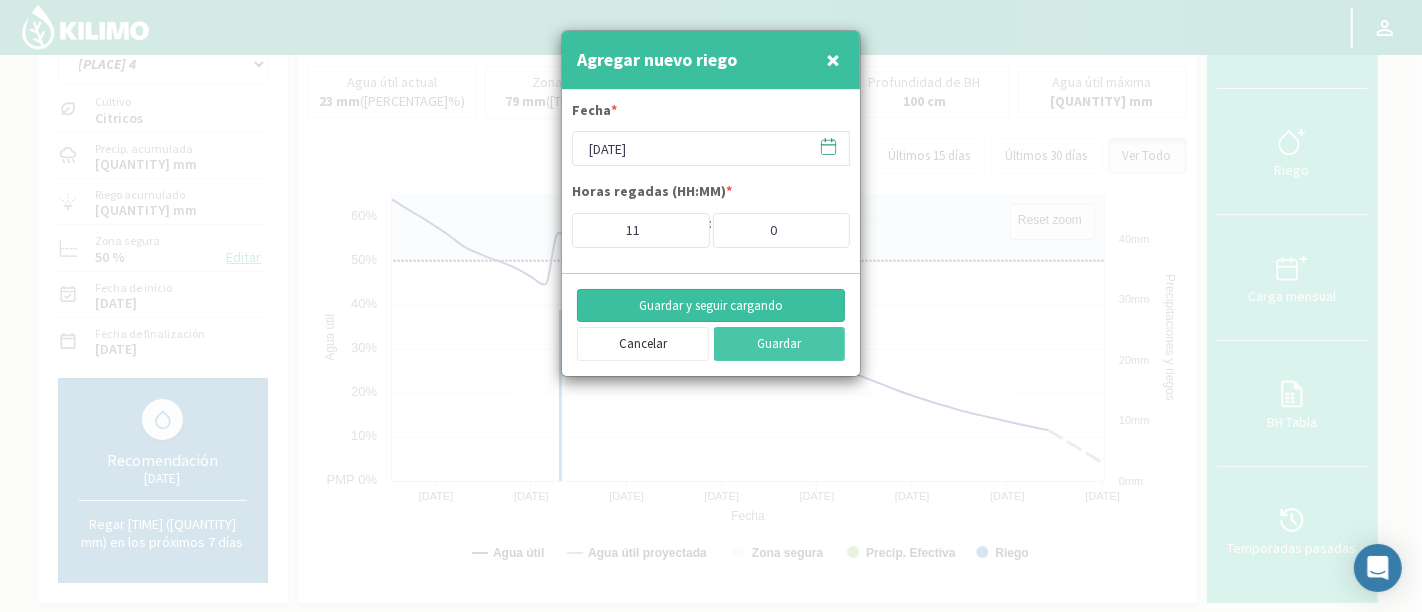click on "Guardar y seguir cargando" at bounding box center [711, 306] 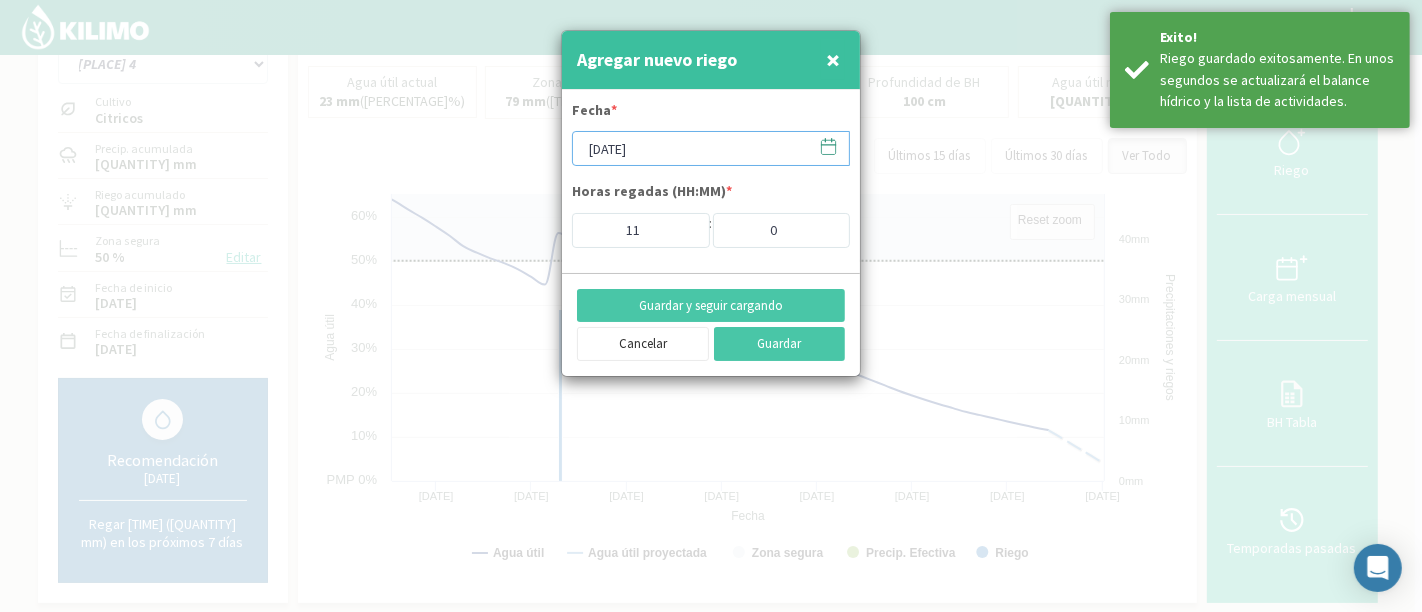 click on "02/07/2025" at bounding box center [711, 148] 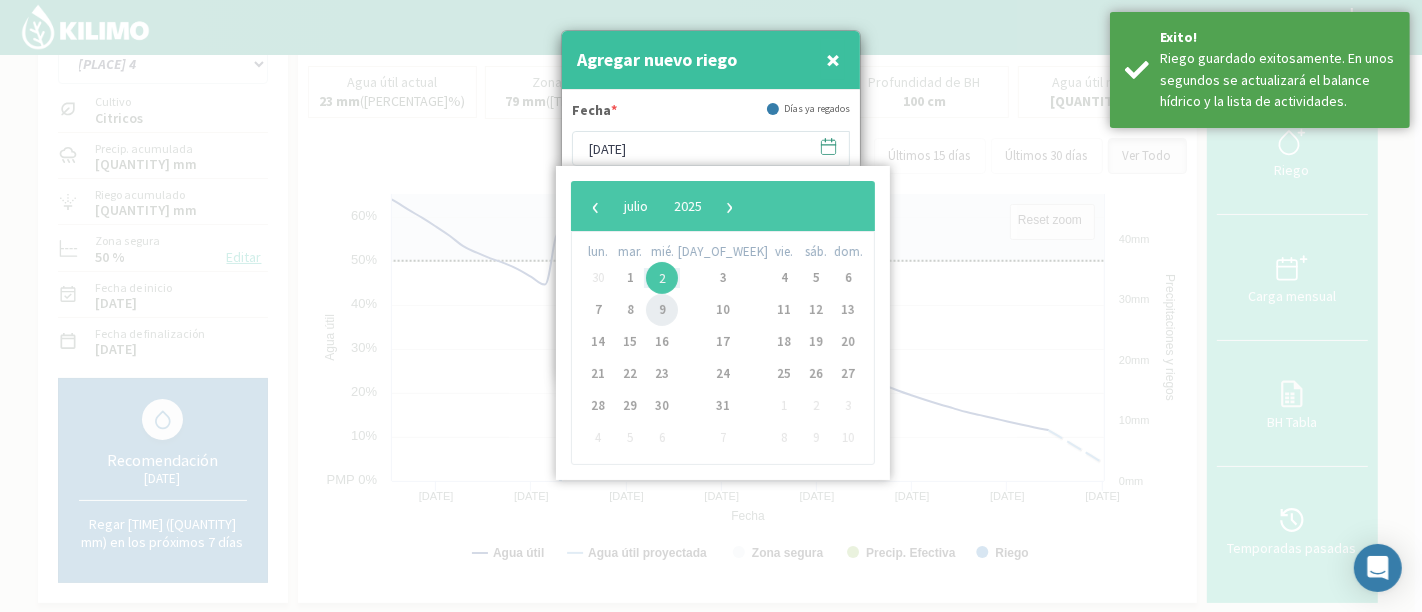 click on "9" 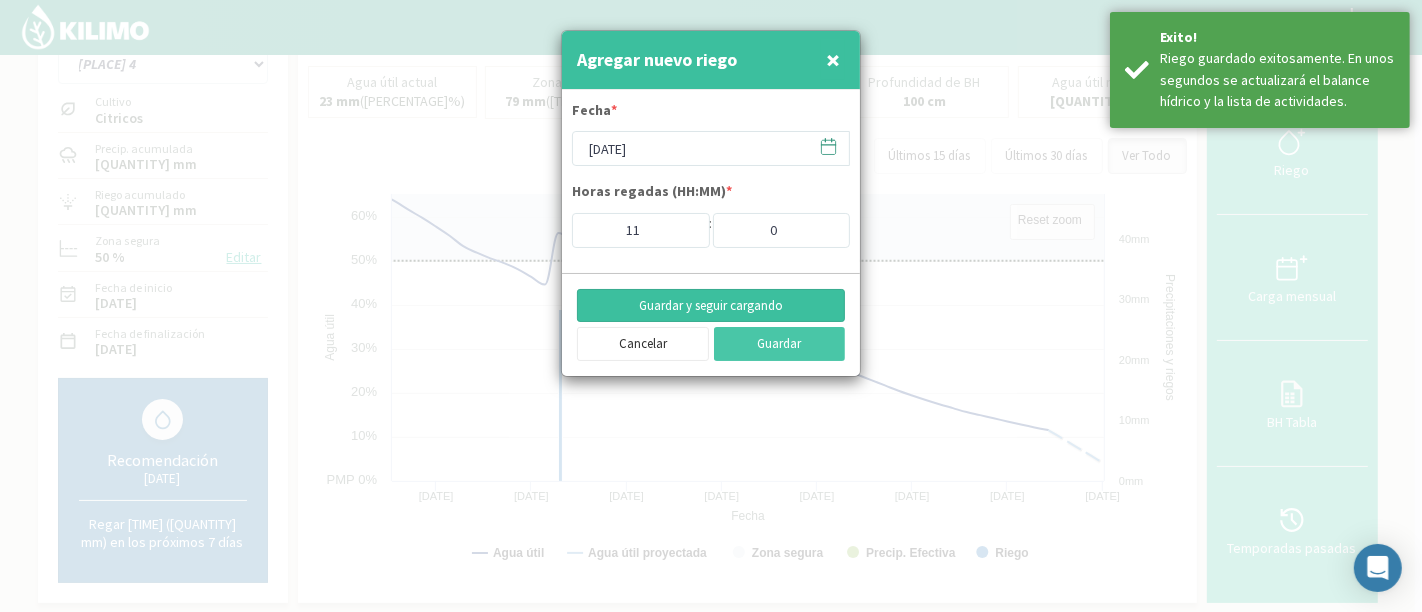 click on "Guardar y seguir cargando" at bounding box center (711, 306) 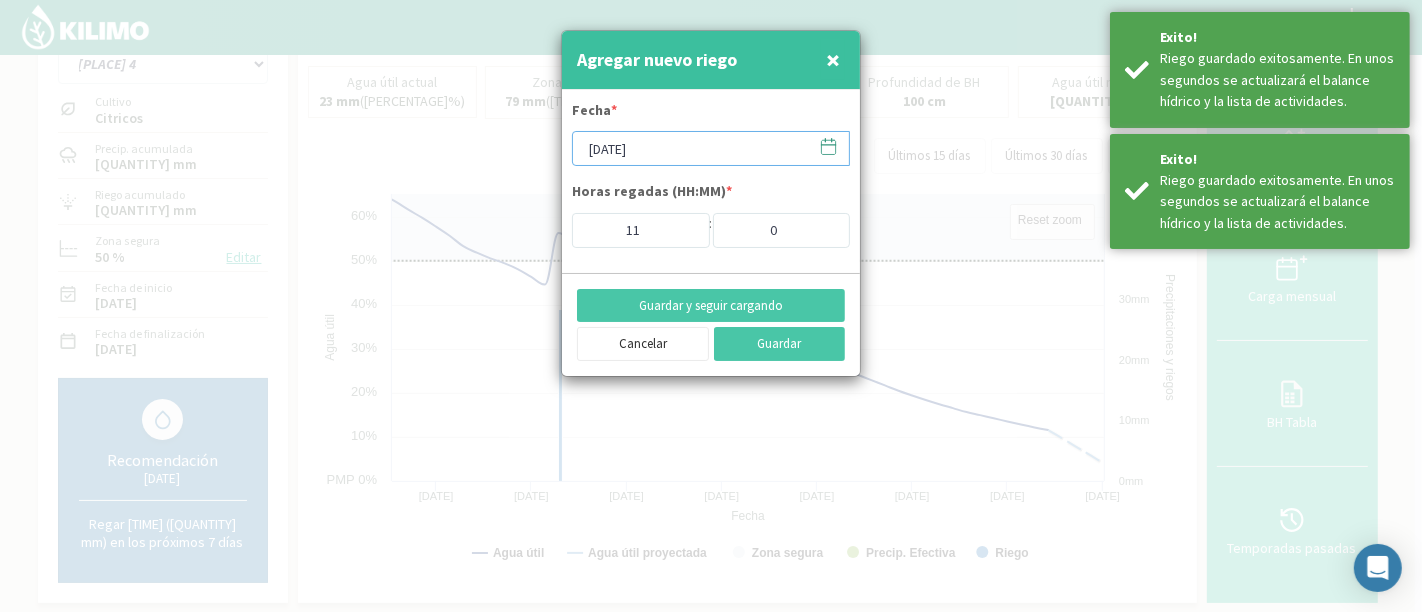 click on "09/07/2025" at bounding box center (711, 148) 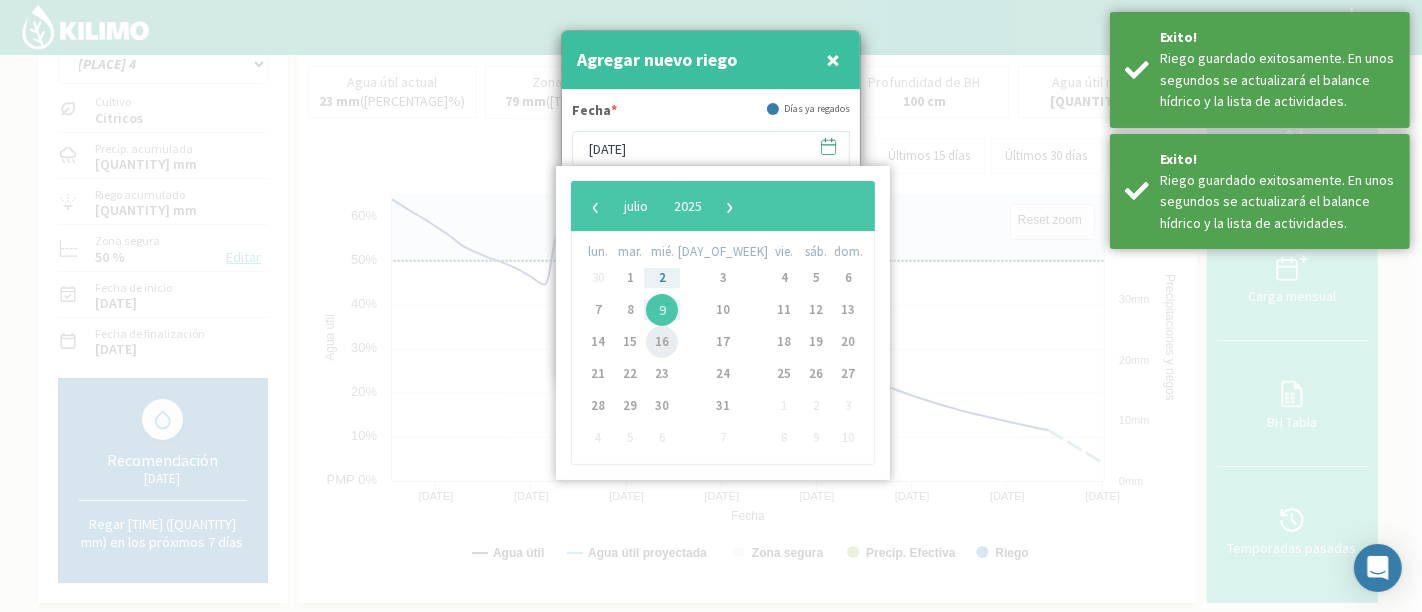 click on "16" 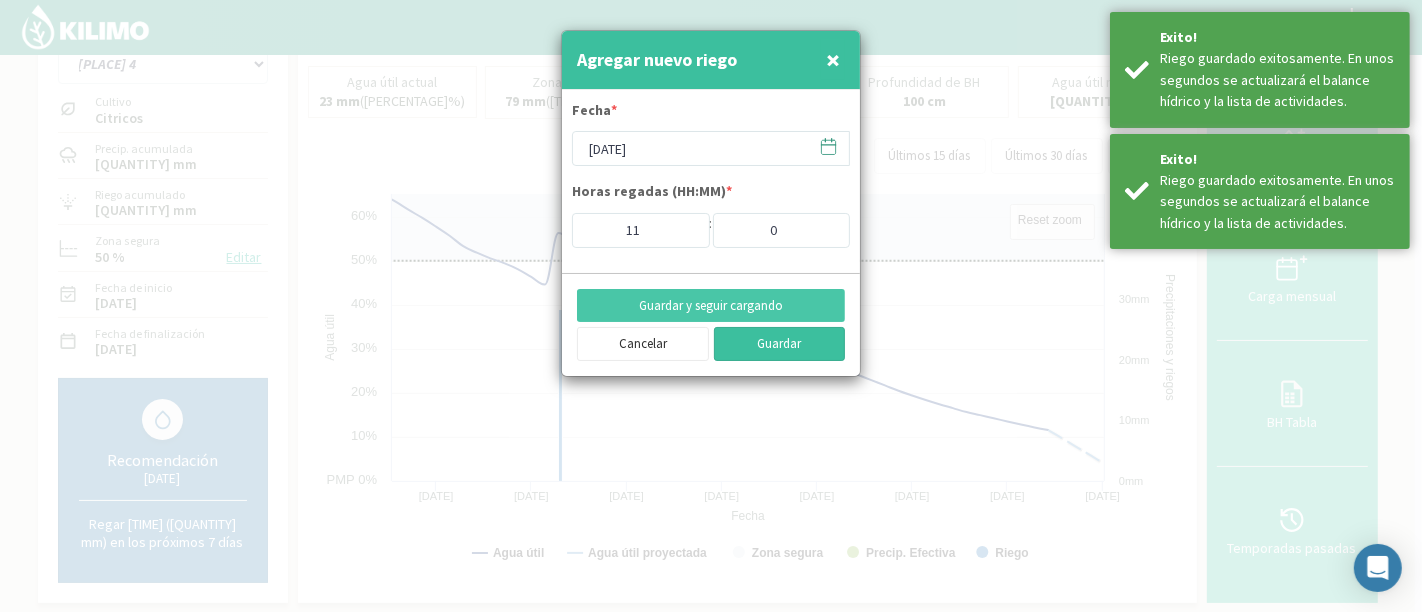 click on "Guardar" at bounding box center (780, 344) 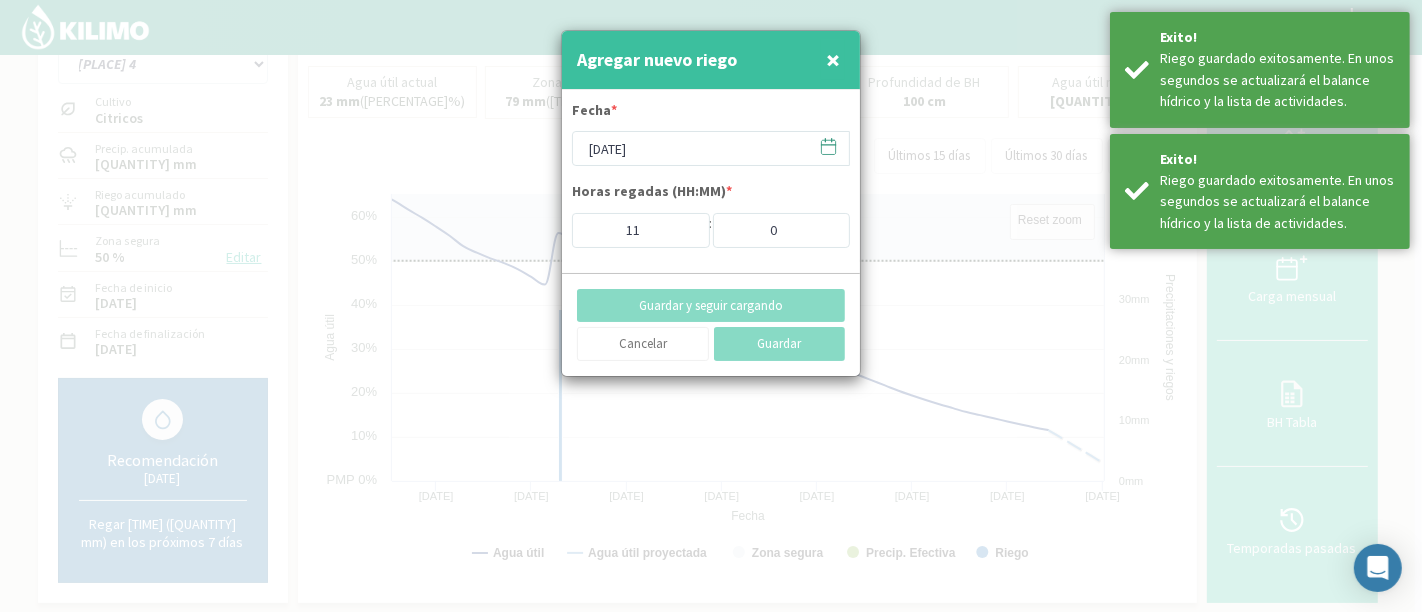 type on "[DATE]" 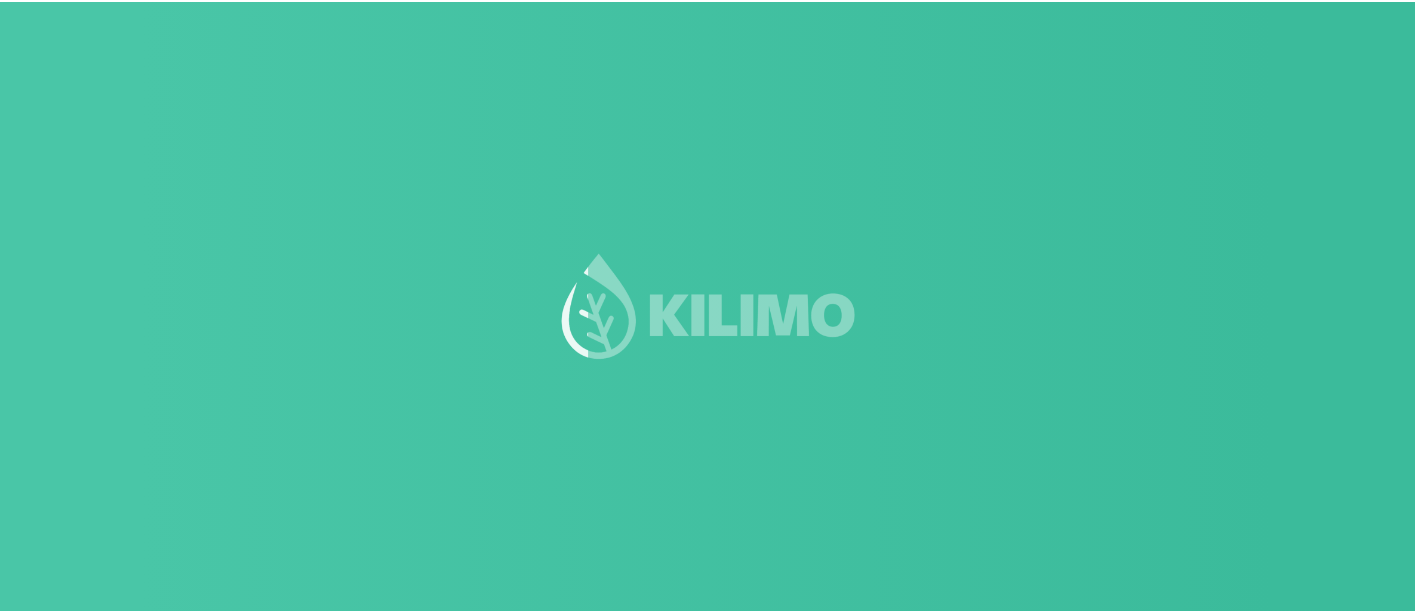 scroll, scrollTop: 111, scrollLeft: 0, axis: vertical 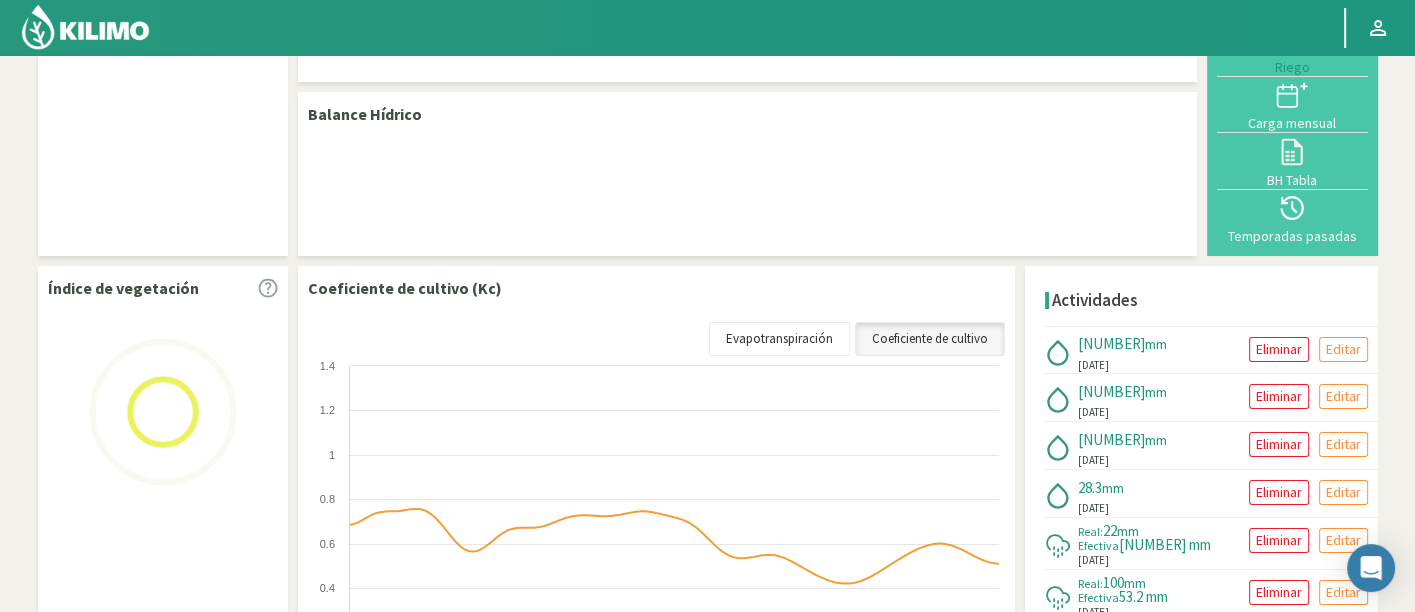 select on "[NUMBER]: Object" 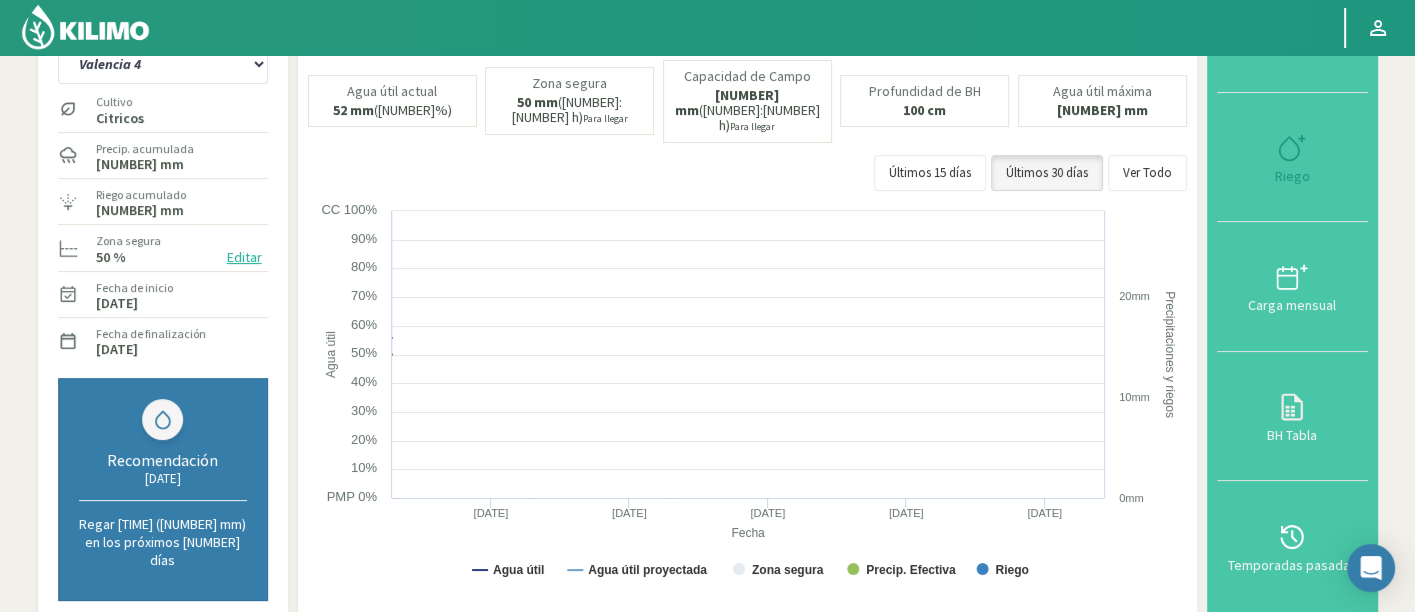 scroll, scrollTop: 110, scrollLeft: 0, axis: vertical 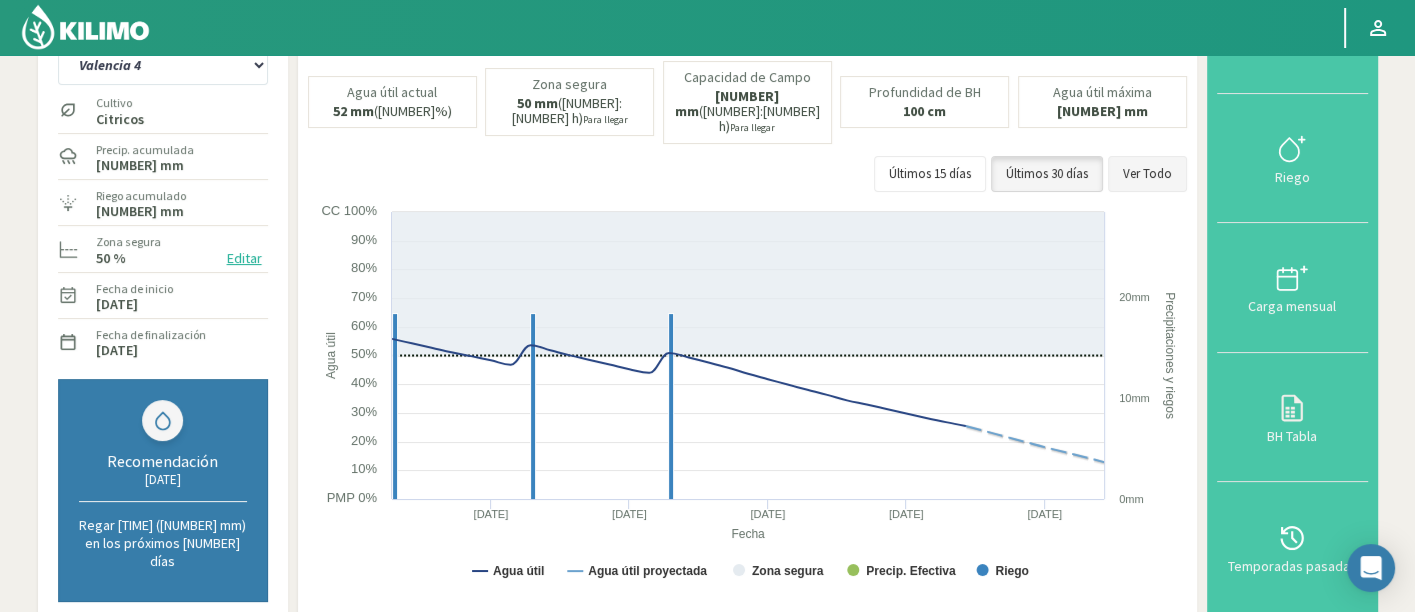 click on "Ver Todo" at bounding box center [1147, 174] 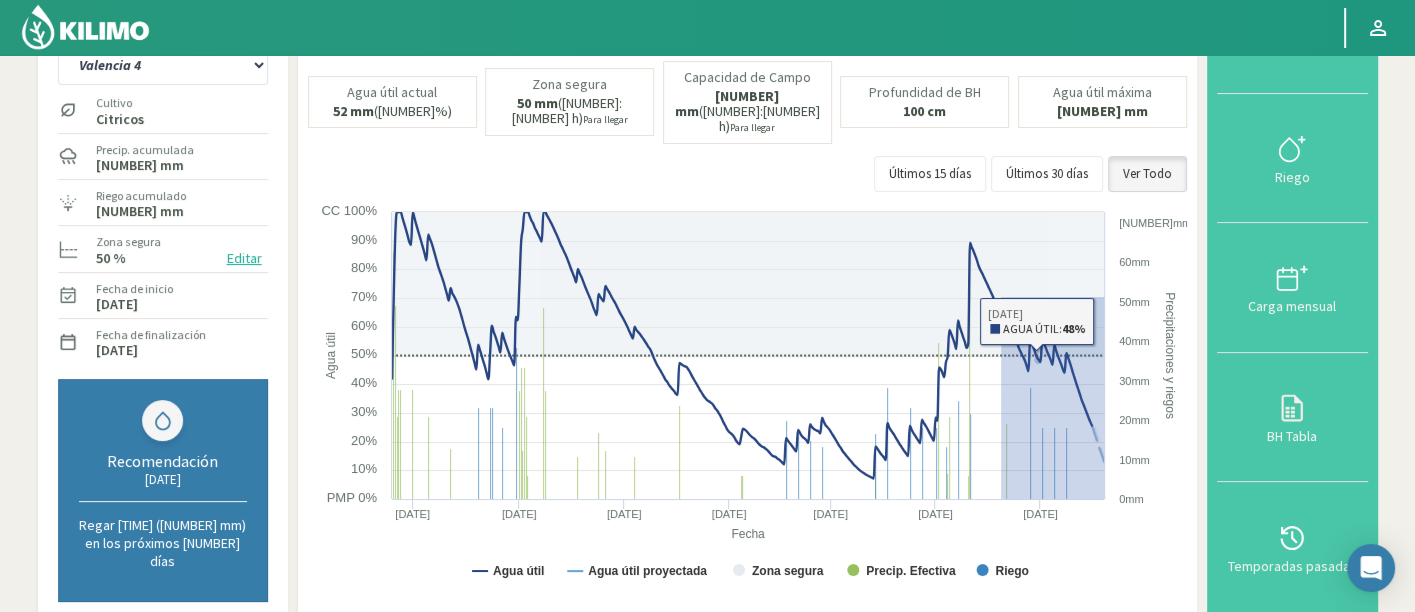 drag, startPoint x: 1000, startPoint y: 270, endPoint x: 1145, endPoint y: 513, distance: 282.9735 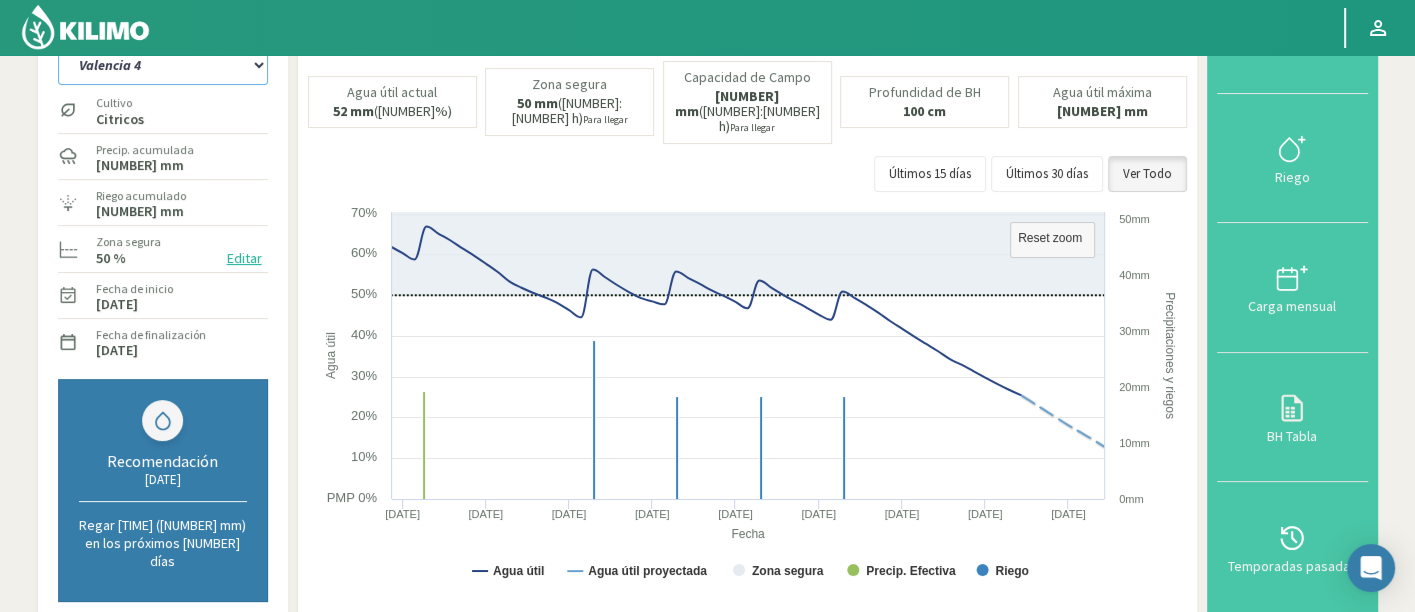 click on "Toronjas   [CITY] 1   [CITY] 2   [CITY] 3   [CITY] 4" 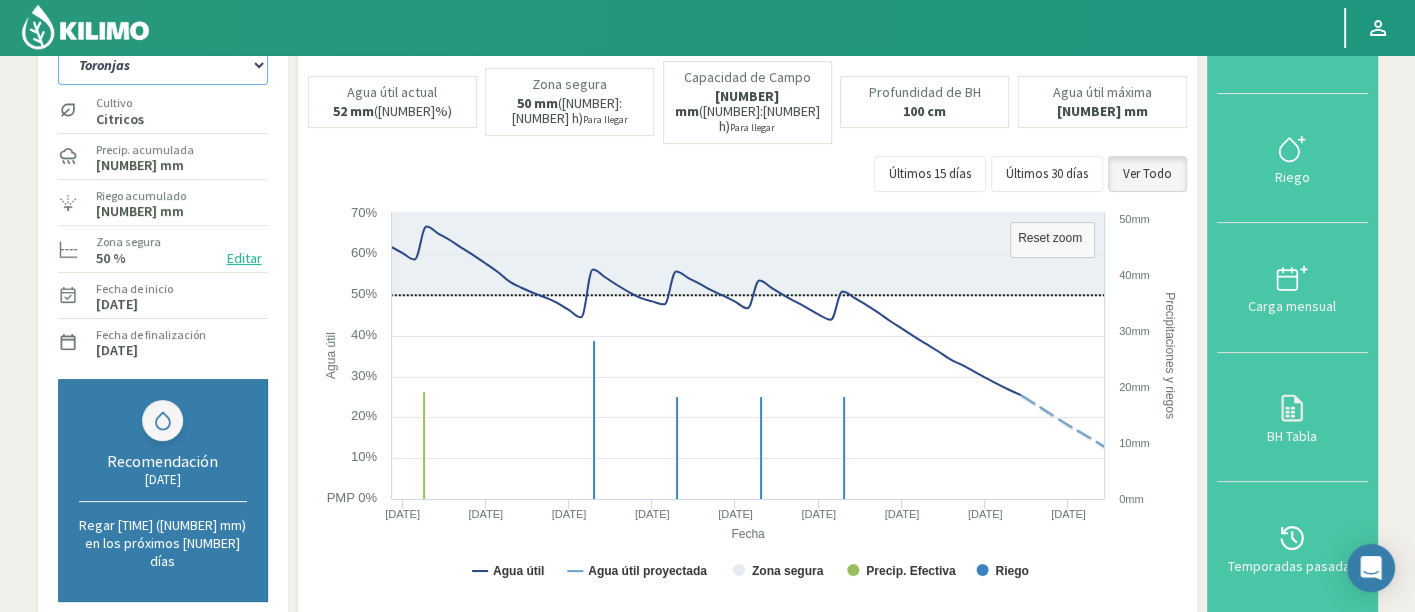 click on "Toronjas   [CITY] 1   [CITY] 2   [CITY] 3   [CITY] 4" 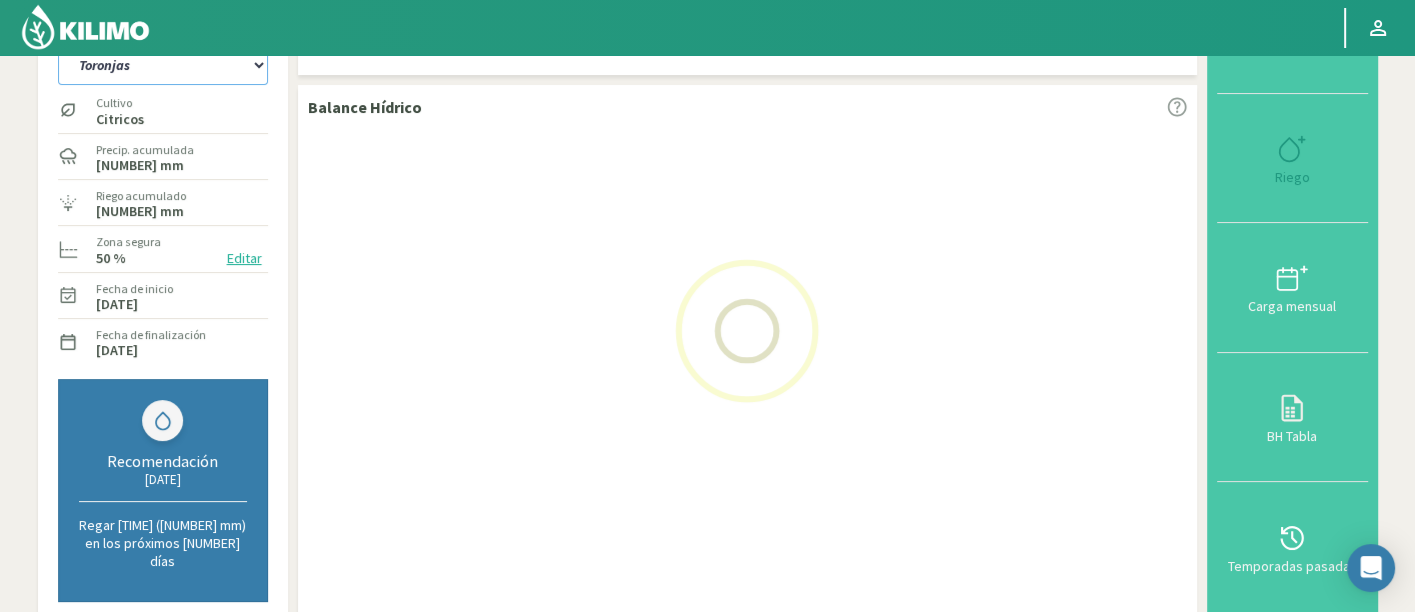select on "4: Object" 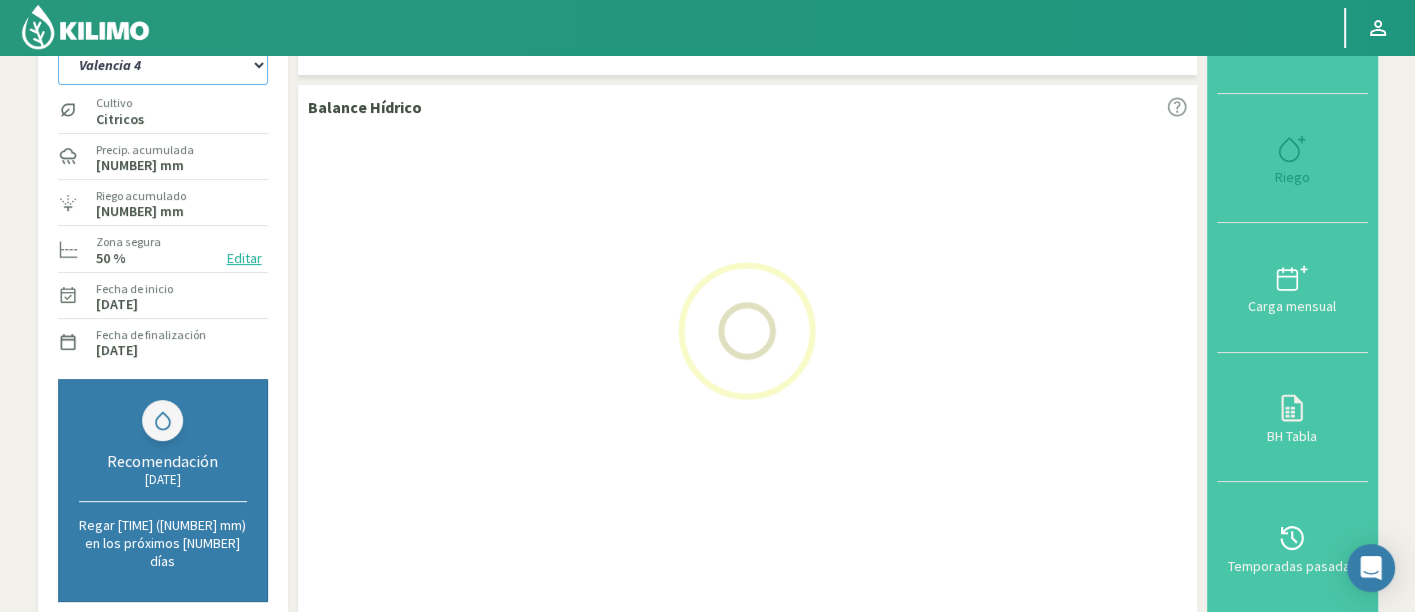 select on "[NUMBER]: Object" 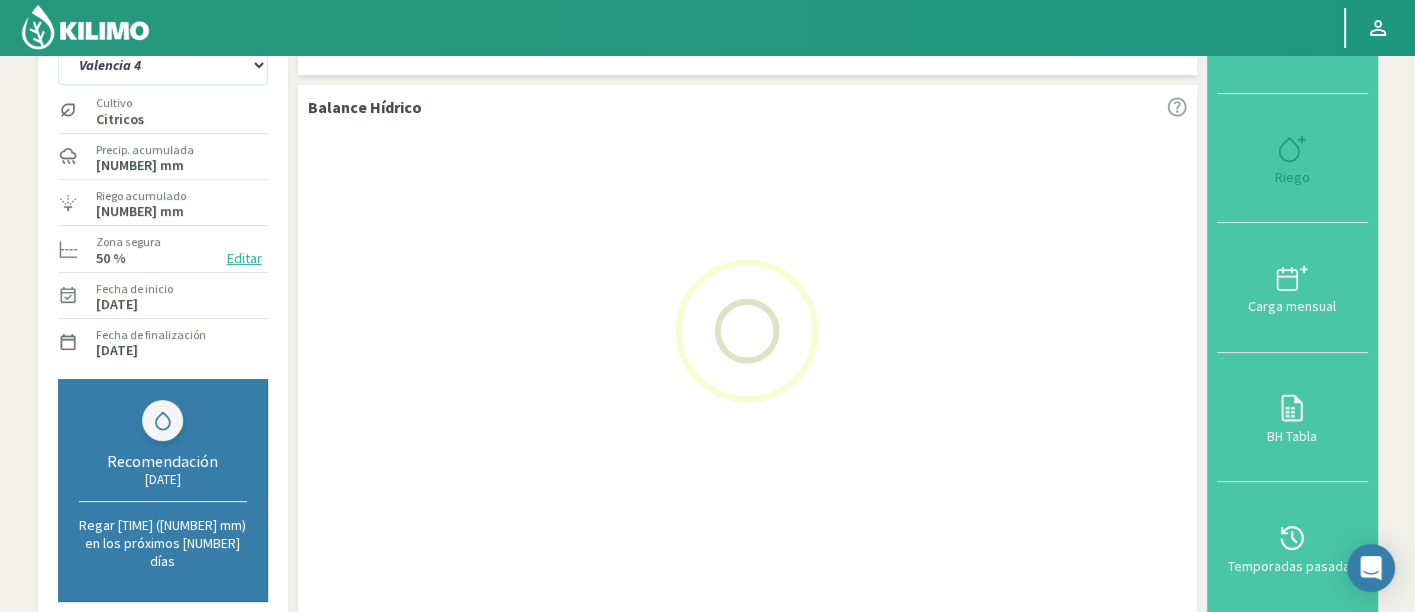 select on "5: Object" 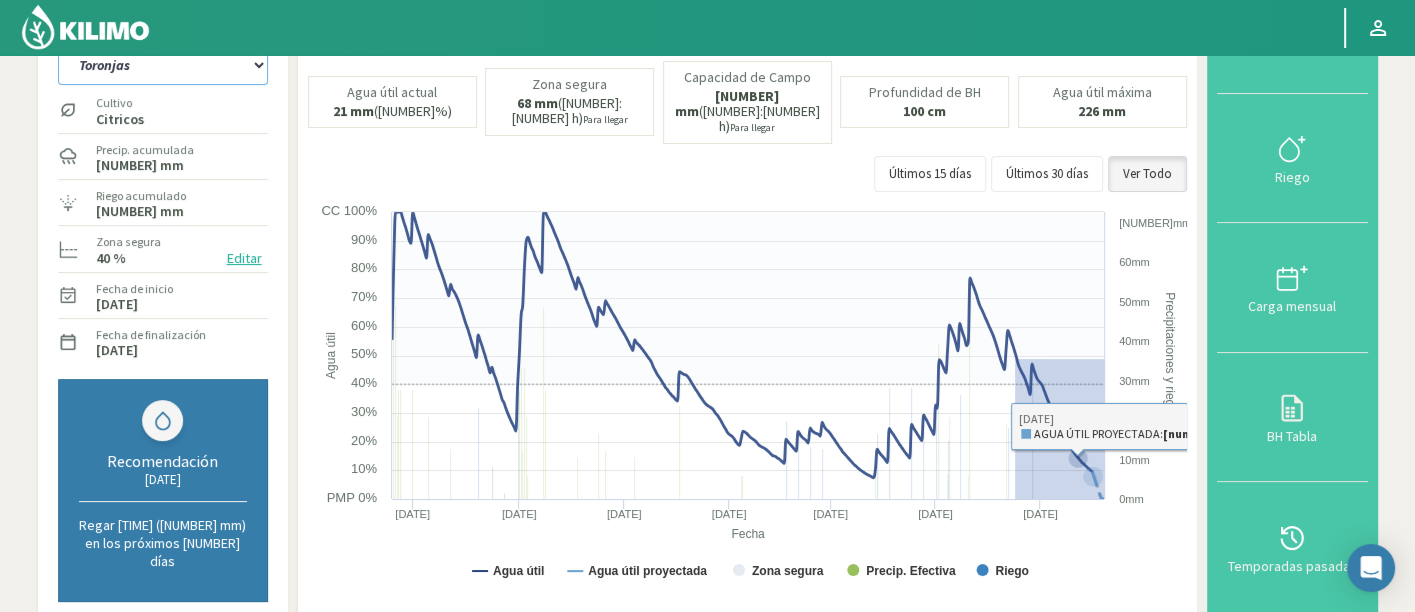drag, startPoint x: 1032, startPoint y: 372, endPoint x: 1107, endPoint y: 505, distance: 152.68922 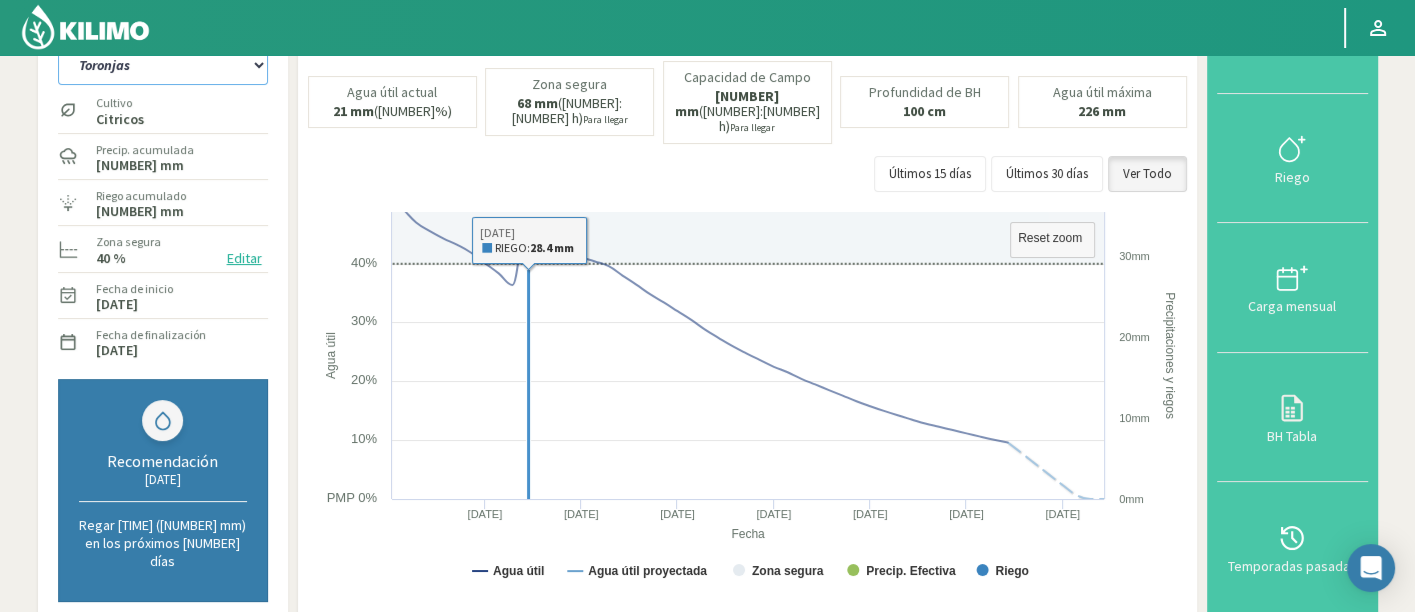 click 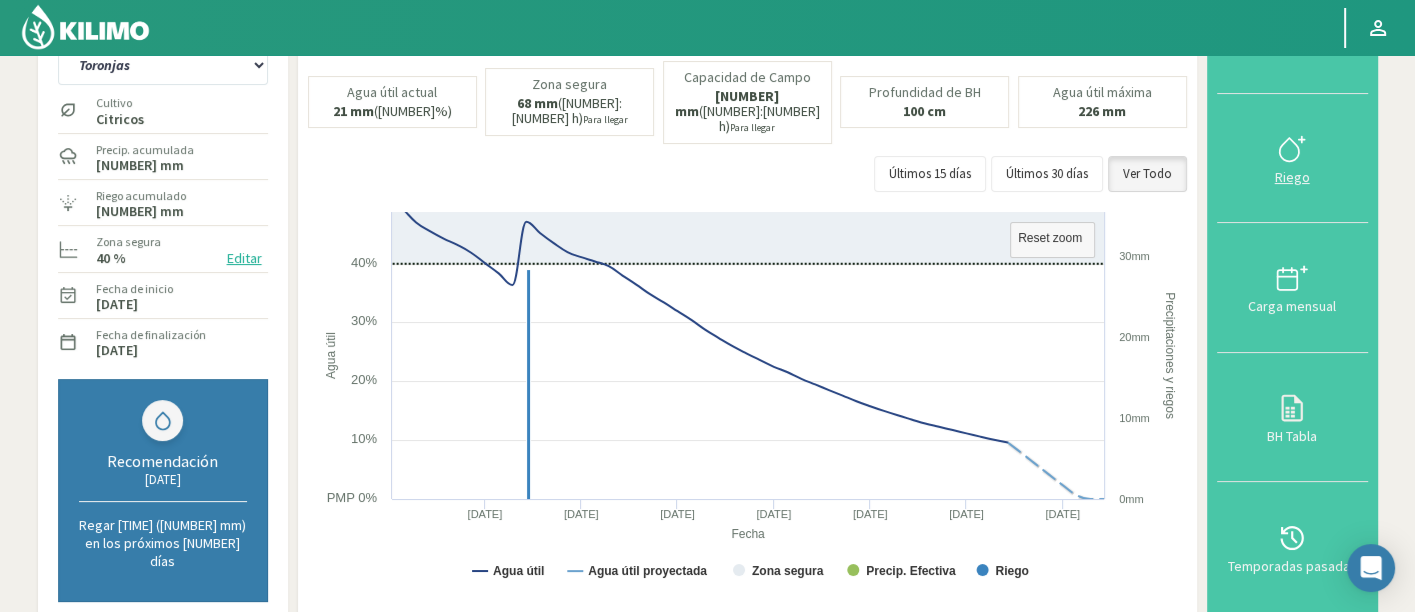 click on "Riego" at bounding box center (1292, 177) 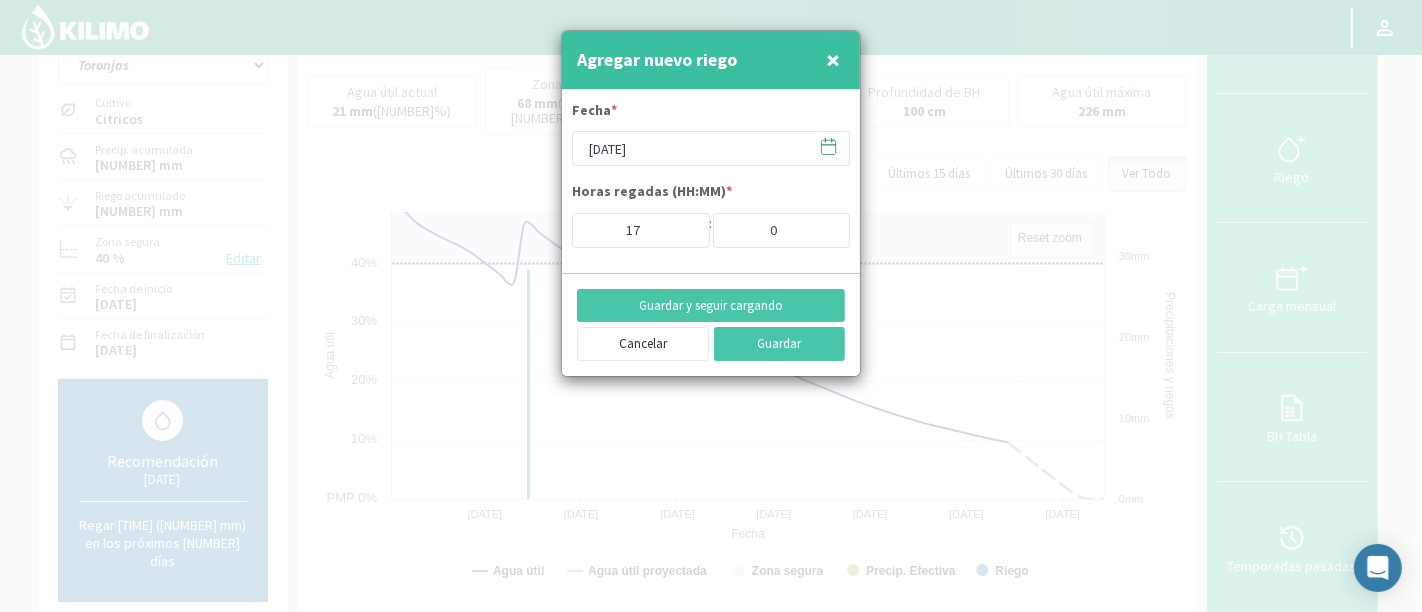 click on "Fecha  *  [DATE]
Horas regadas (HH:MM)  *  [NUMBER]  :  [NUMBER]" at bounding box center [711, 174] 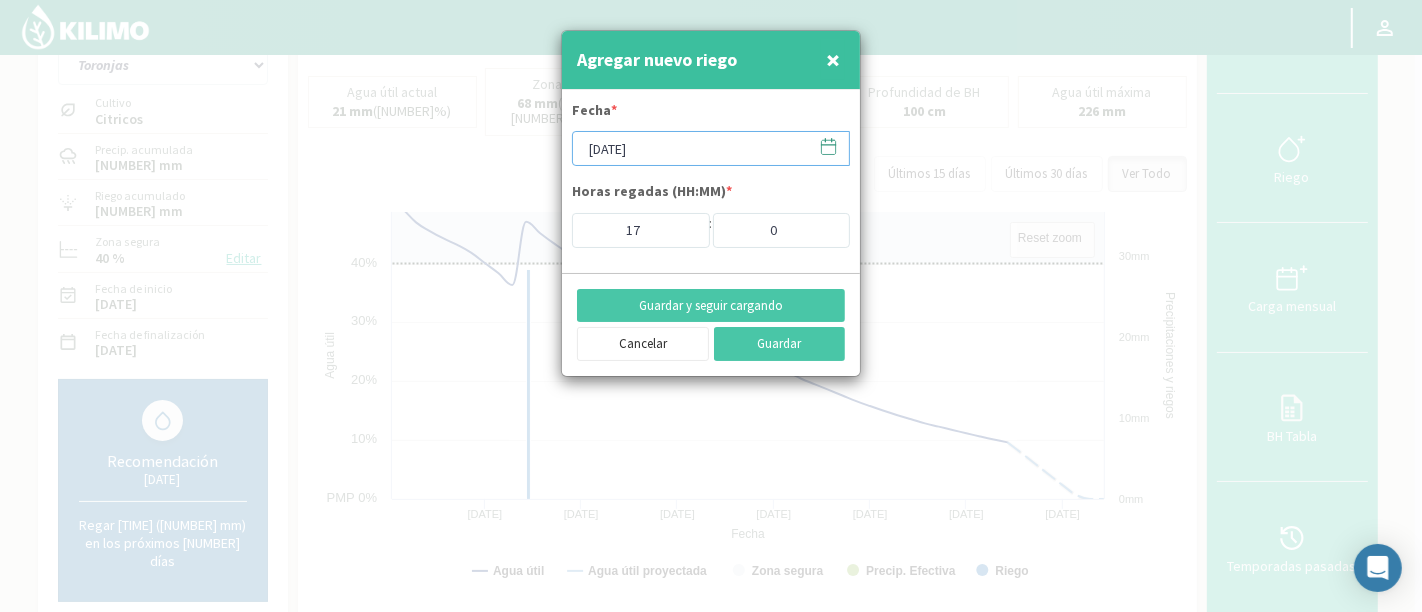 click on "[DATE]" at bounding box center (711, 148) 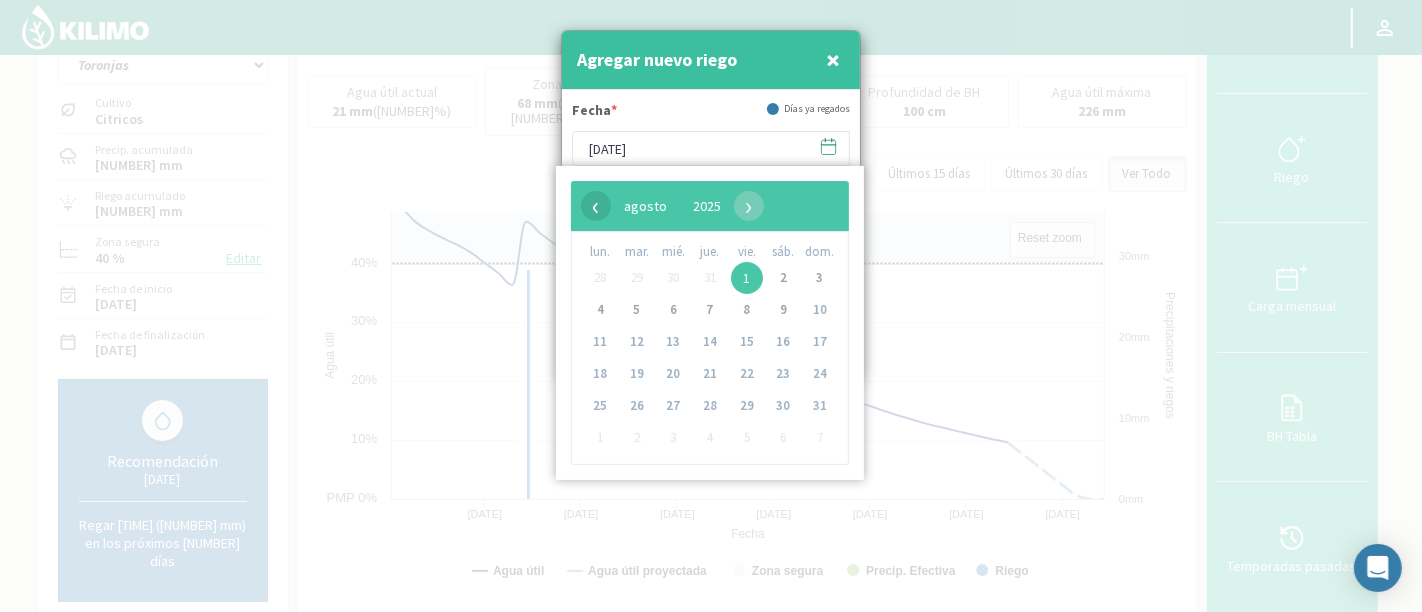 click on "‹" 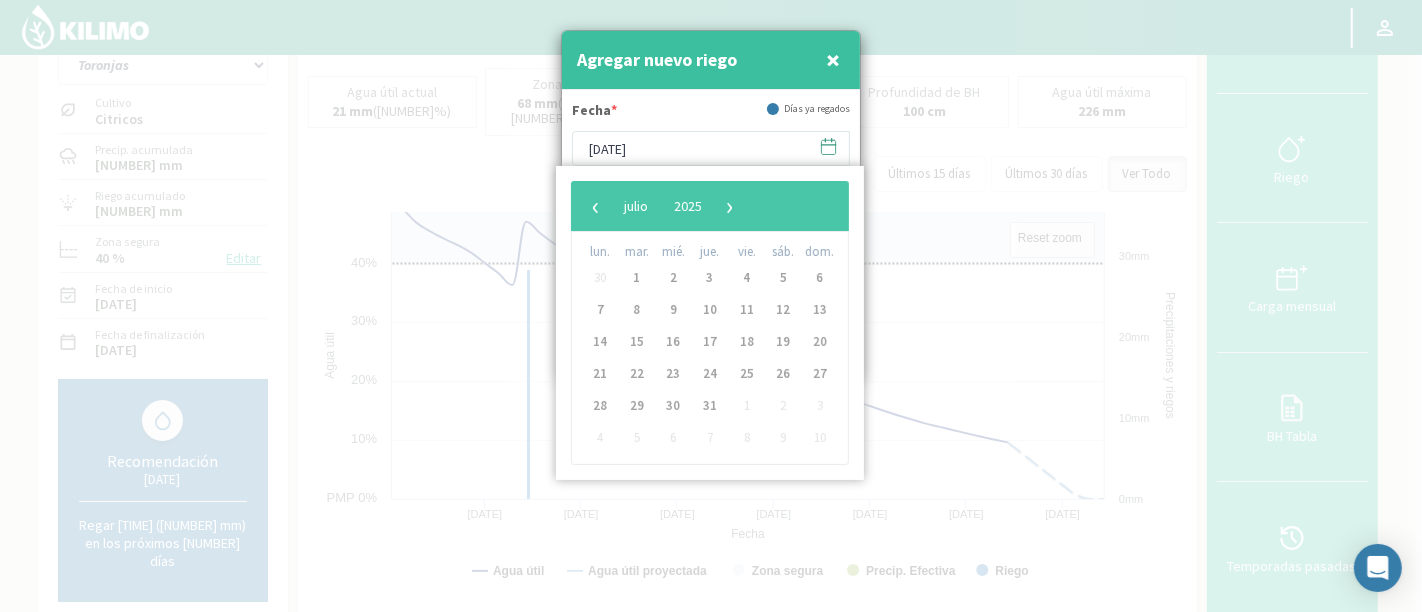 type on "[DATE]" 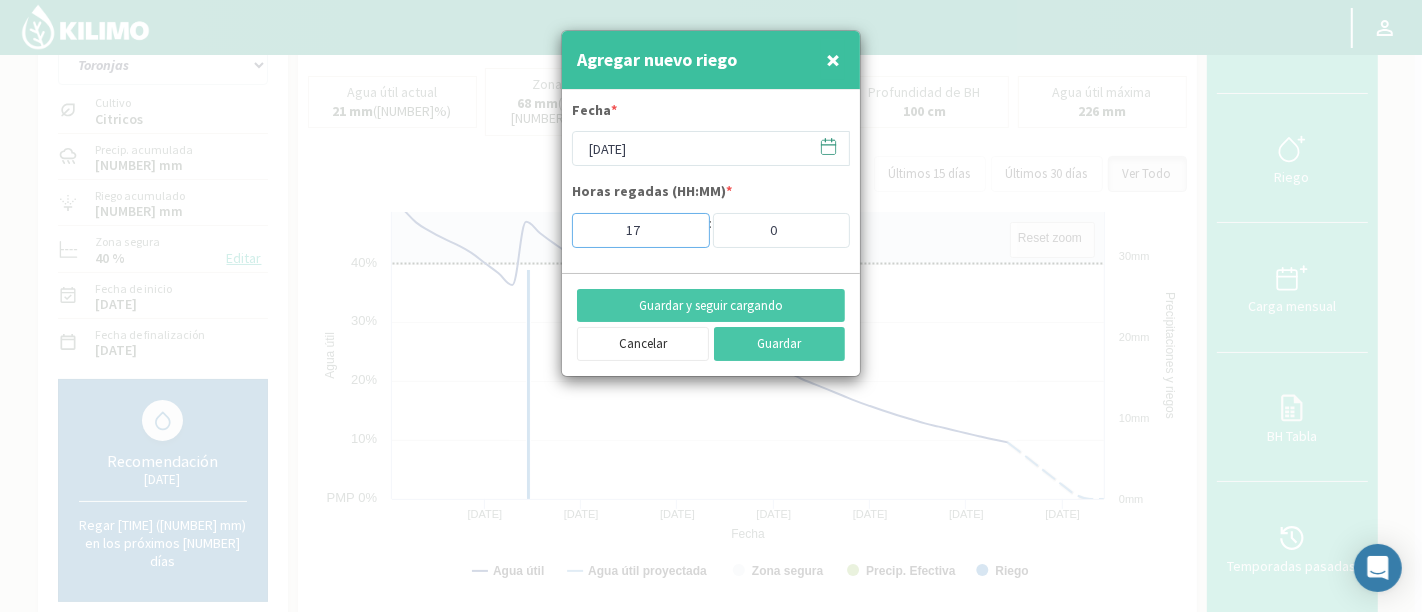 drag, startPoint x: 674, startPoint y: 241, endPoint x: 602, endPoint y: 238, distance: 72.06247 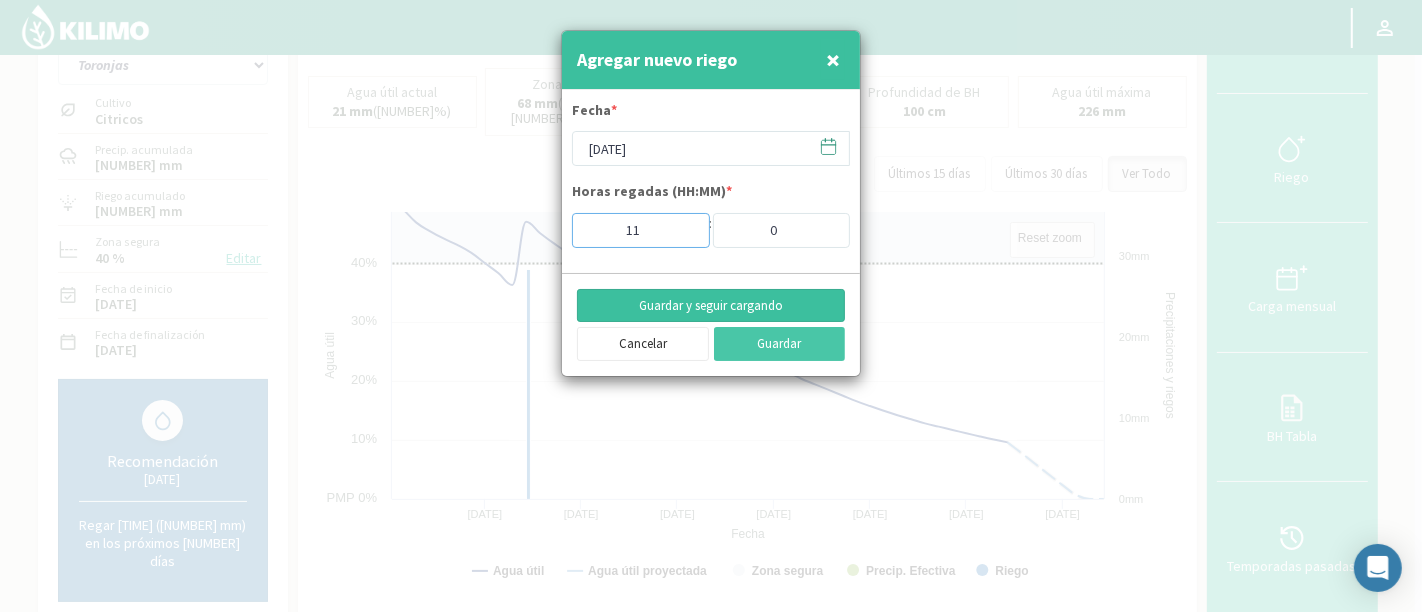 type on "11" 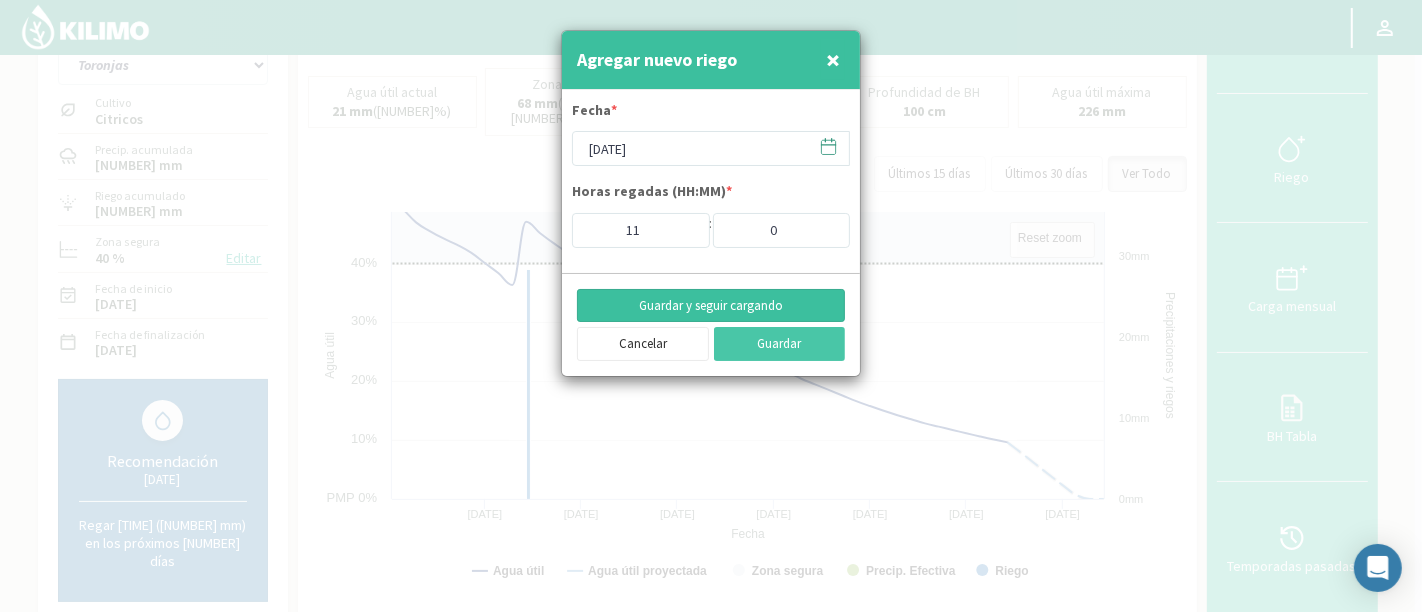drag, startPoint x: 747, startPoint y: 304, endPoint x: 736, endPoint y: 261, distance: 44.38468 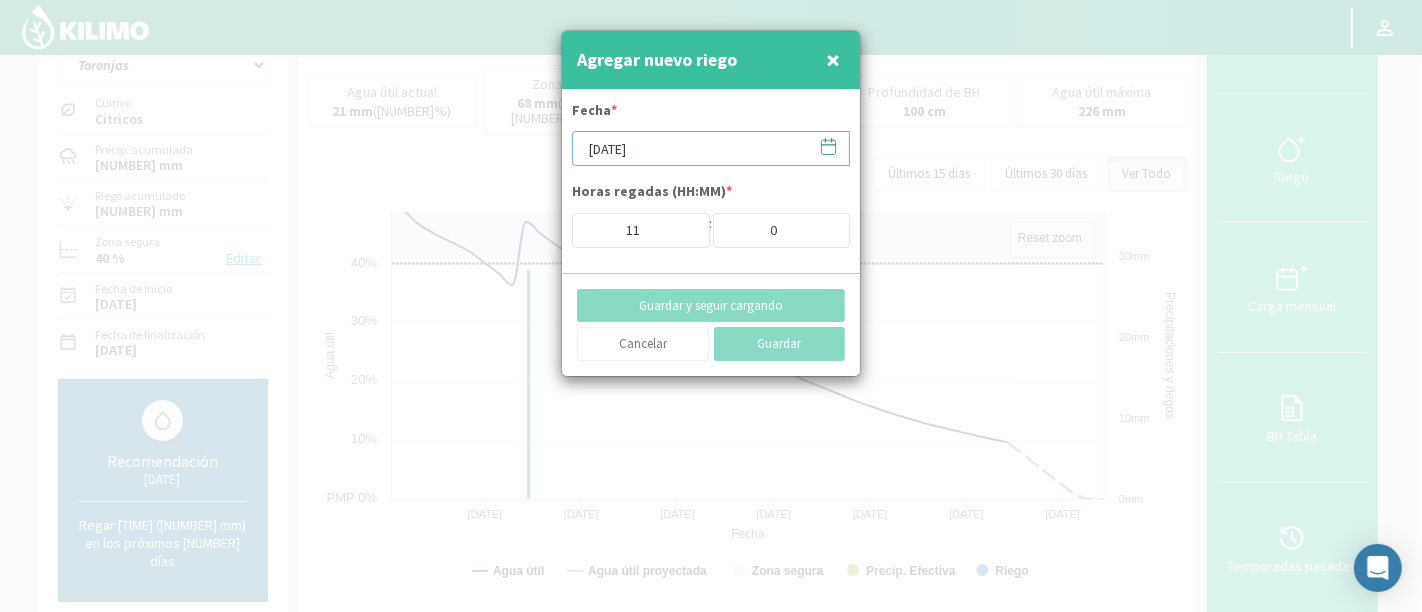 click on "03/07/2025" at bounding box center (711, 148) 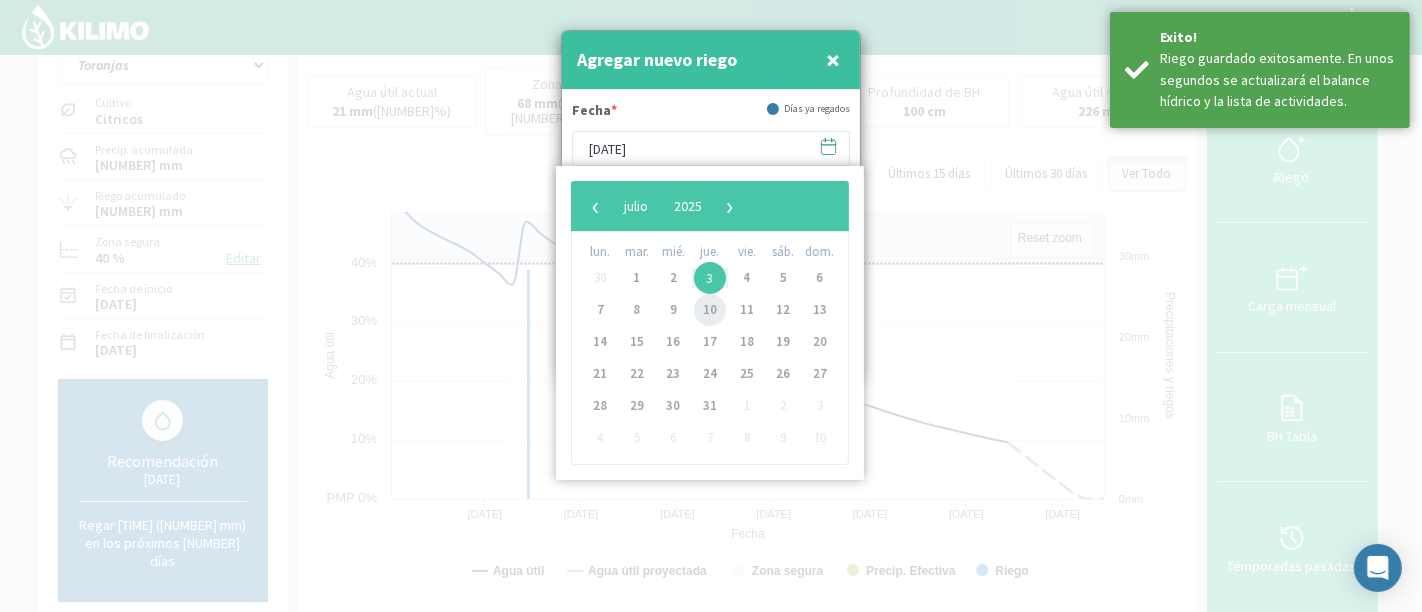 click on "10" 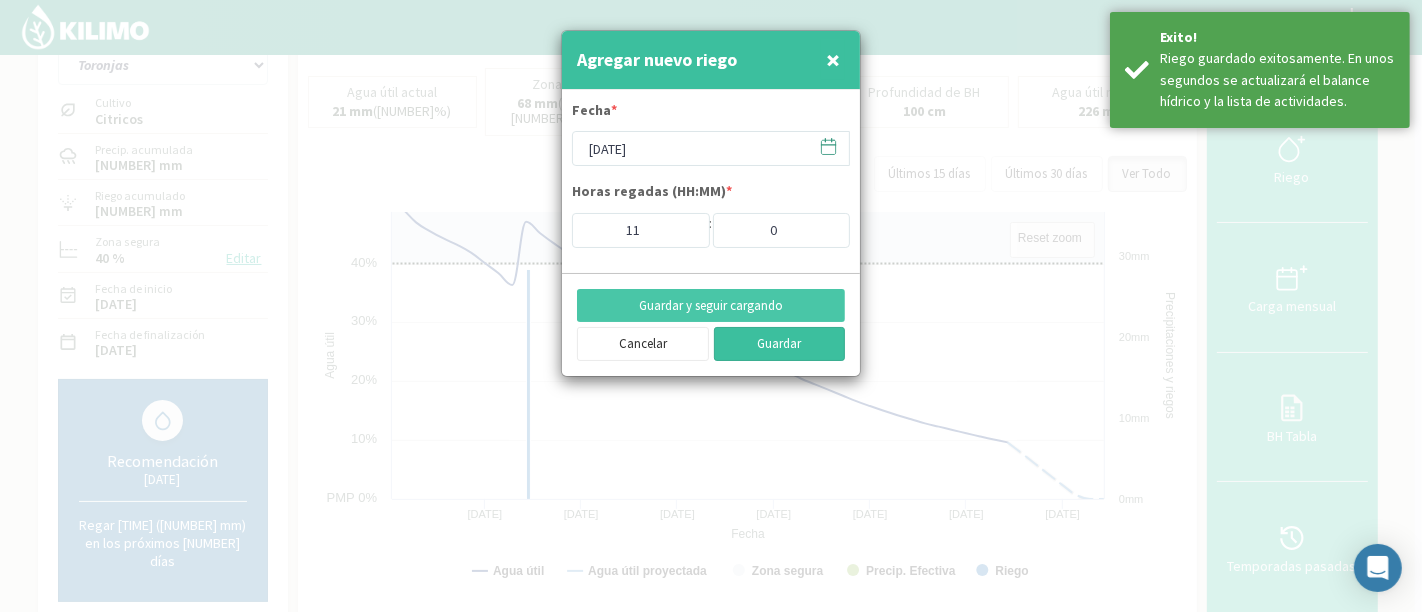click on "Guardar" at bounding box center (780, 344) 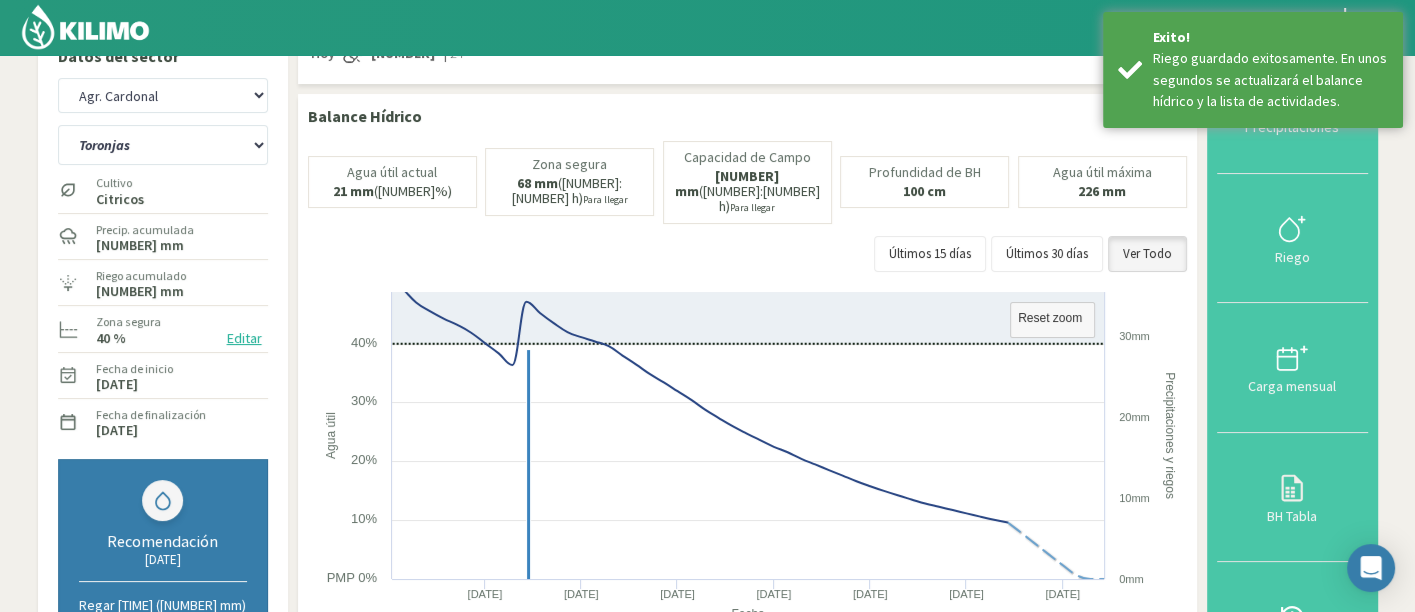 scroll, scrollTop: 0, scrollLeft: 0, axis: both 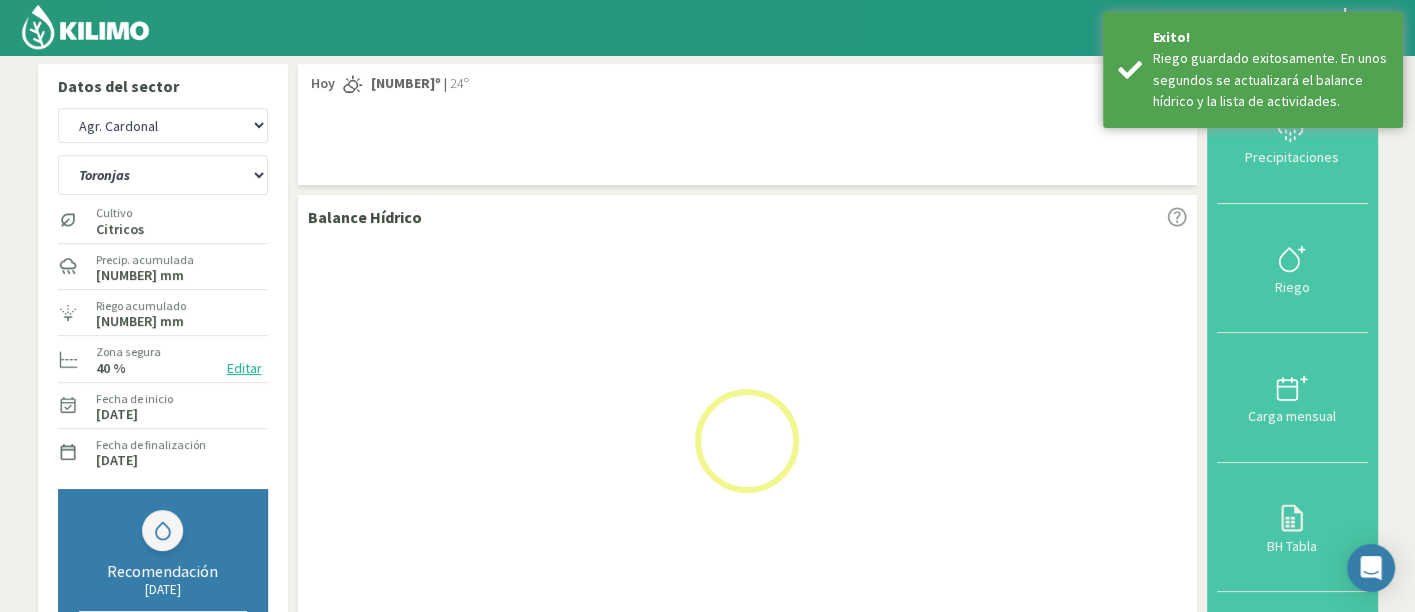 click 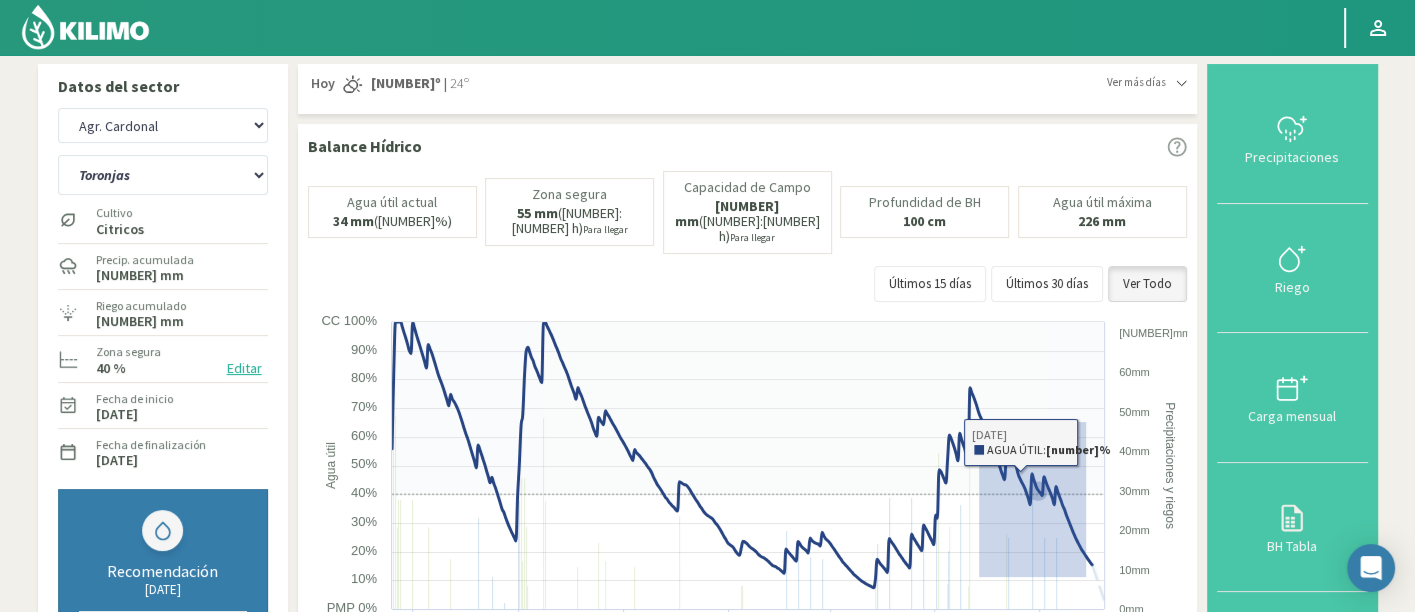 drag, startPoint x: 978, startPoint y: 405, endPoint x: 1117, endPoint y: 598, distance: 237.84448 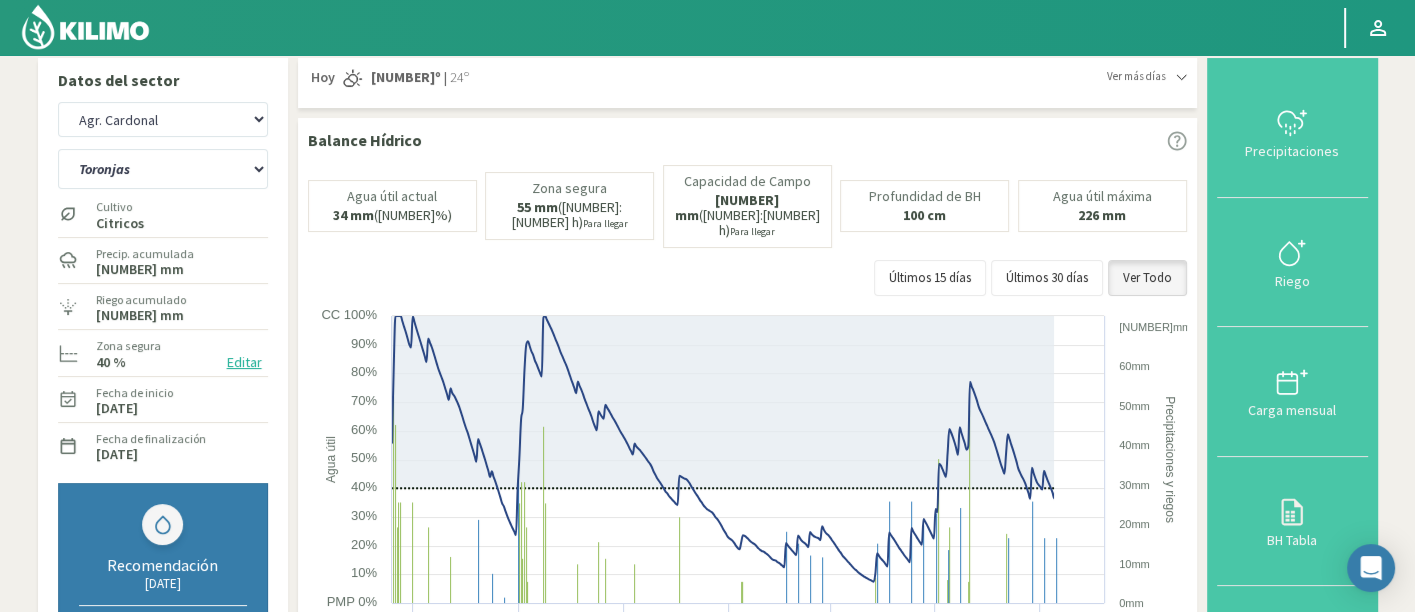 scroll, scrollTop: 0, scrollLeft: 0, axis: both 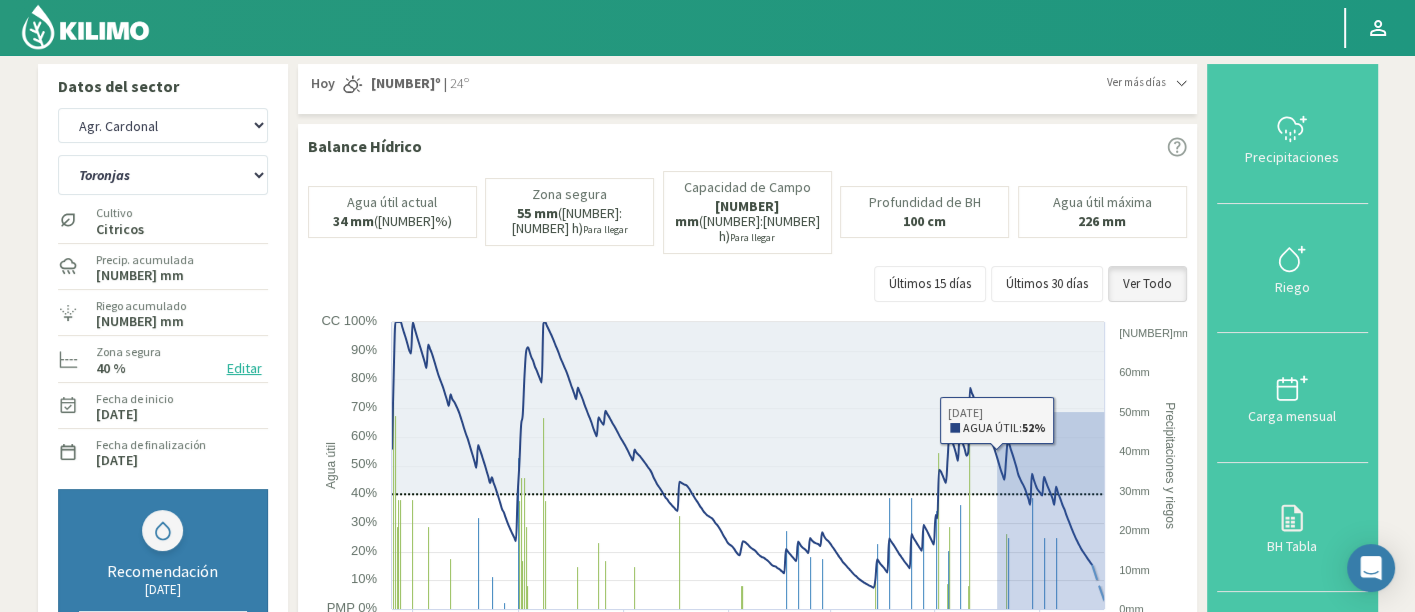 drag, startPoint x: 996, startPoint y: 395, endPoint x: 1204, endPoint y: 630, distance: 313.82956 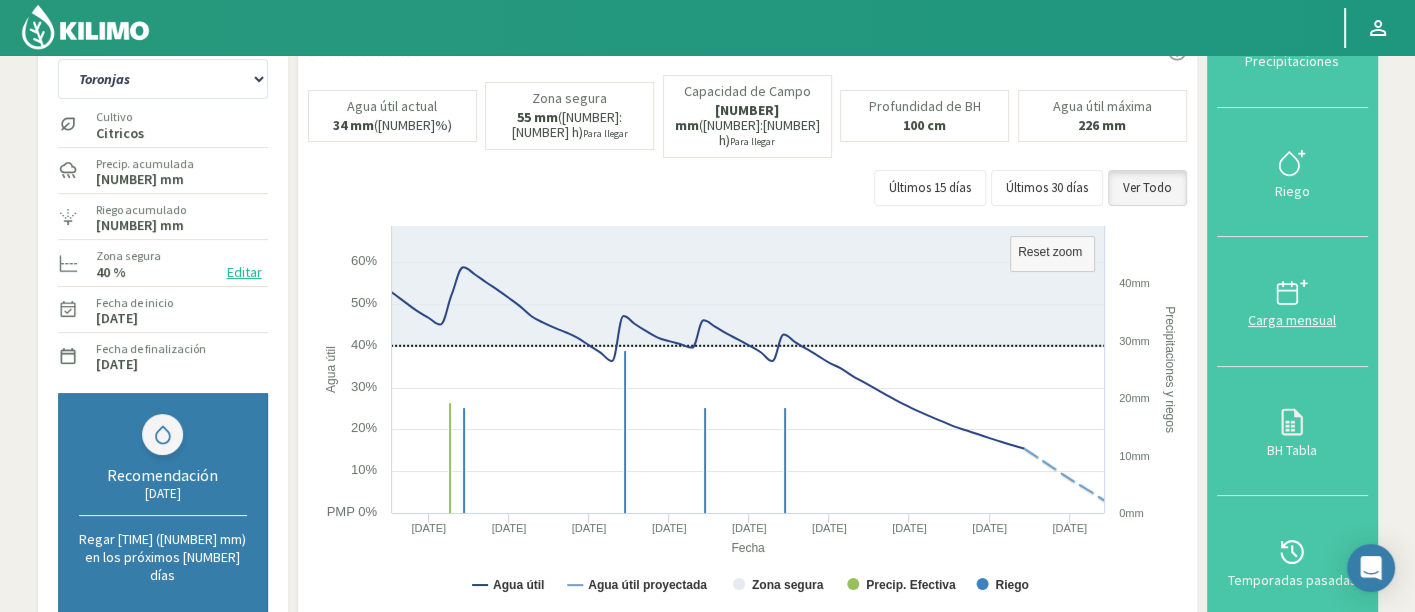 scroll, scrollTop: 0, scrollLeft: 0, axis: both 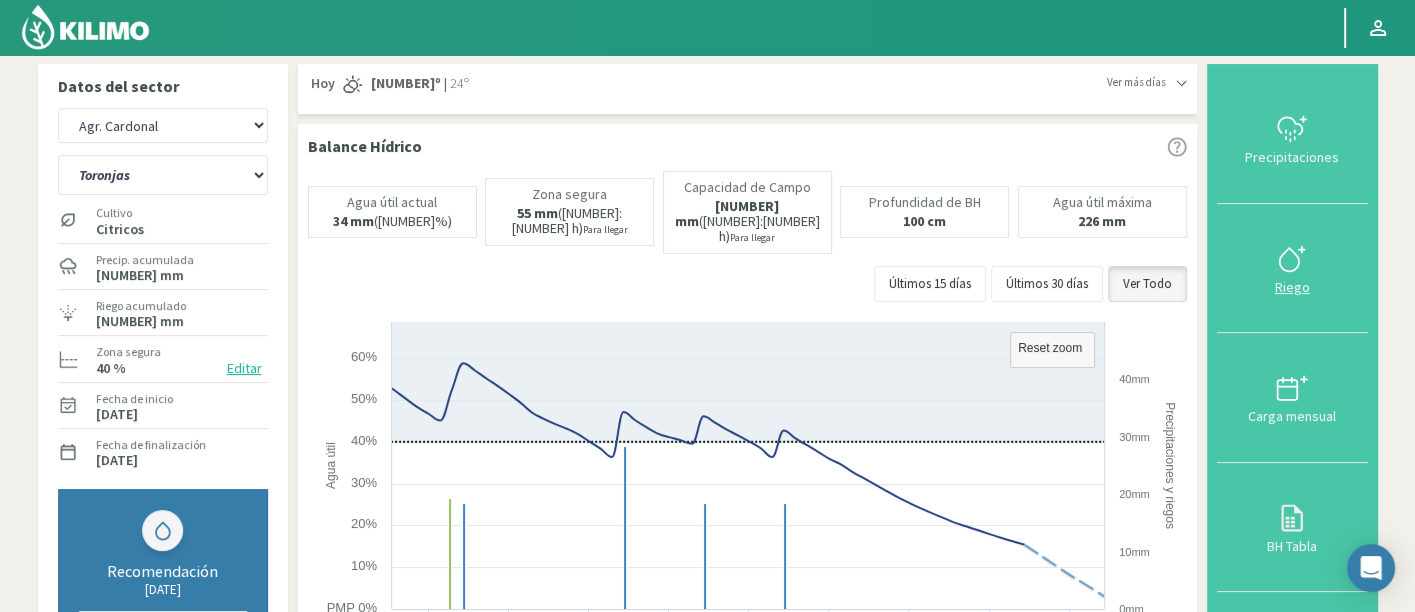 click on "Riego" at bounding box center (1292, 287) 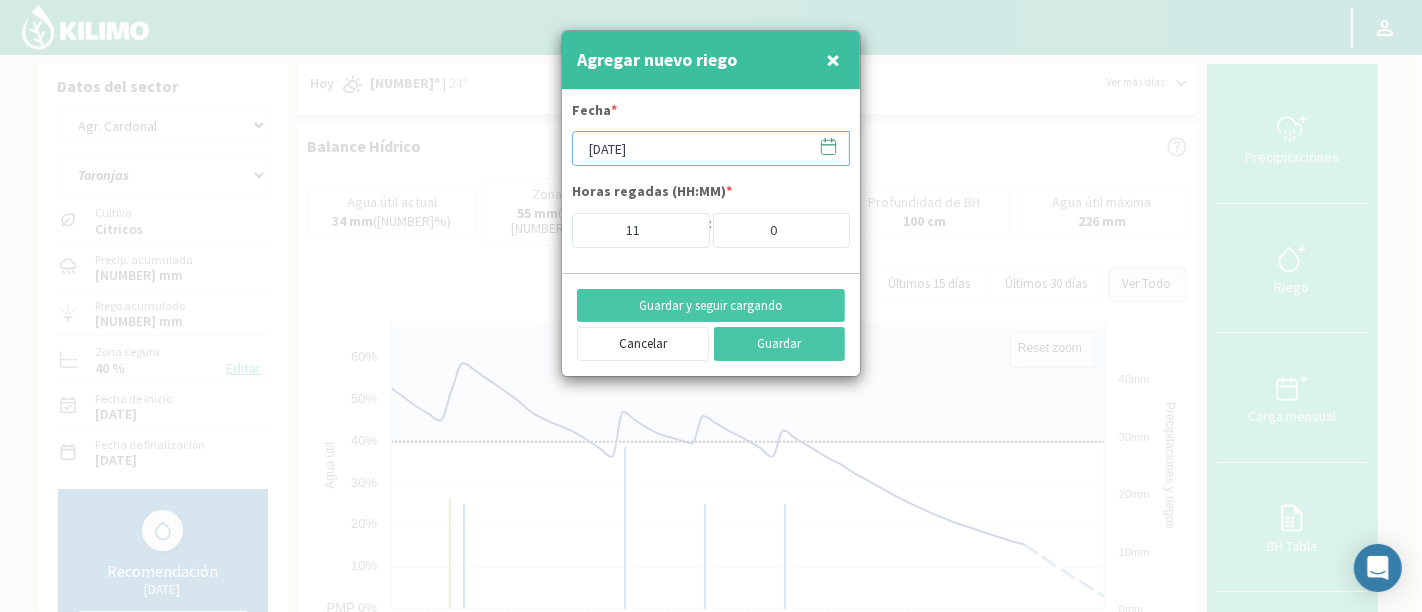 click on "[DATE]" at bounding box center (711, 148) 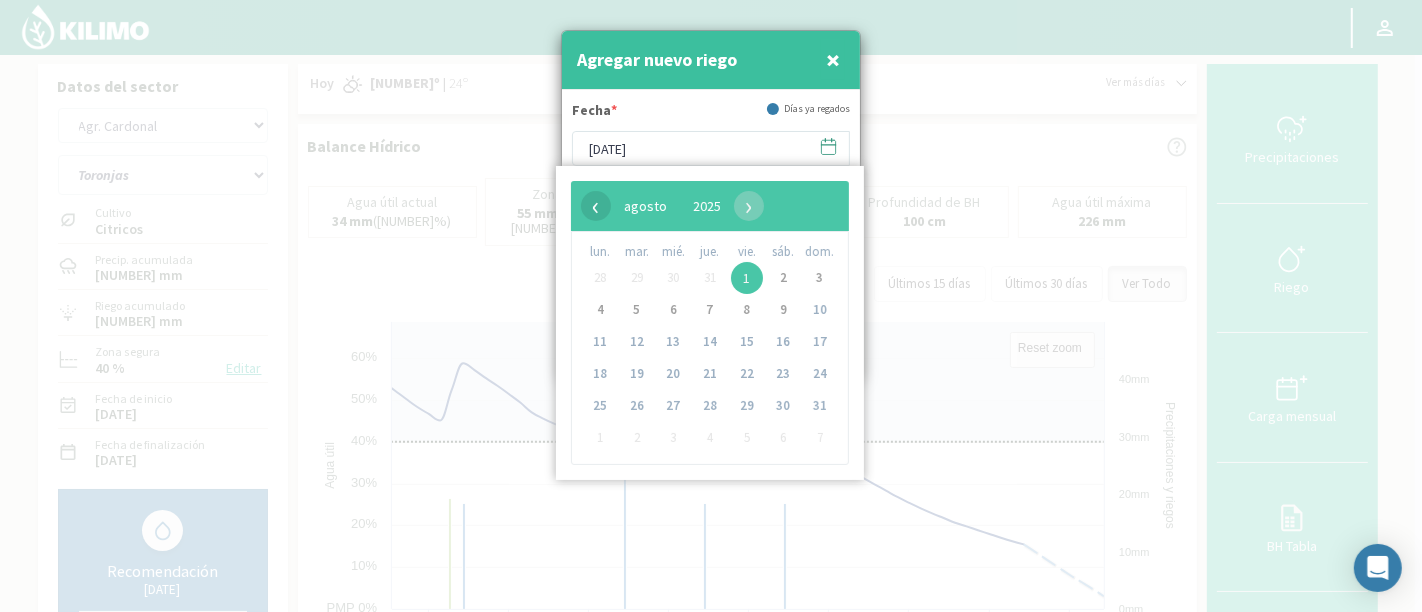 click on "‹" 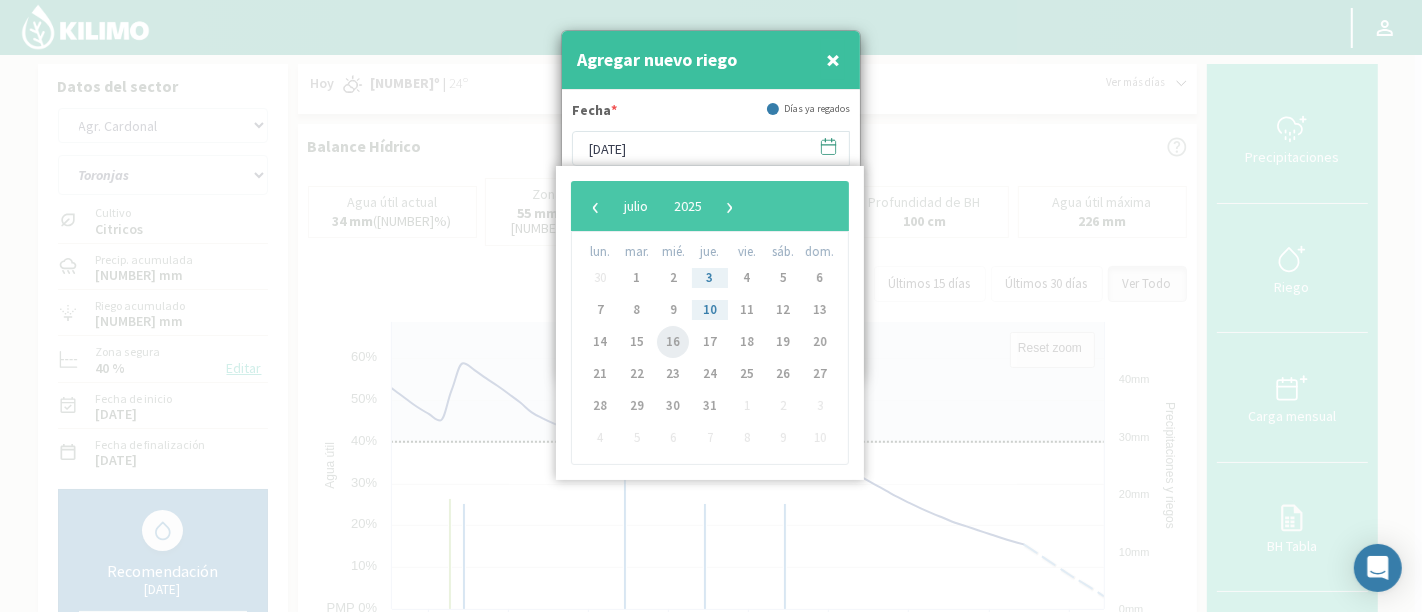 click on "16" 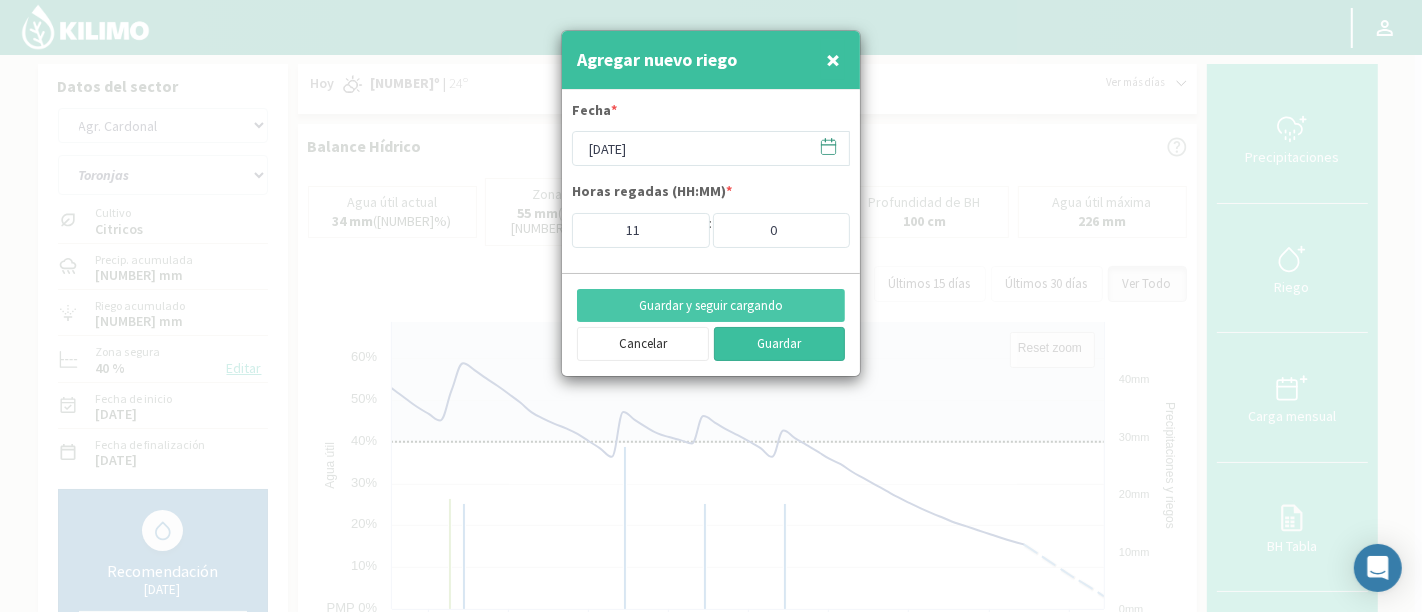 click on "Guardar" at bounding box center [780, 344] 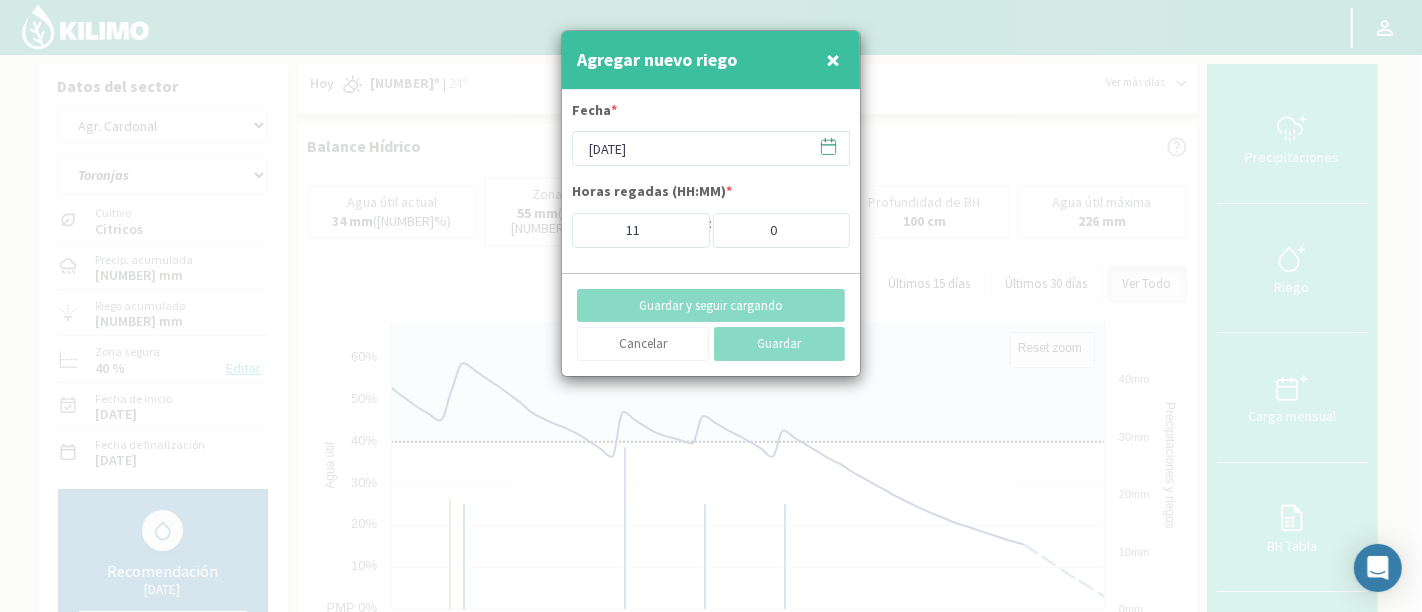 type on "[DATE]" 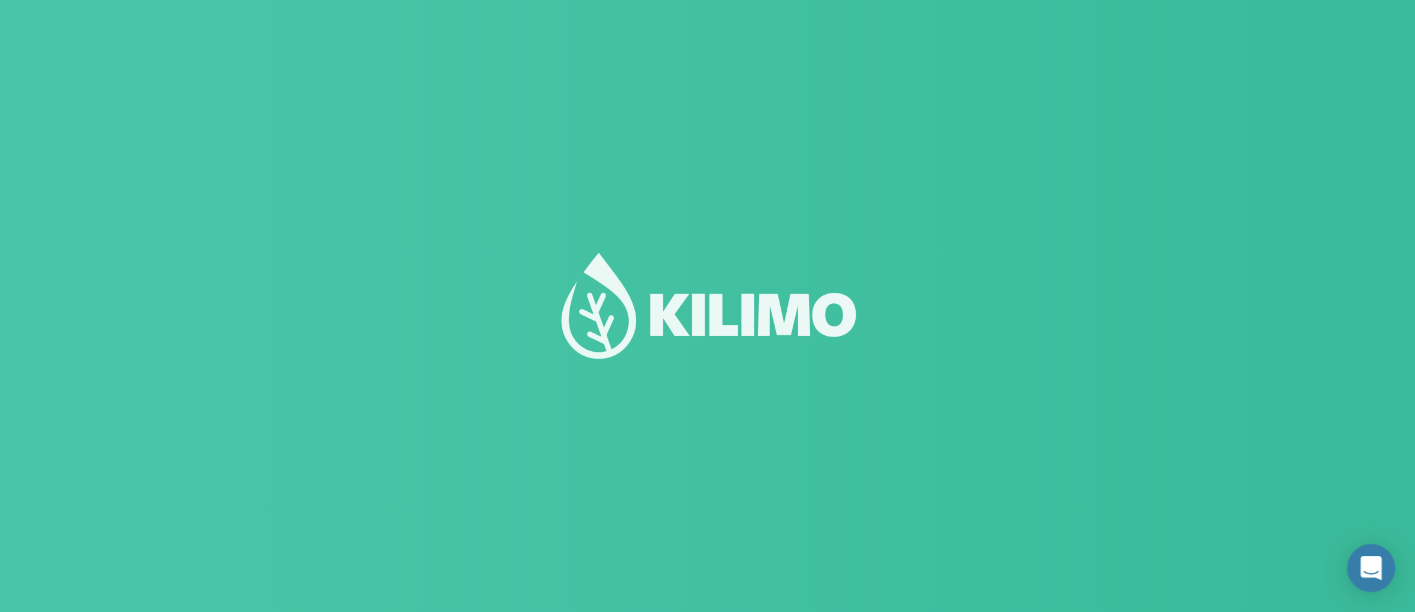 scroll, scrollTop: 0, scrollLeft: 0, axis: both 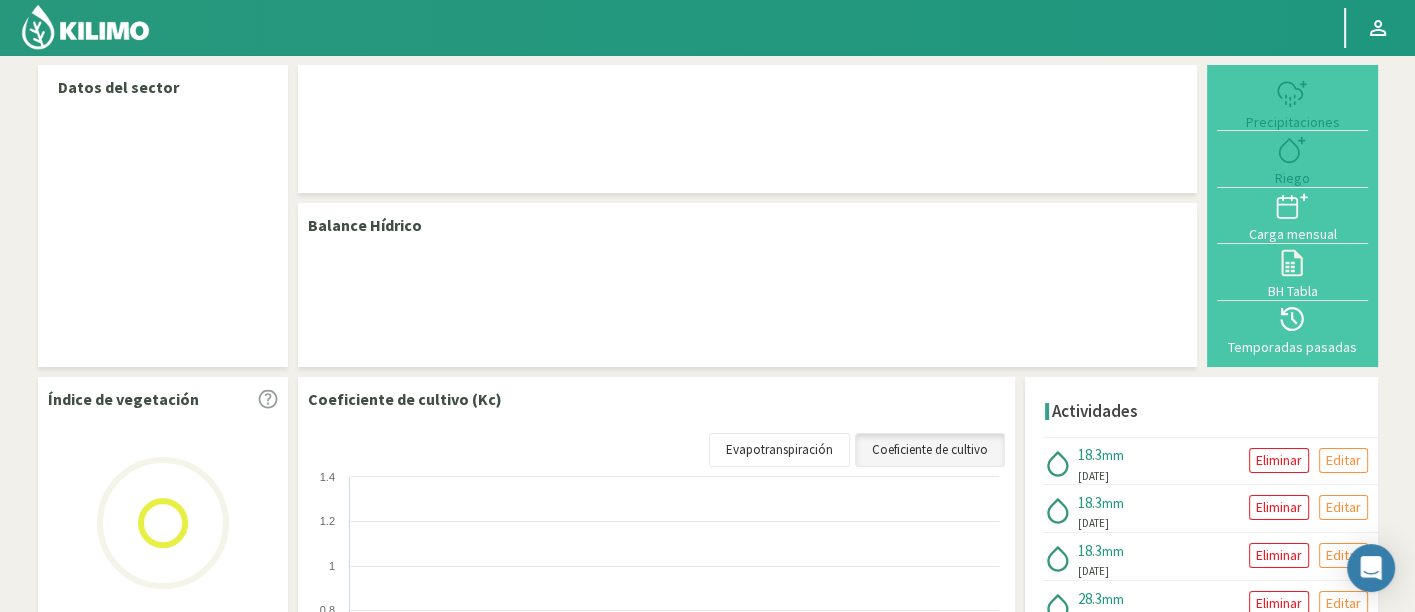 select on "[QUANTITY]: Object" 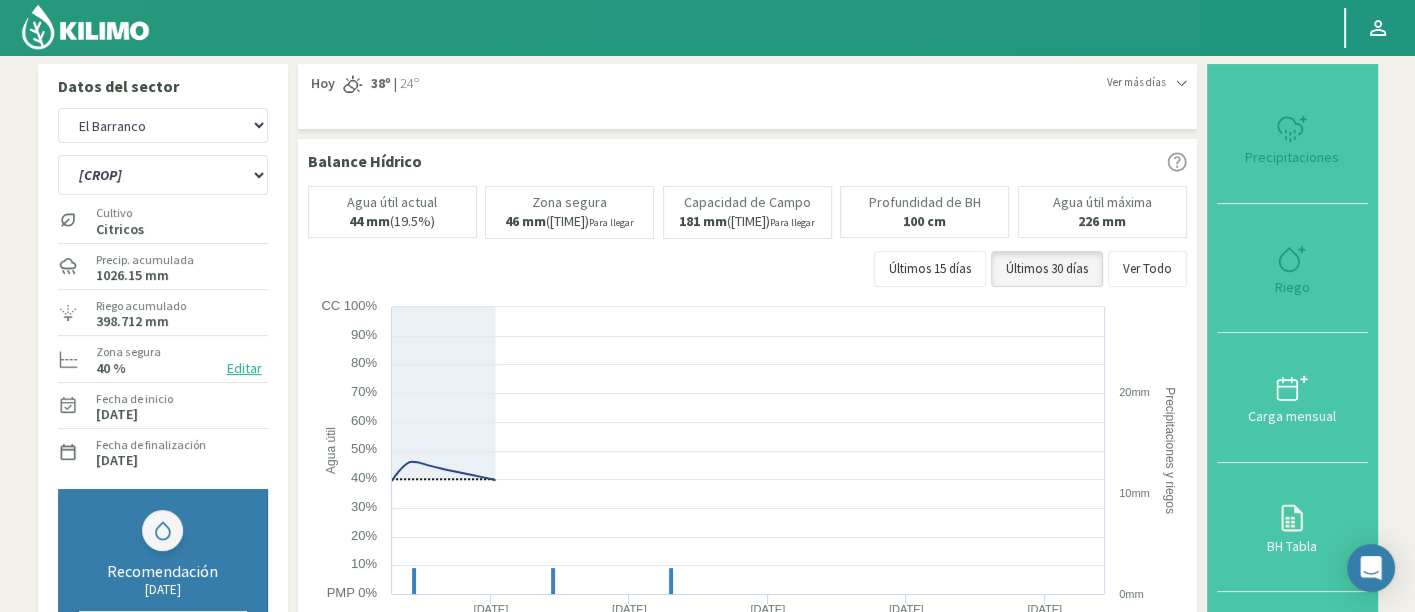 scroll, scrollTop: 0, scrollLeft: 0, axis: both 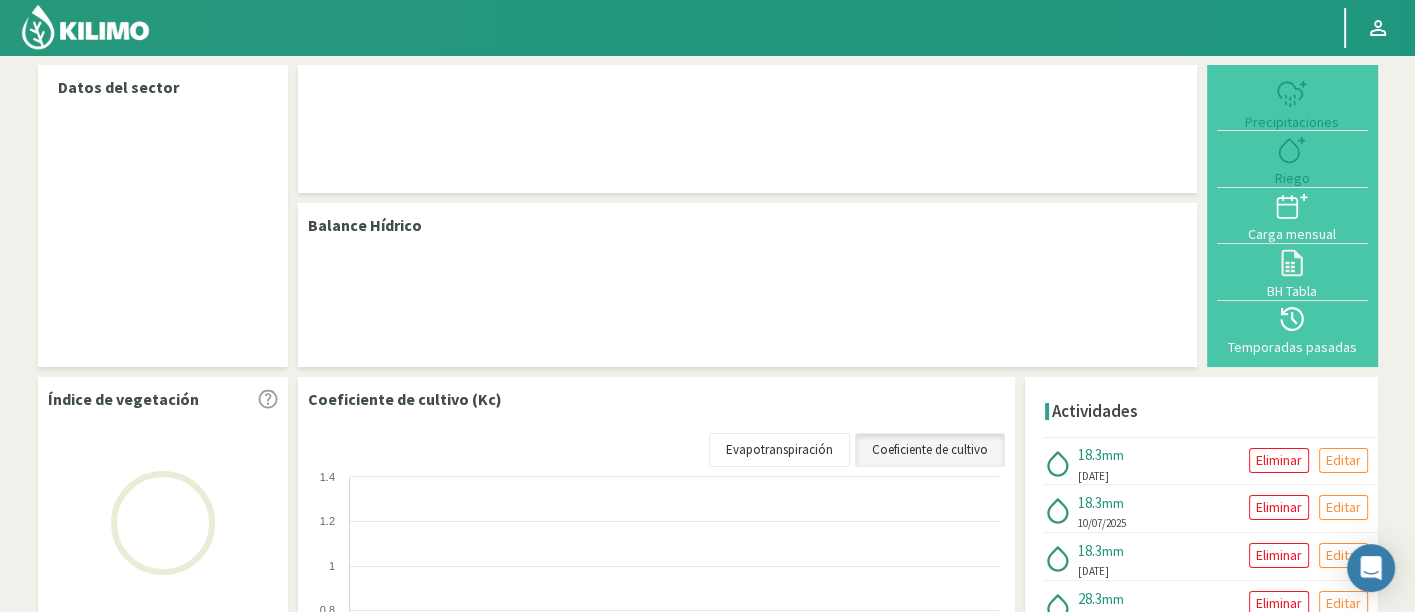 select on "76: Object" 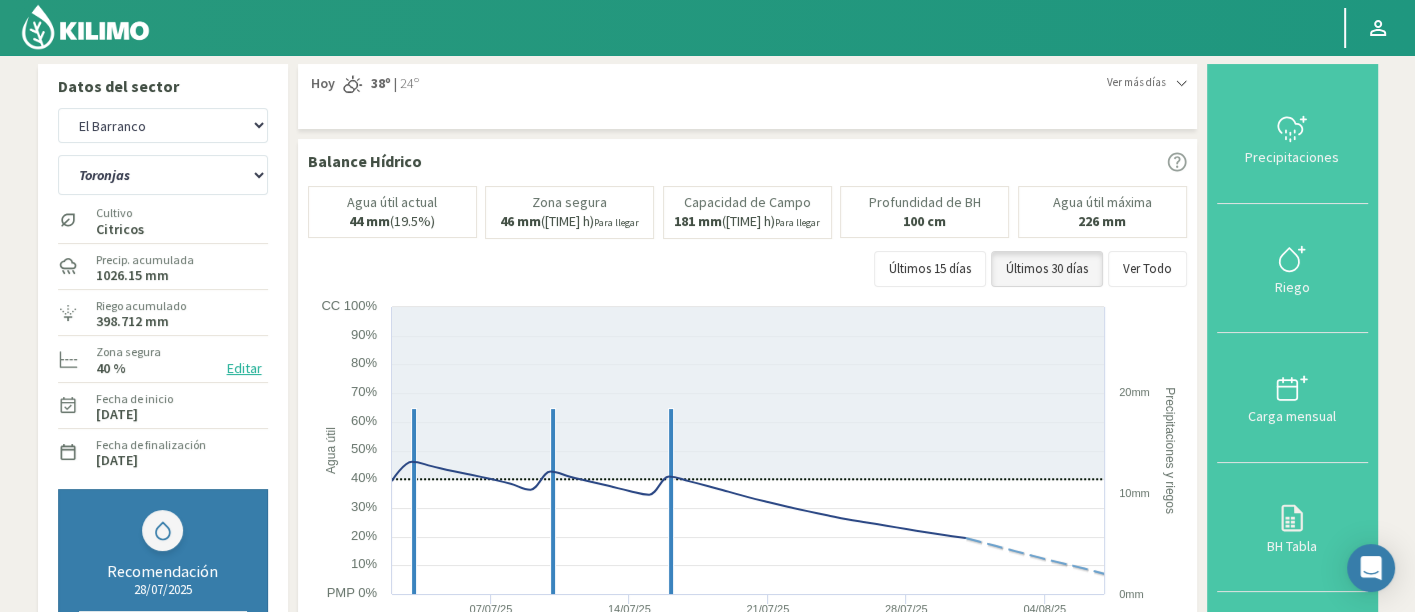 scroll, scrollTop: 0, scrollLeft: 0, axis: both 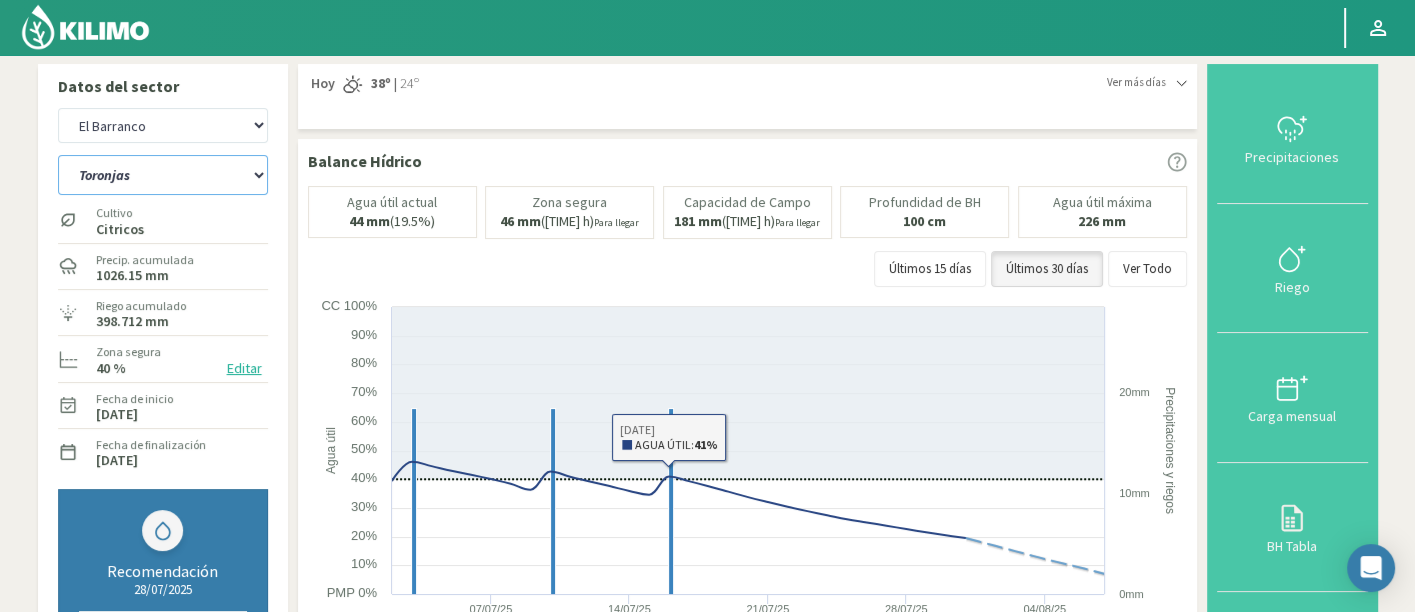 click on "Toronjas   [CITY] 1   [CITY] 2   [CITY] 3   [CITY] 4" 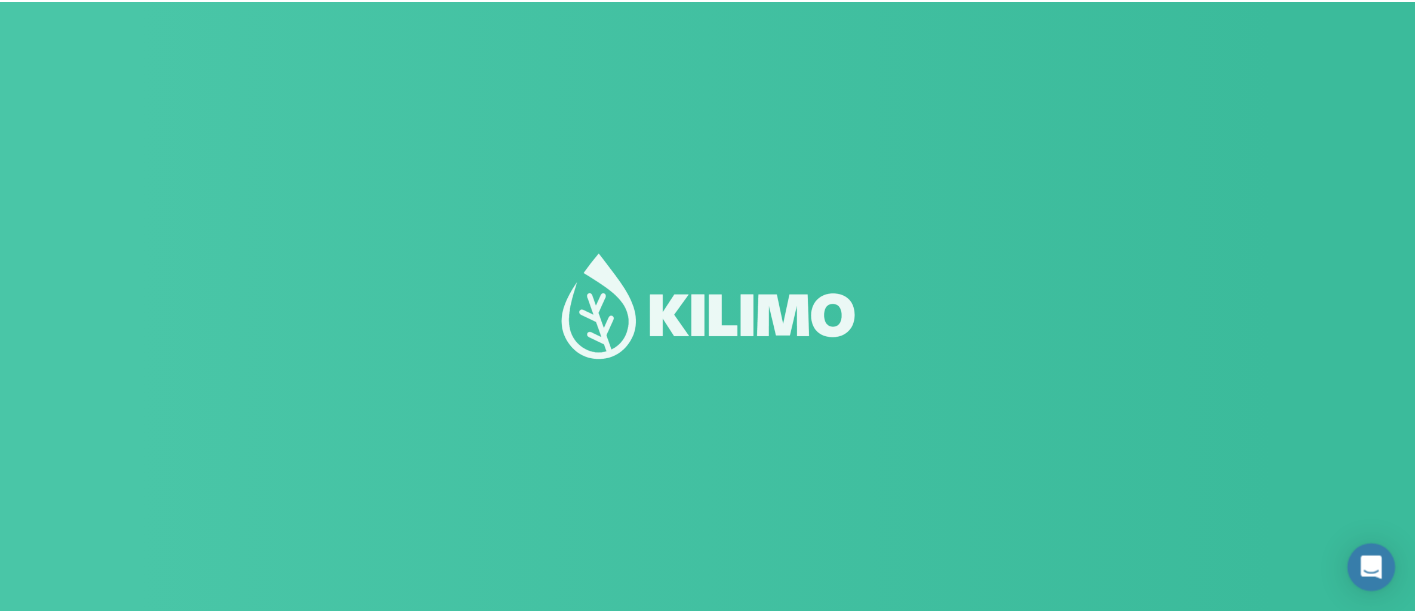 scroll, scrollTop: 0, scrollLeft: 0, axis: both 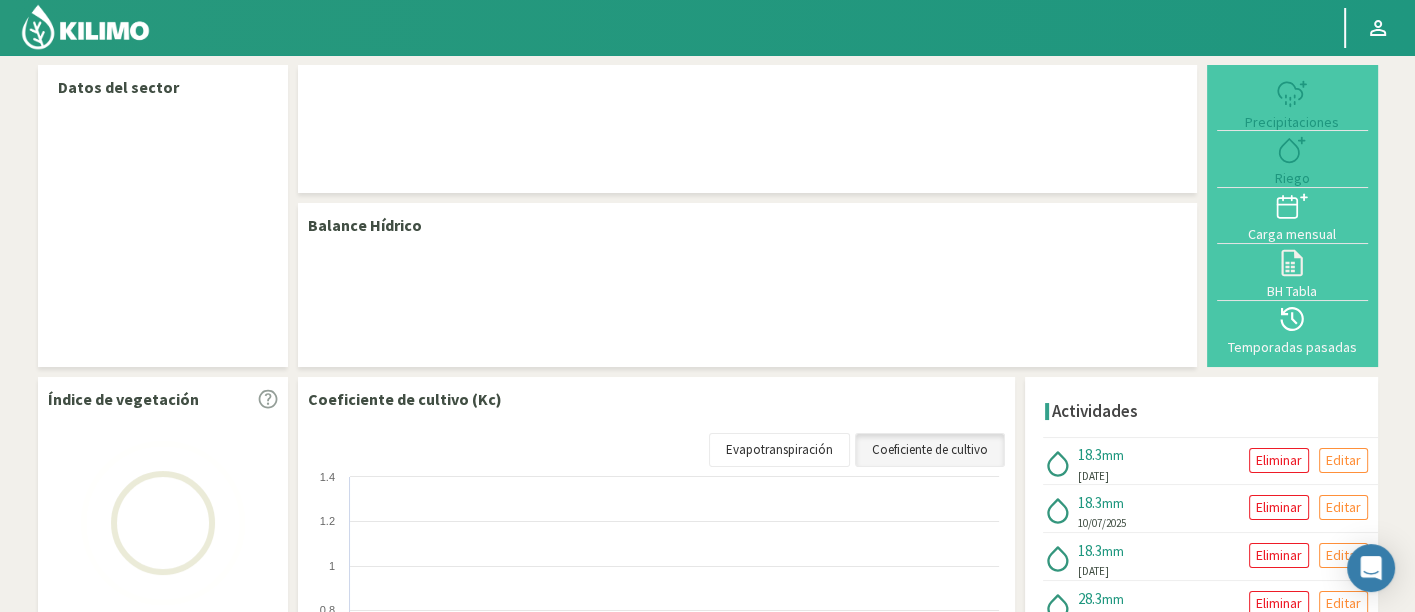 select on "76: Object" 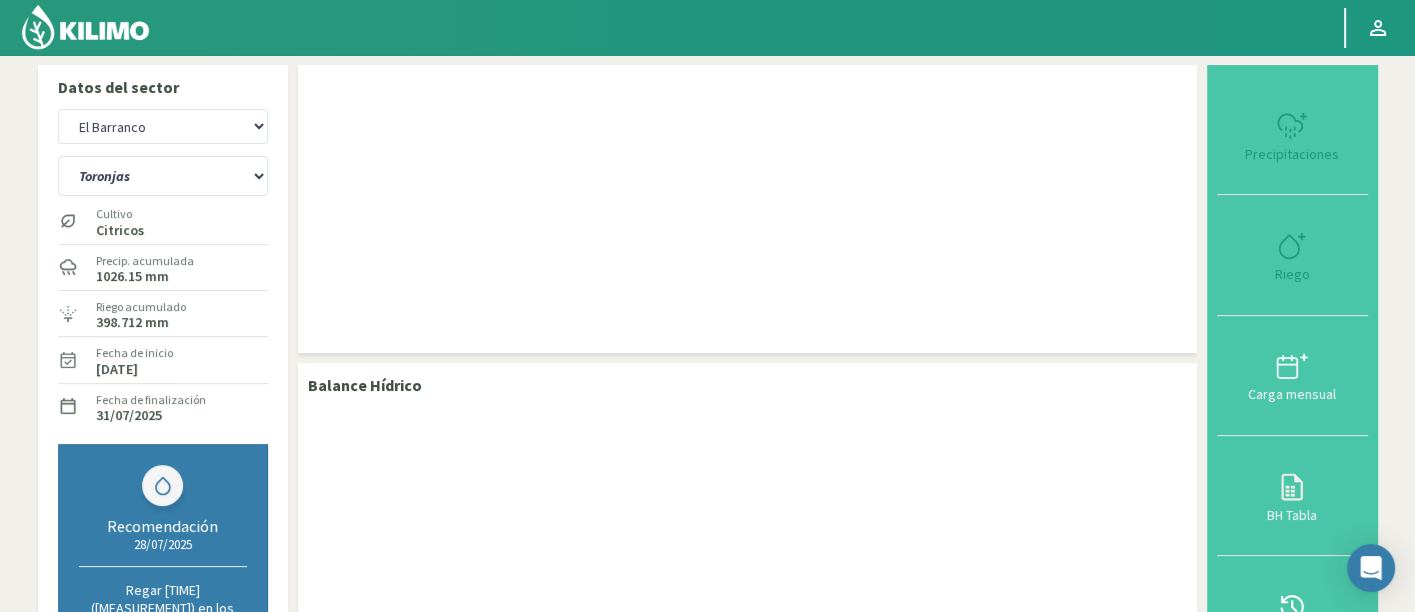 scroll, scrollTop: 0, scrollLeft: 0, axis: both 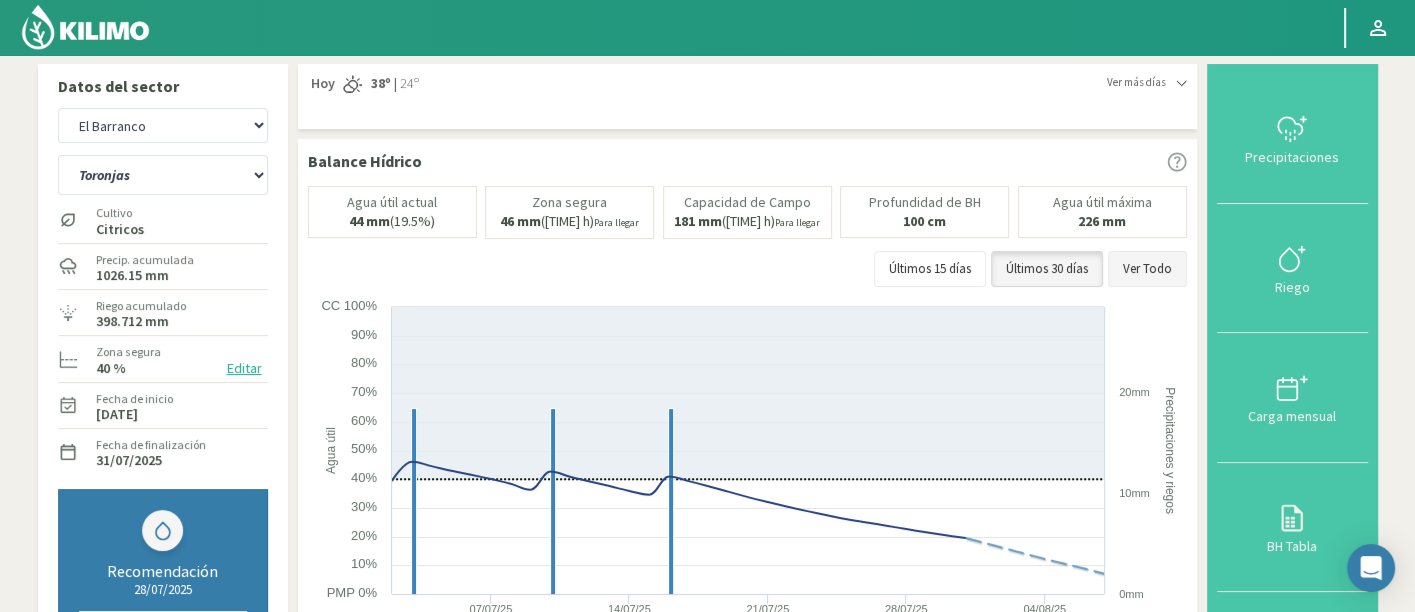 click on "Ver Todo" at bounding box center [1147, 269] 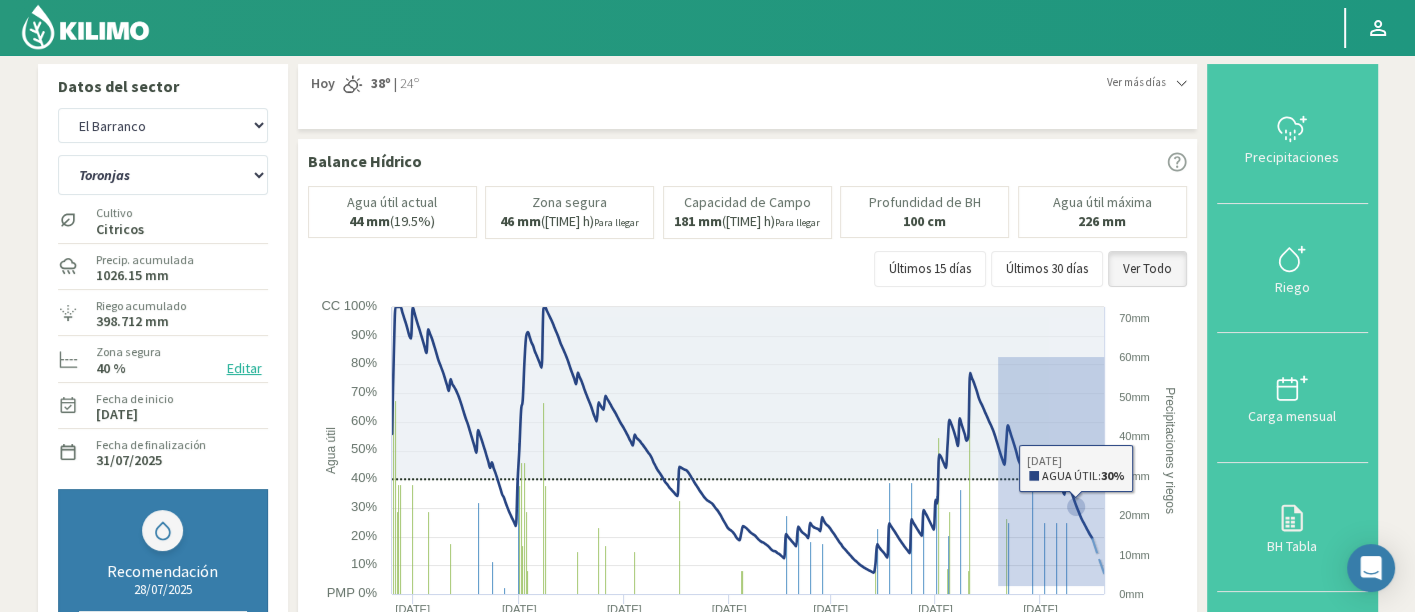 drag, startPoint x: 997, startPoint y: 356, endPoint x: 1168, endPoint y: 664, distance: 352.2854 